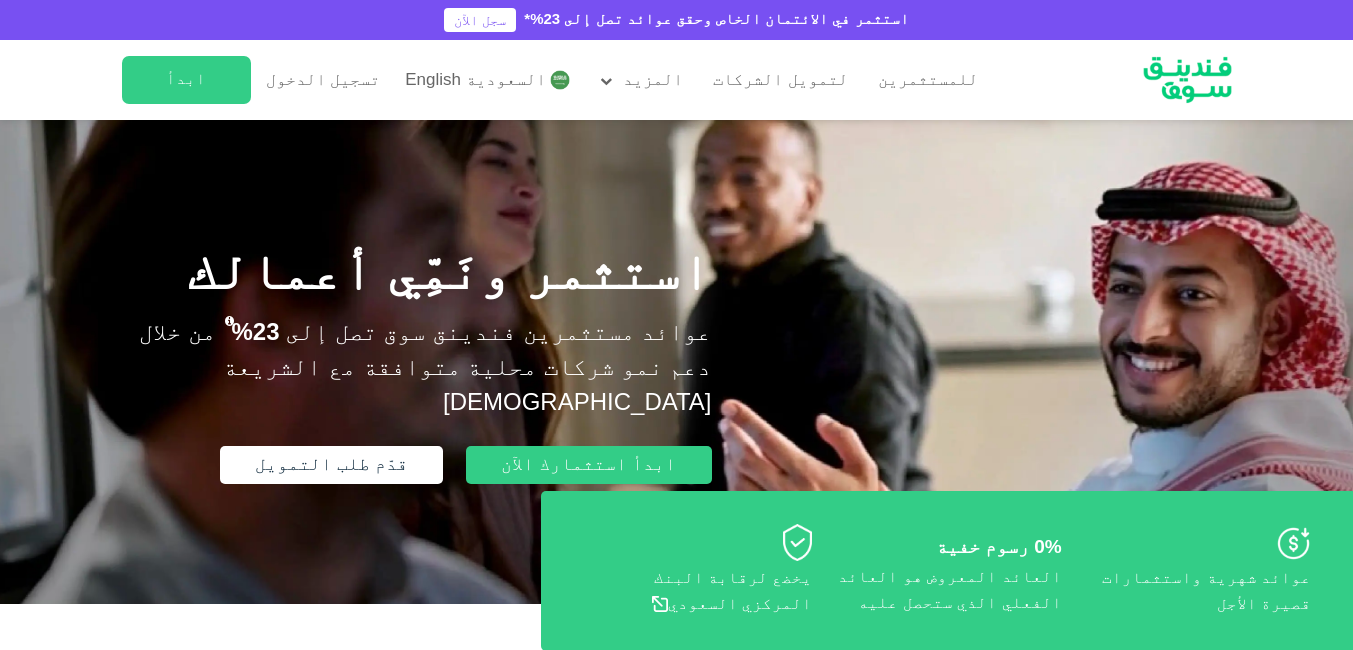 scroll, scrollTop: 0, scrollLeft: 0, axis: both 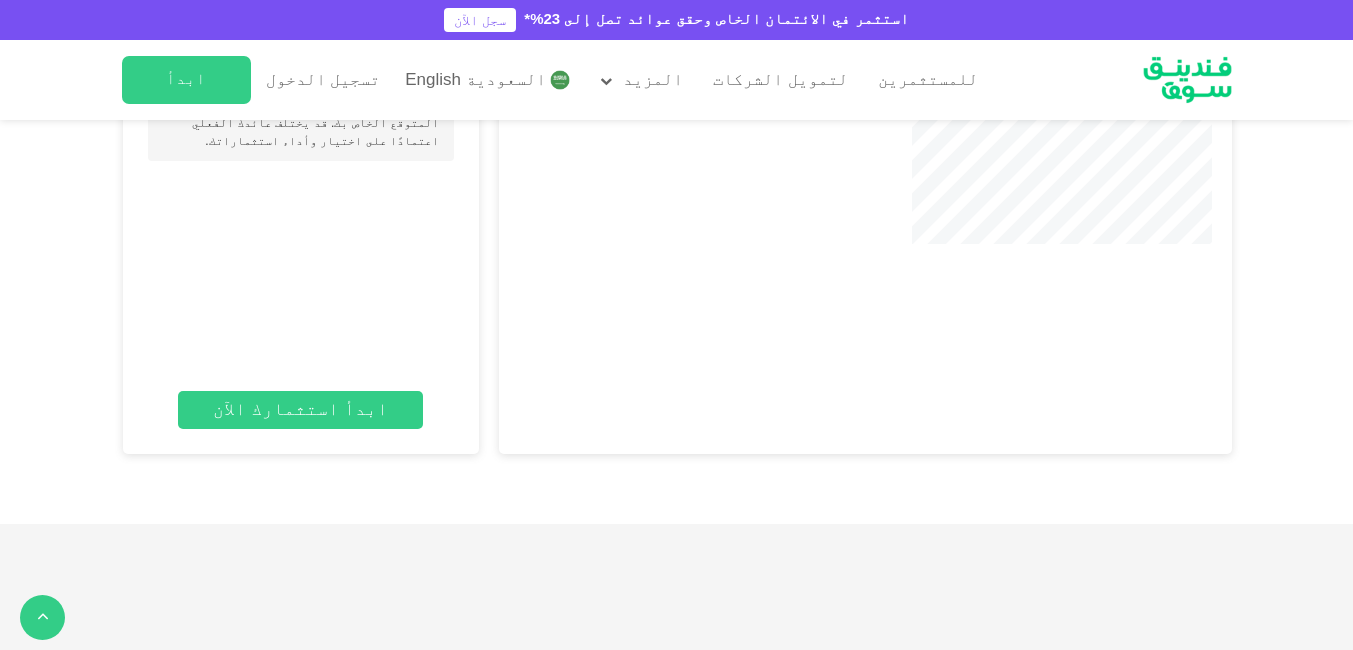 type 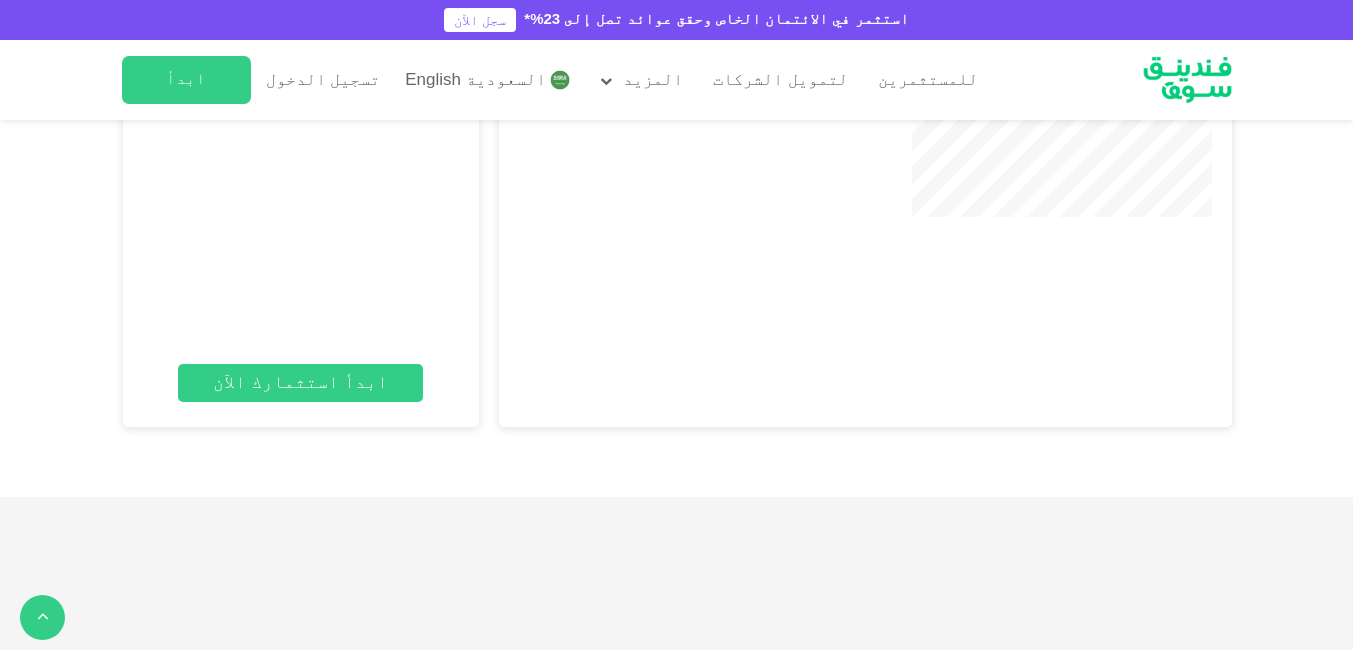 type on "4" 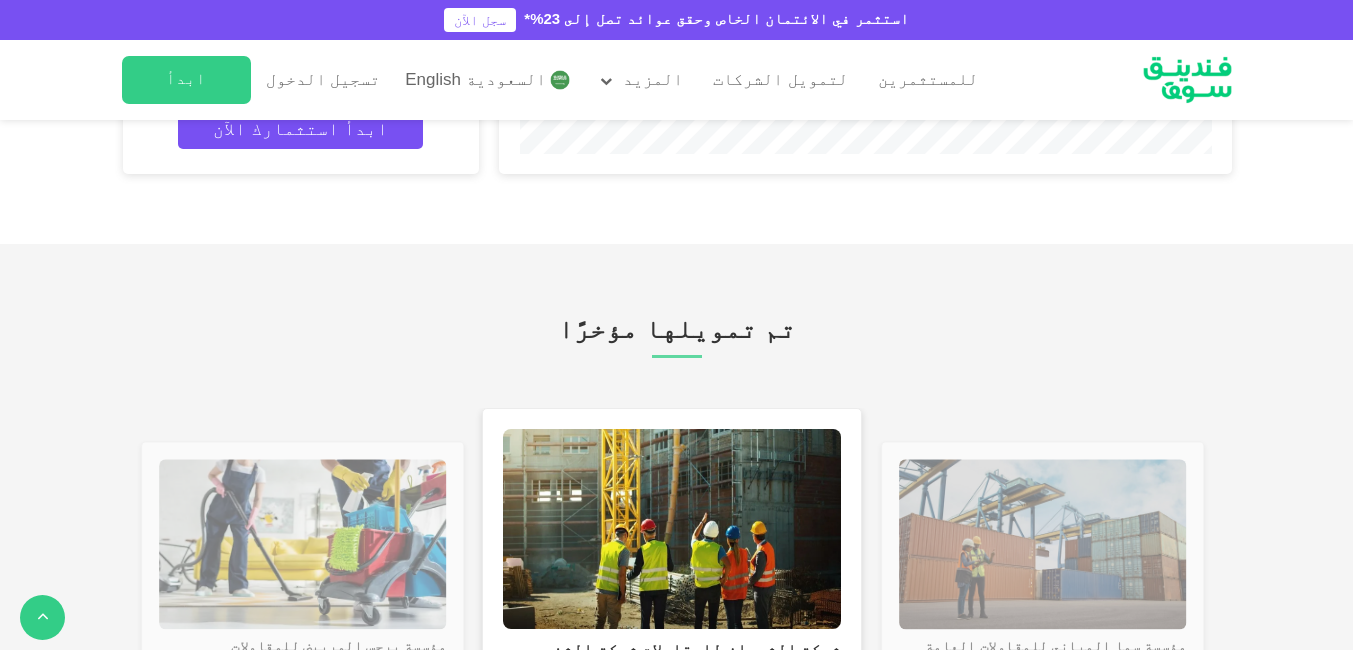 scroll, scrollTop: 2500, scrollLeft: 0, axis: vertical 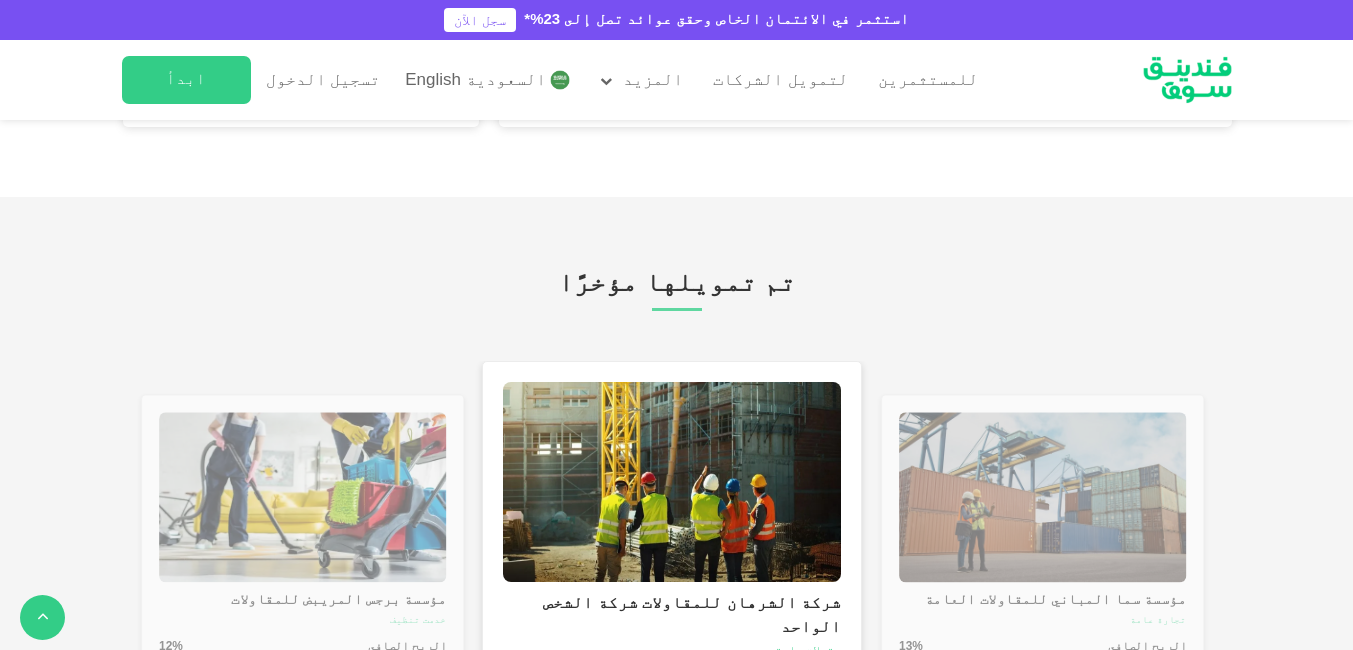 click on "الاستثمار الآلي المتحفظ" at bounding box center (772, -439) 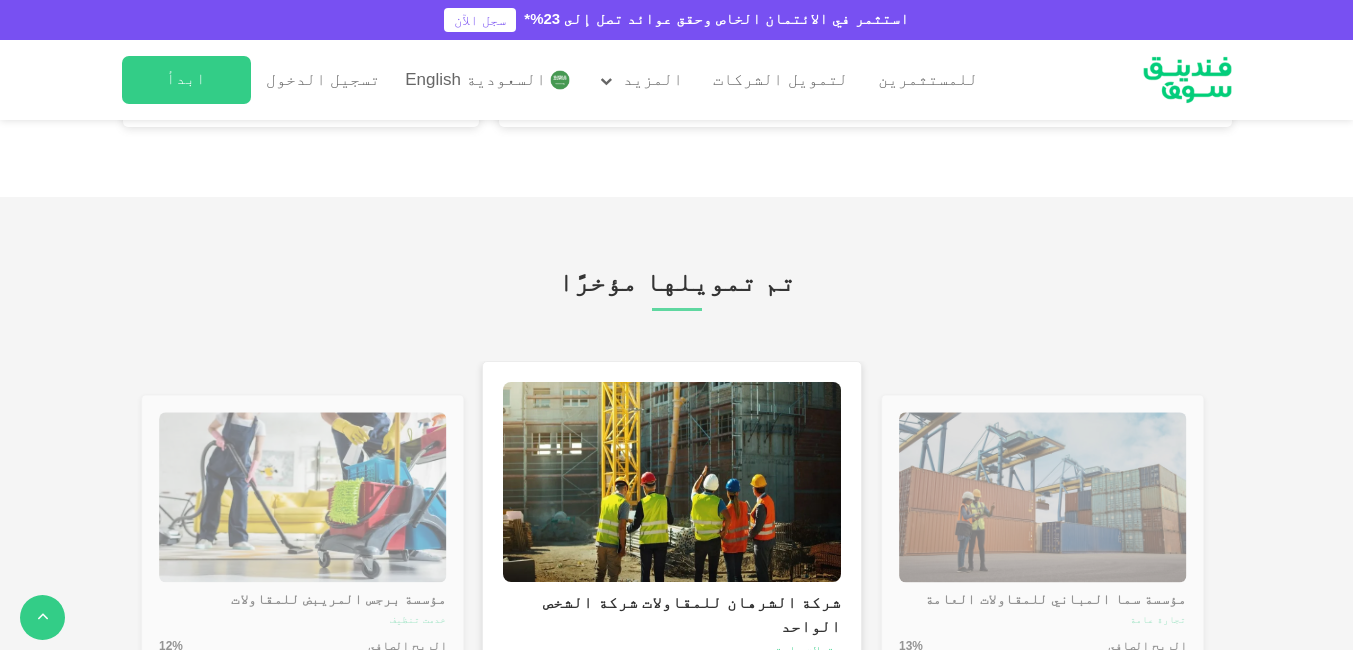 click on "الاستثمار الآلي المتوازن" at bounding box center (955, -439) 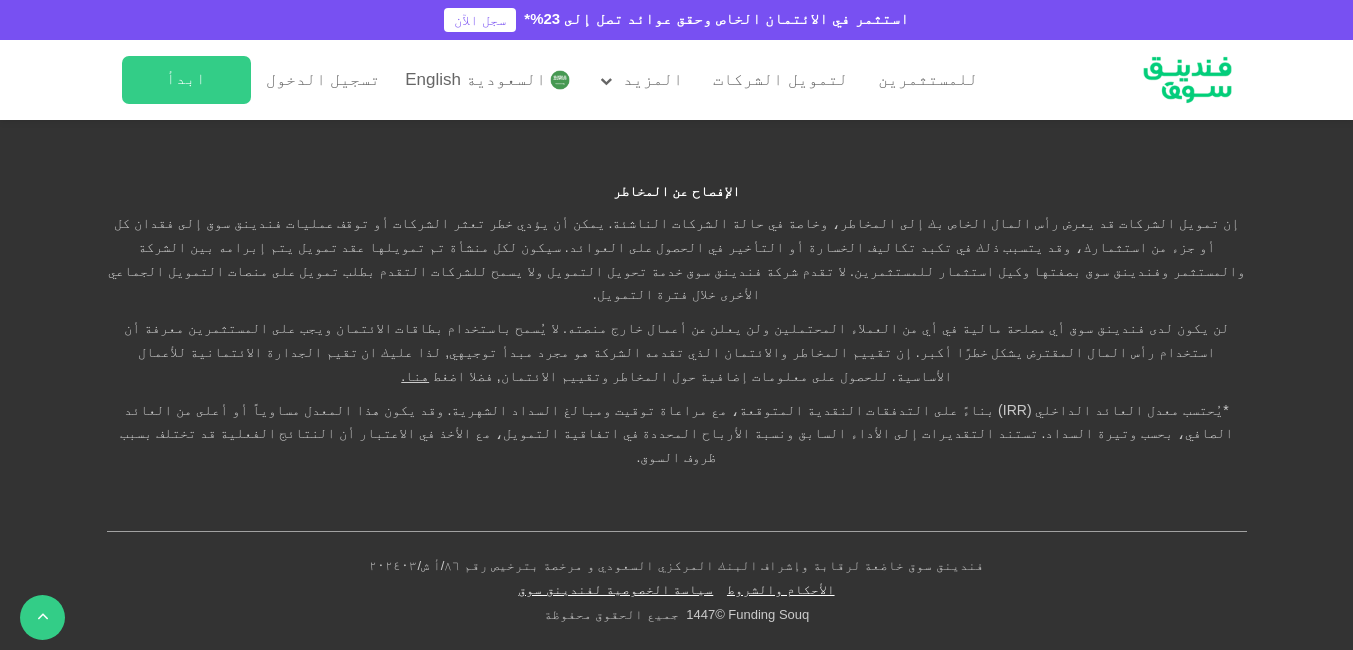 scroll, scrollTop: 5236, scrollLeft: 0, axis: vertical 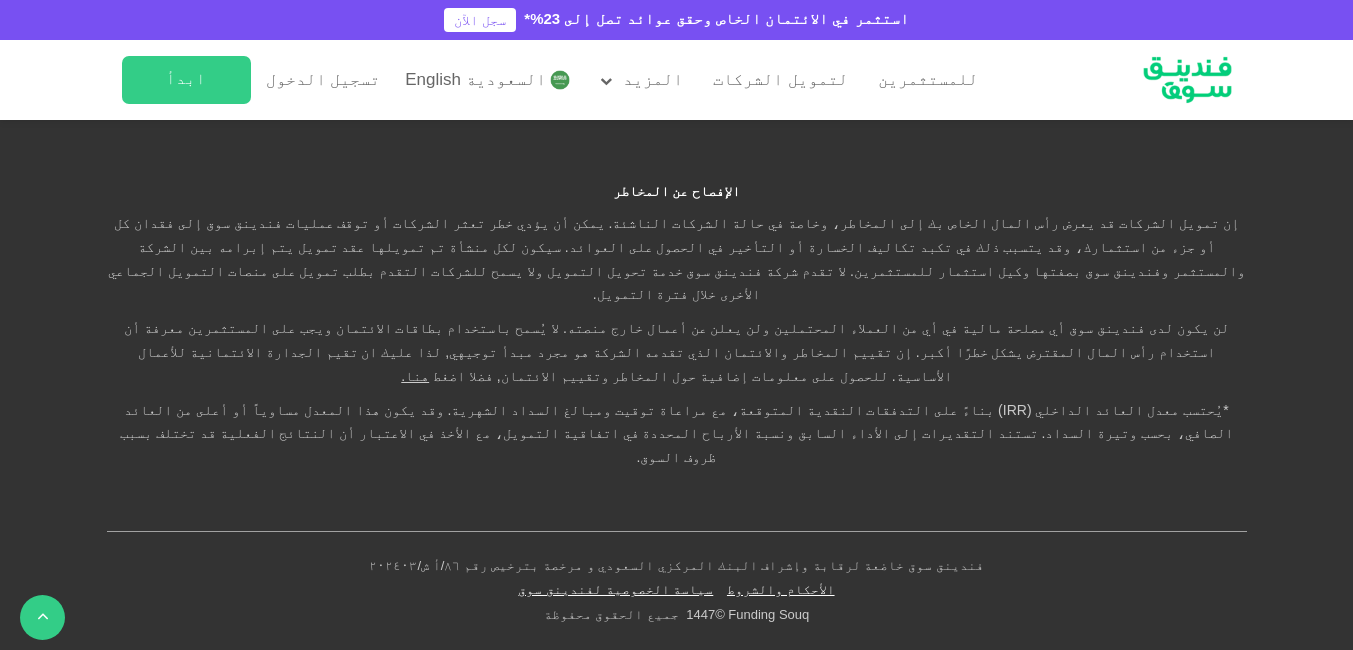 click on "للمستثمرين" at bounding box center [1059, -170] 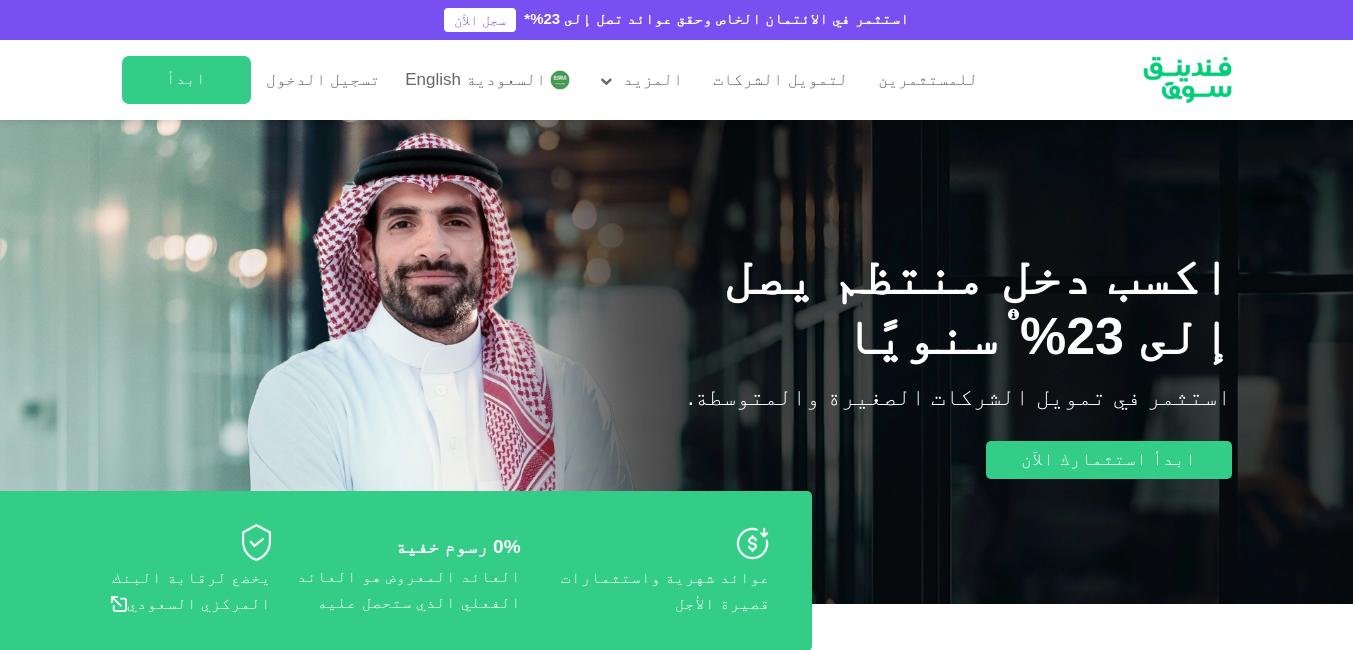 scroll, scrollTop: 0, scrollLeft: 0, axis: both 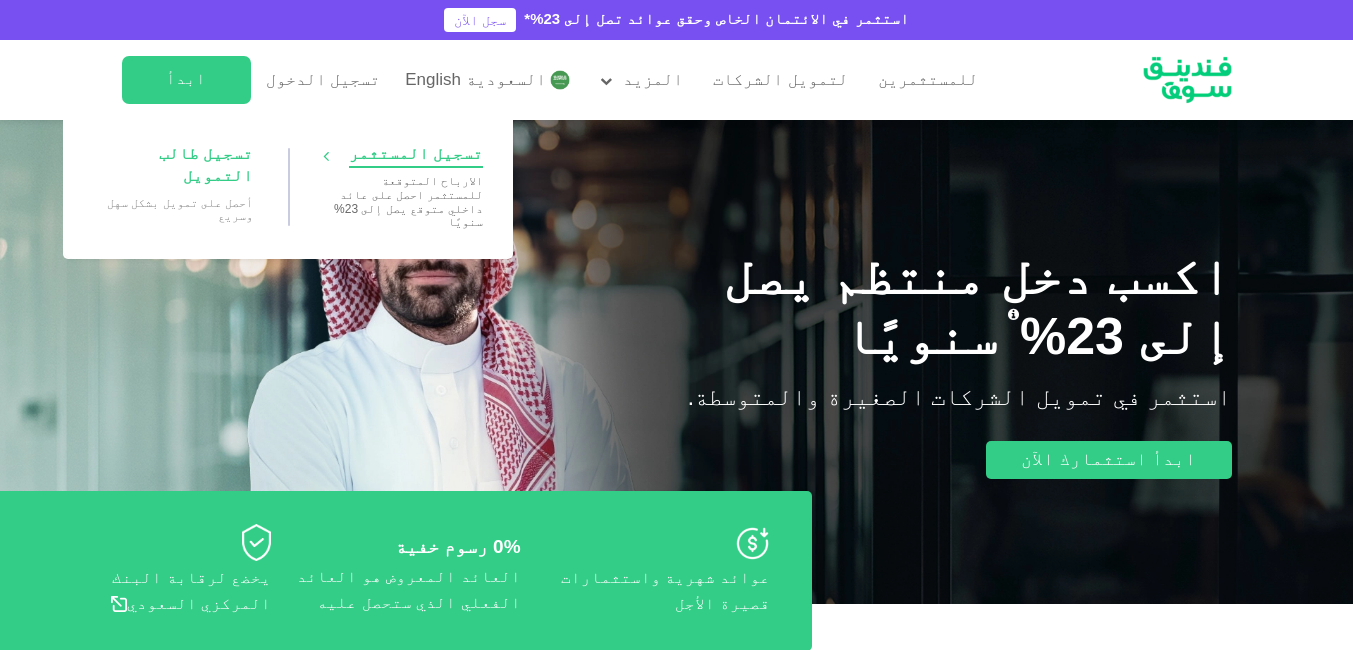 click on "تسجيل المستثمر" at bounding box center (416, 155) 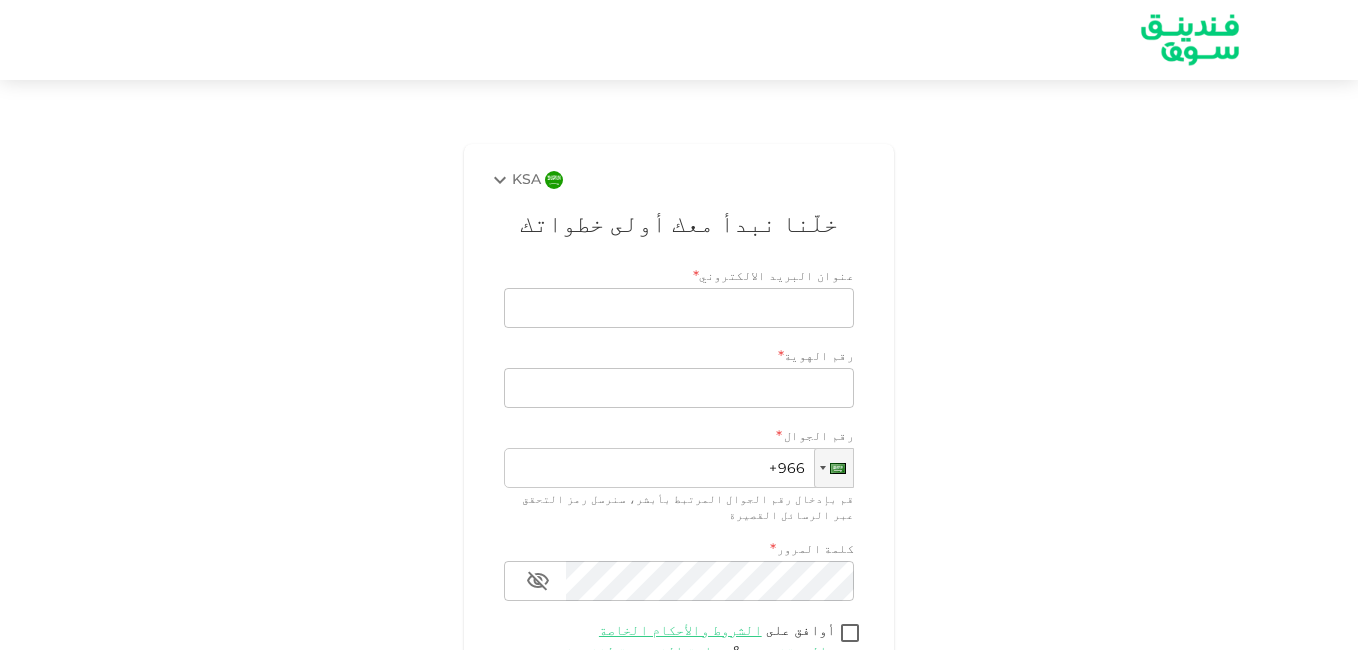 scroll, scrollTop: 0, scrollLeft: 0, axis: both 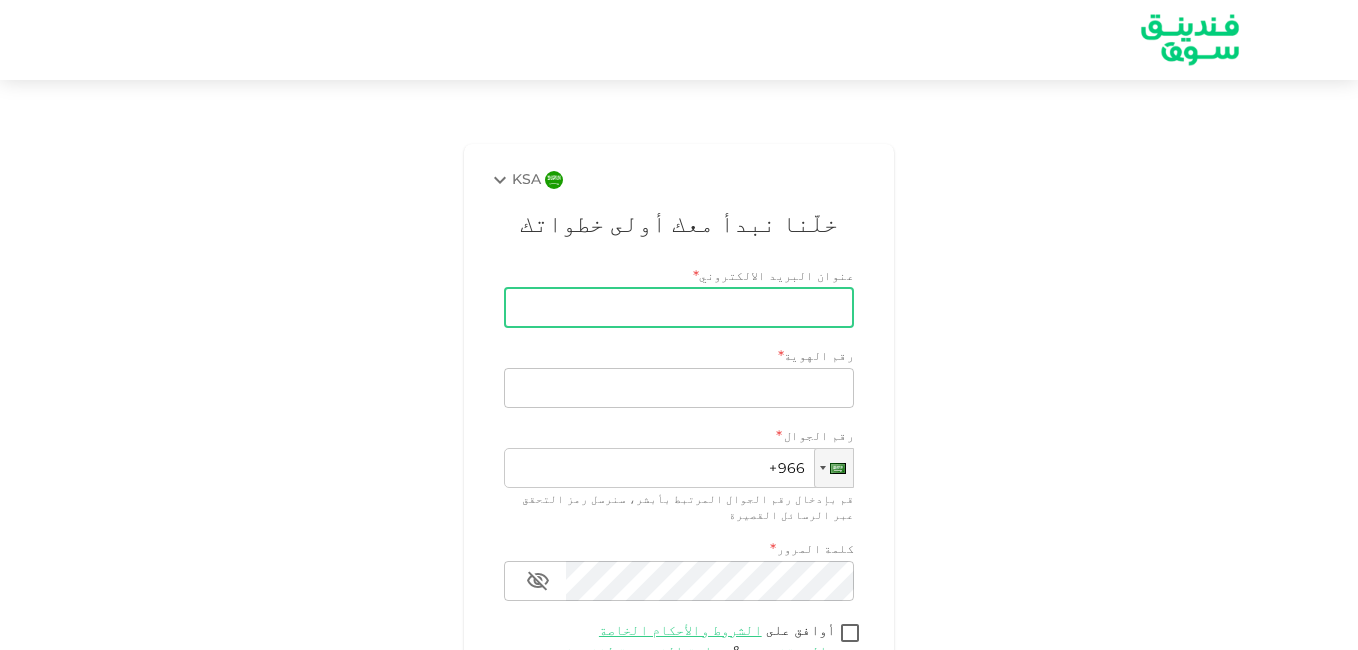 click on "عنوان البريد الالكتروني" at bounding box center (690, 308) 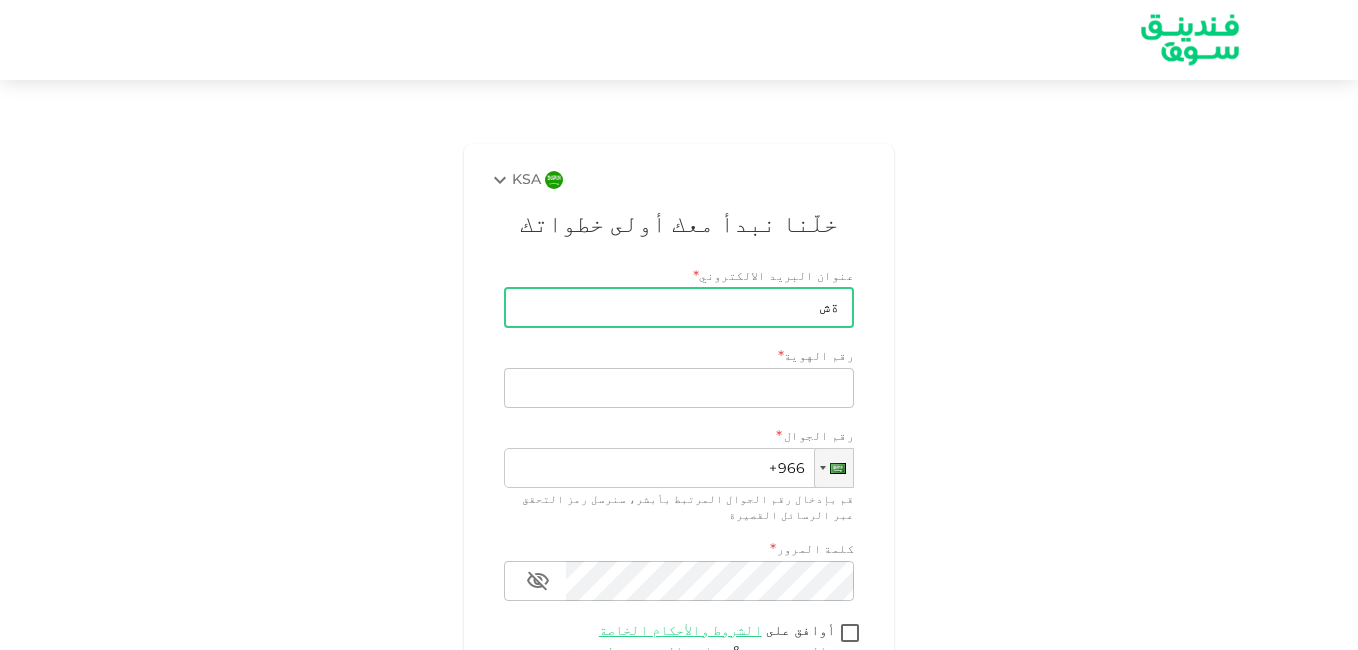 type on "ة" 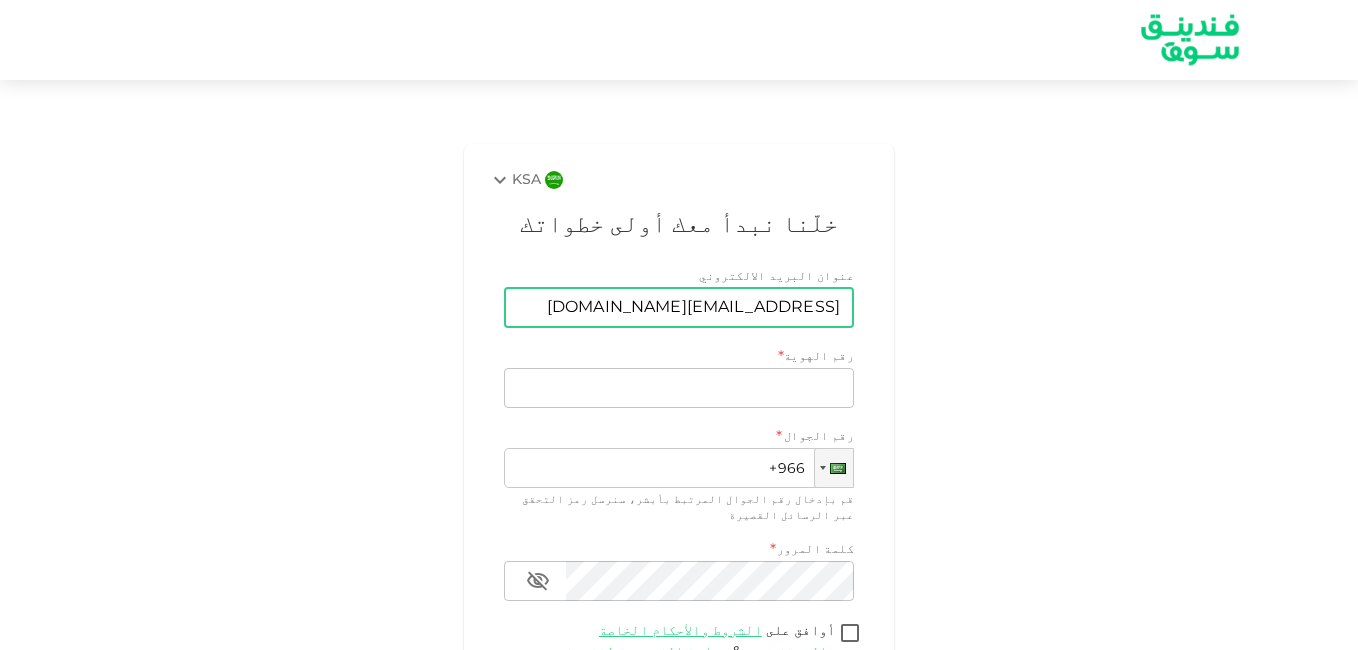 type on "maxima99_sa@hotmail.com" 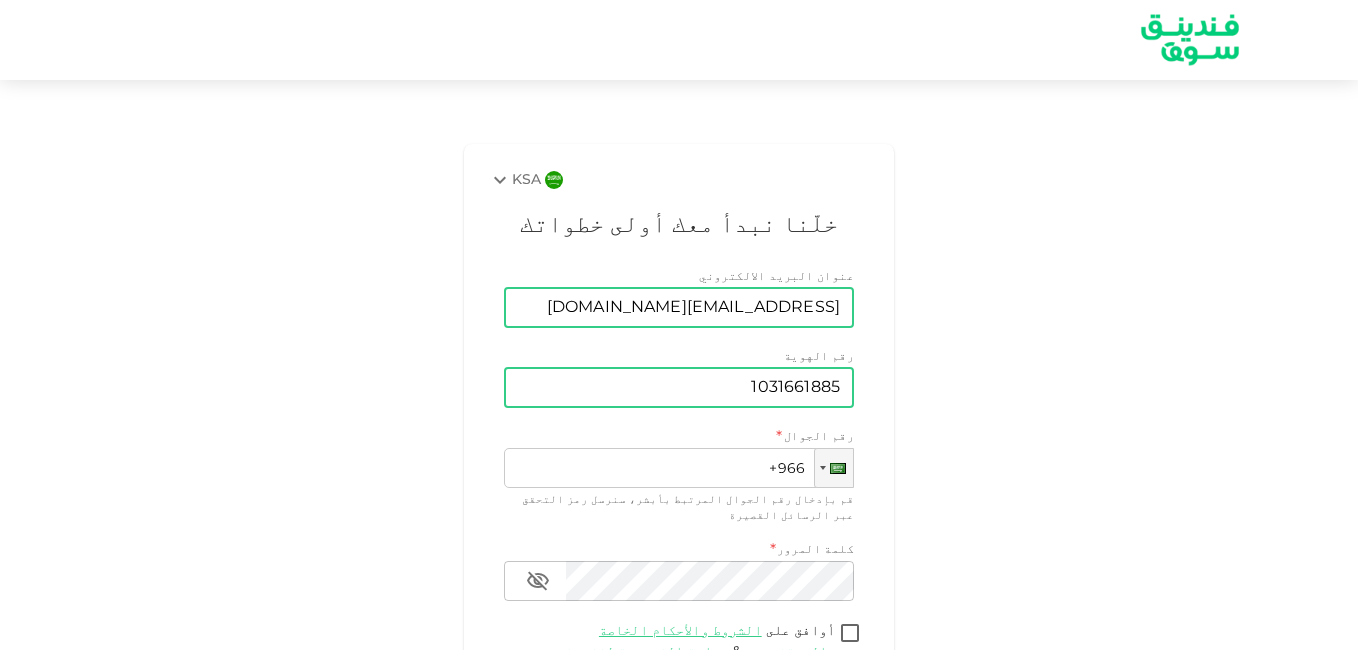 type on "1031661885" 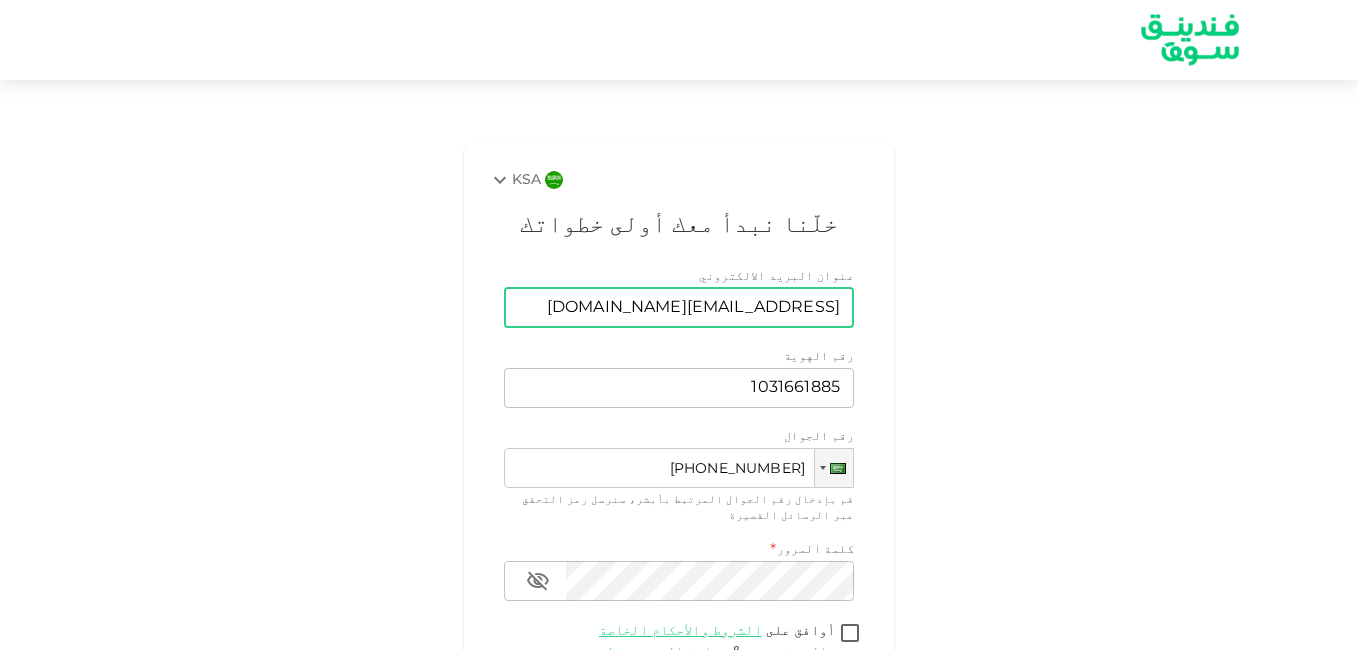 type on "+966 504 533 903" 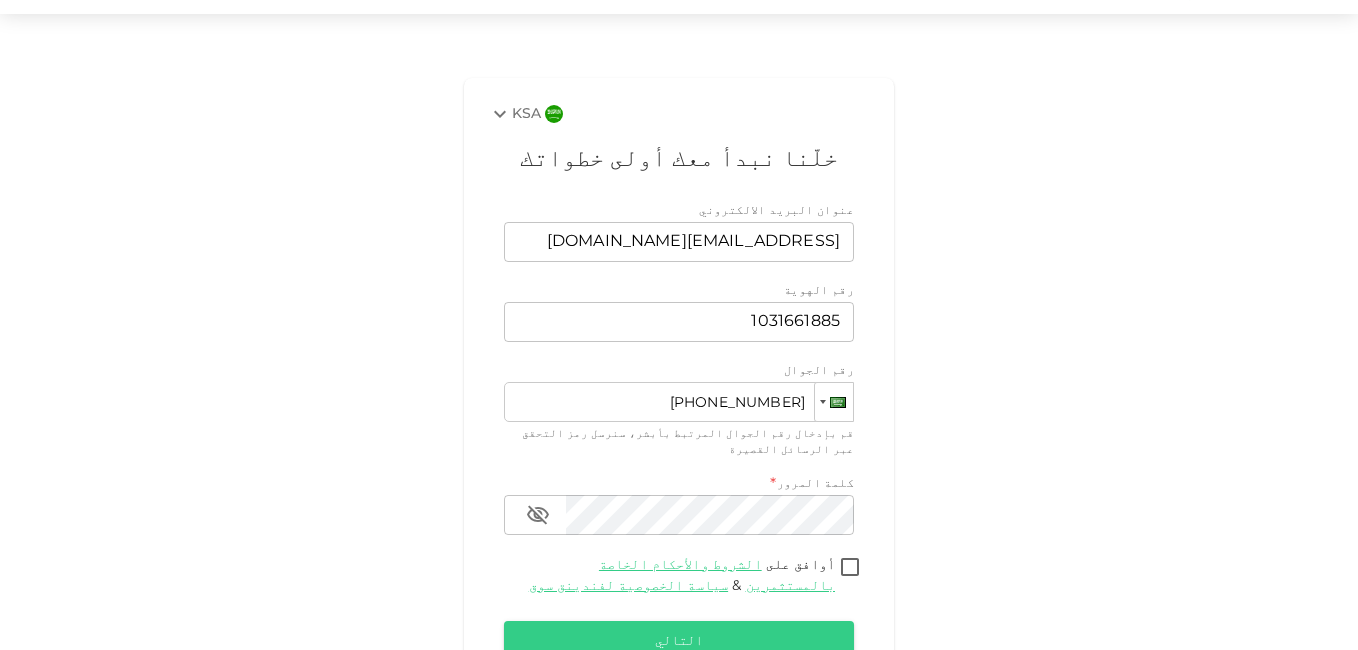 scroll, scrollTop: 100, scrollLeft: 0, axis: vertical 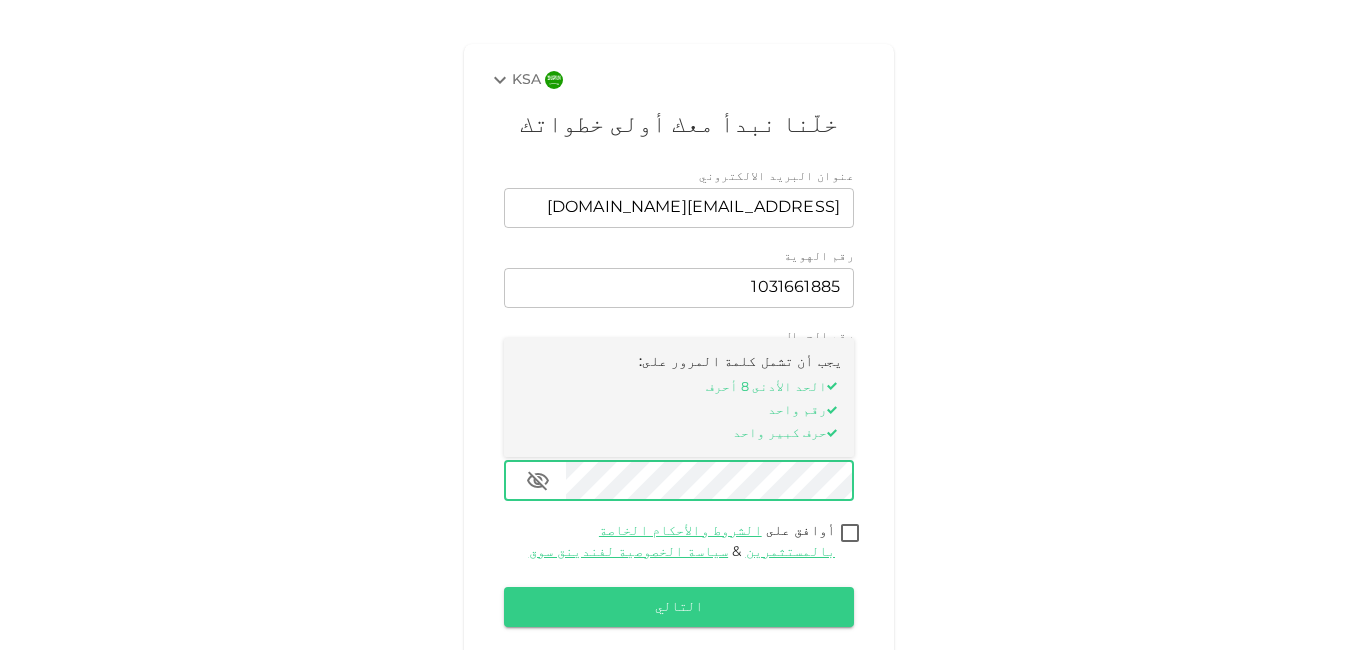 click on "أوافق على   الشروط والأحكام الخاصة بالمستثمرين   &   سياسة الخصوصية لفندينق سوق" at bounding box center [850, 534] 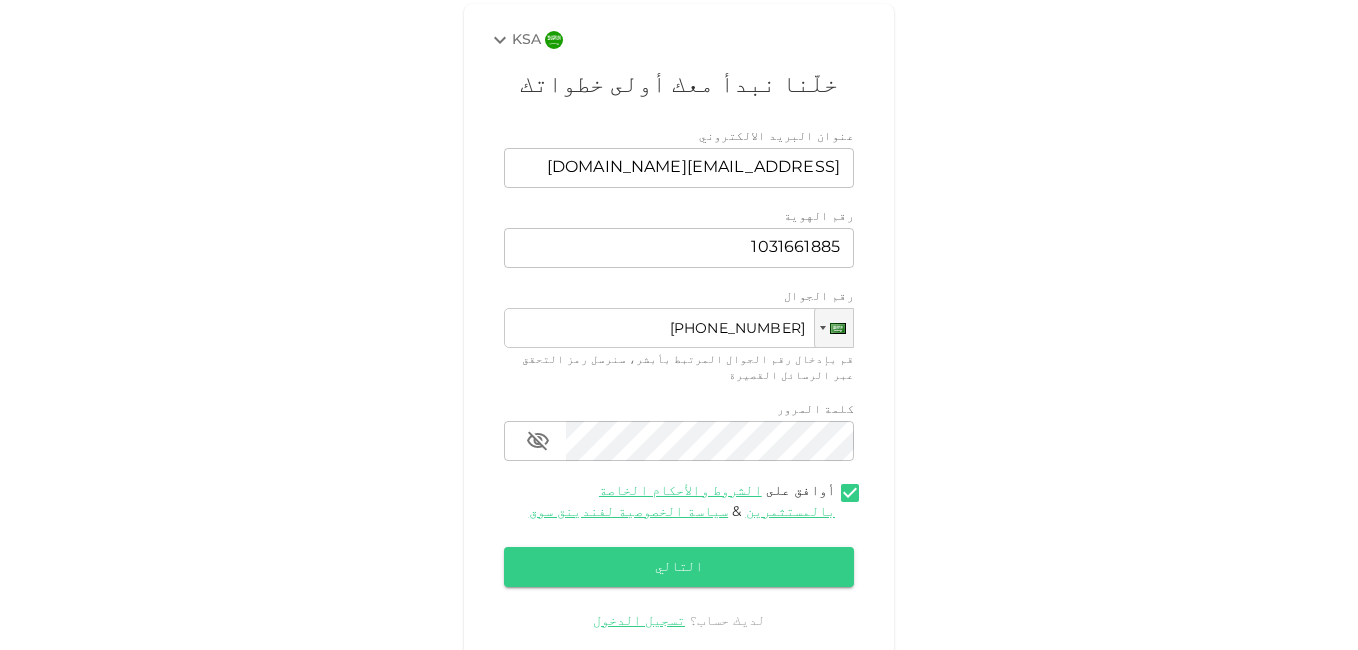 scroll, scrollTop: 176, scrollLeft: 0, axis: vertical 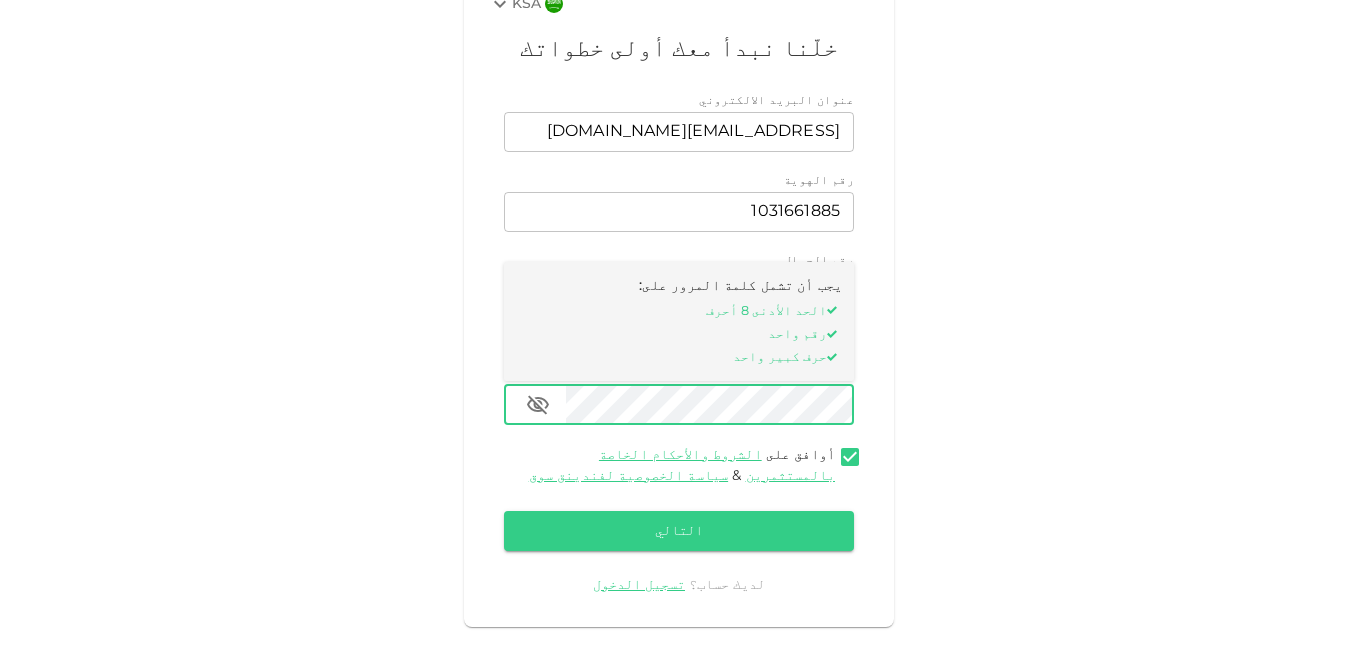 click 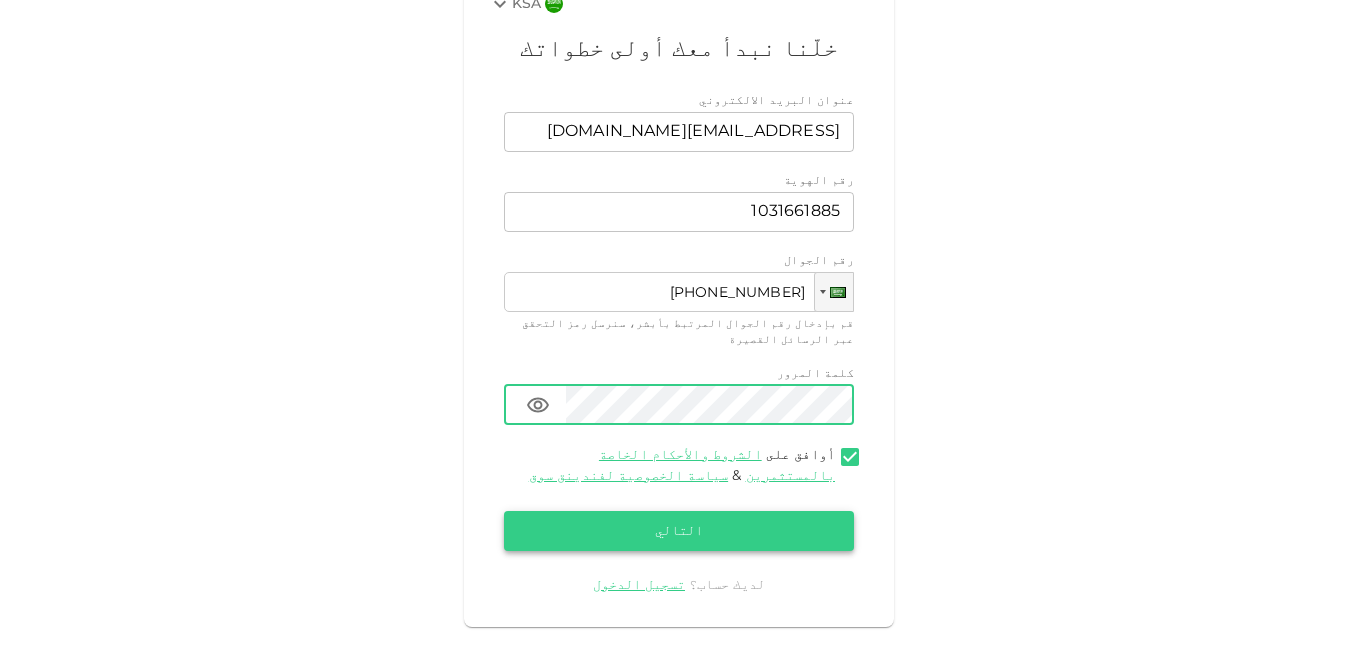 click on "التالي" at bounding box center [679, 531] 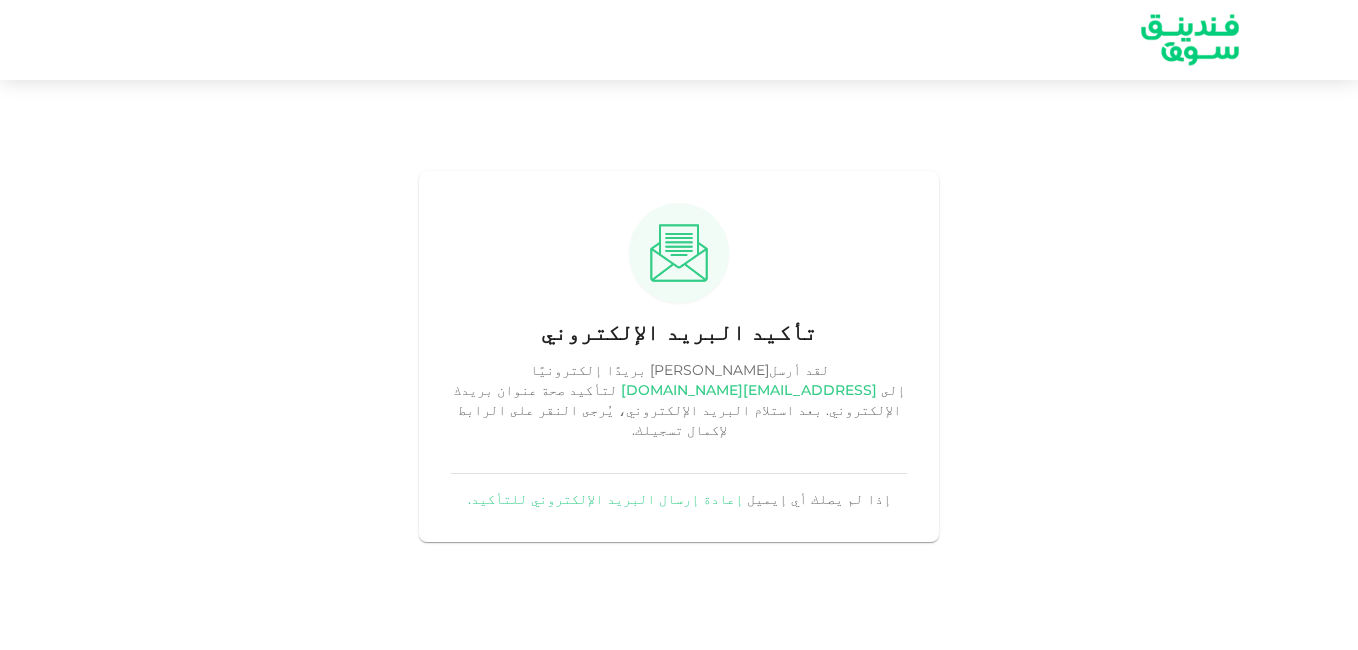 scroll, scrollTop: 0, scrollLeft: 0, axis: both 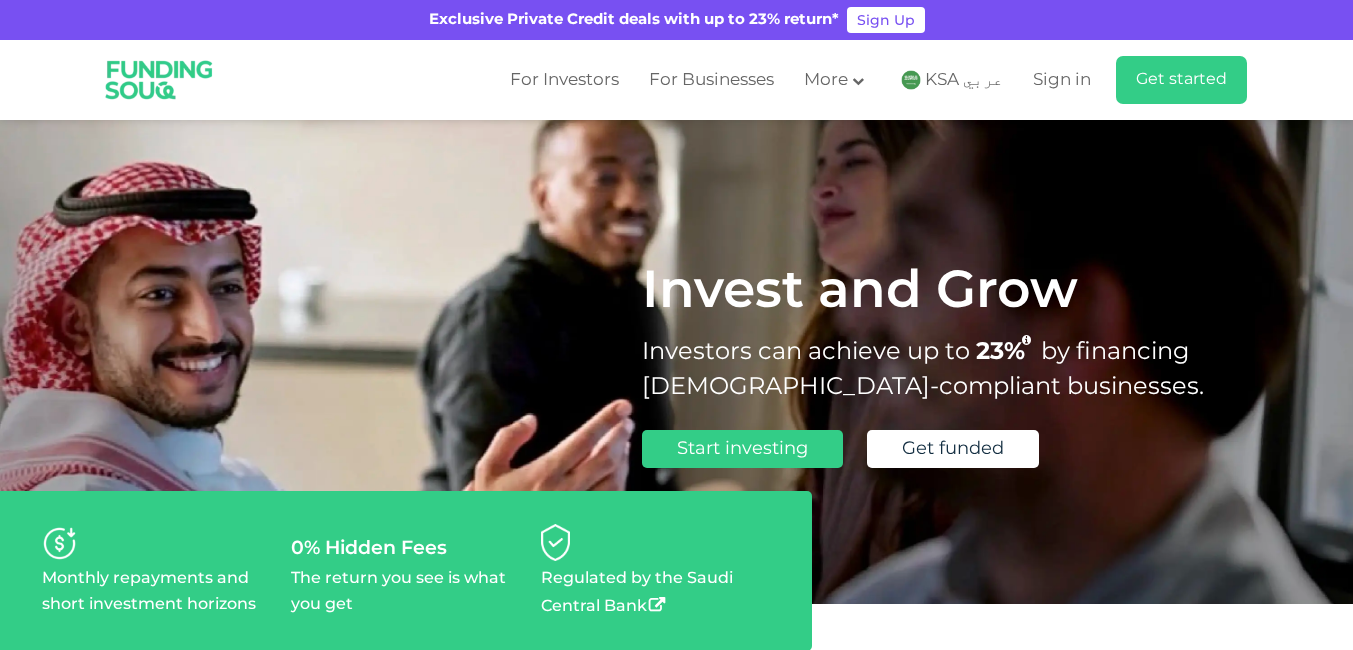 click on "KSA عربي" at bounding box center (964, 80) 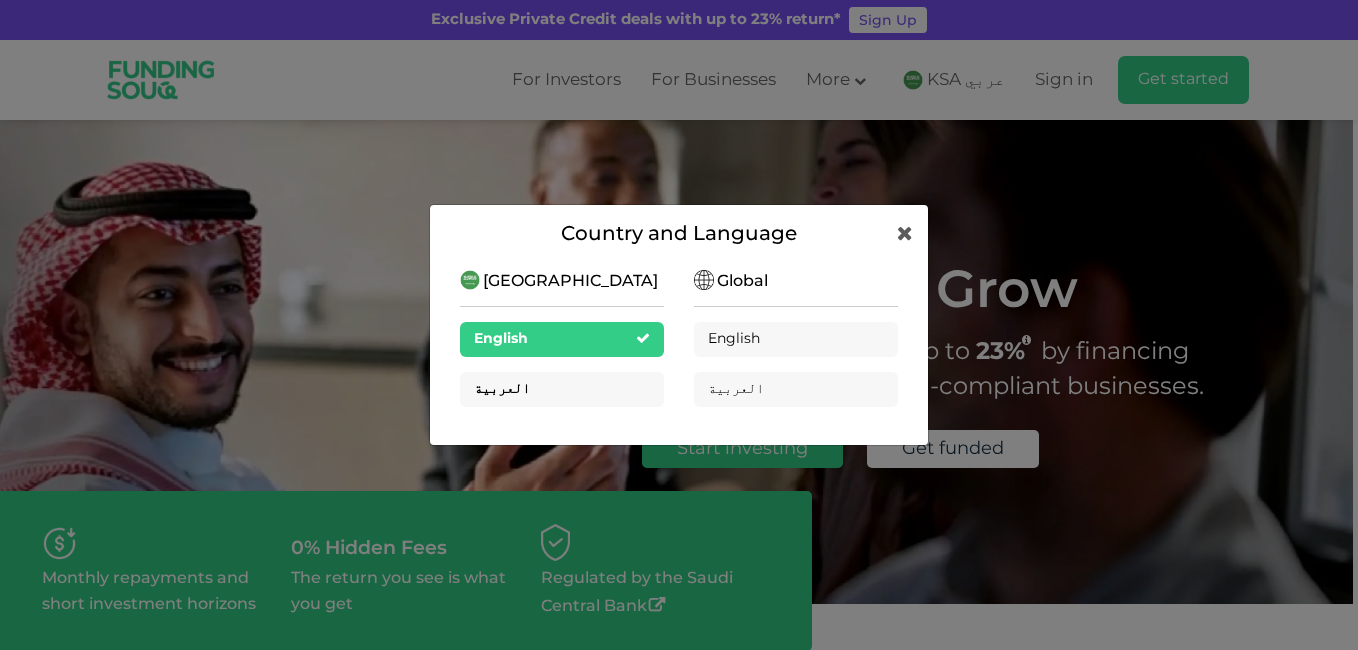 click on "العربية" at bounding box center (562, 389) 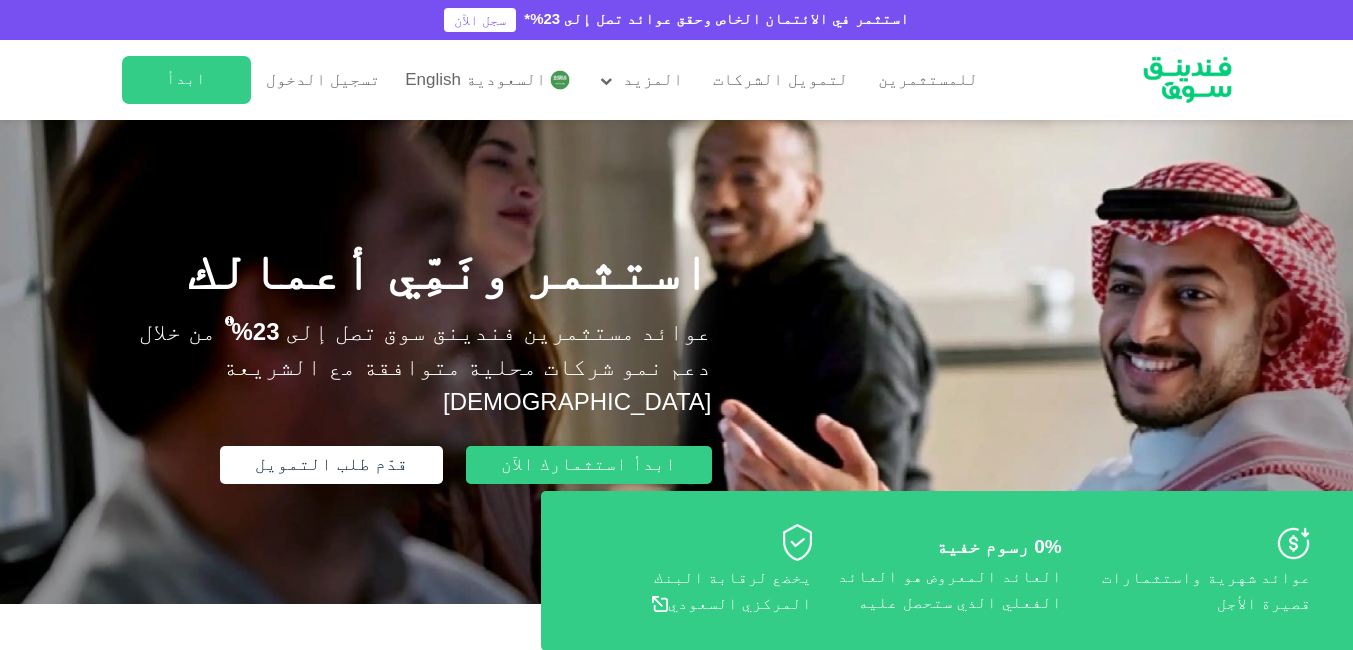 scroll, scrollTop: 0, scrollLeft: 0, axis: both 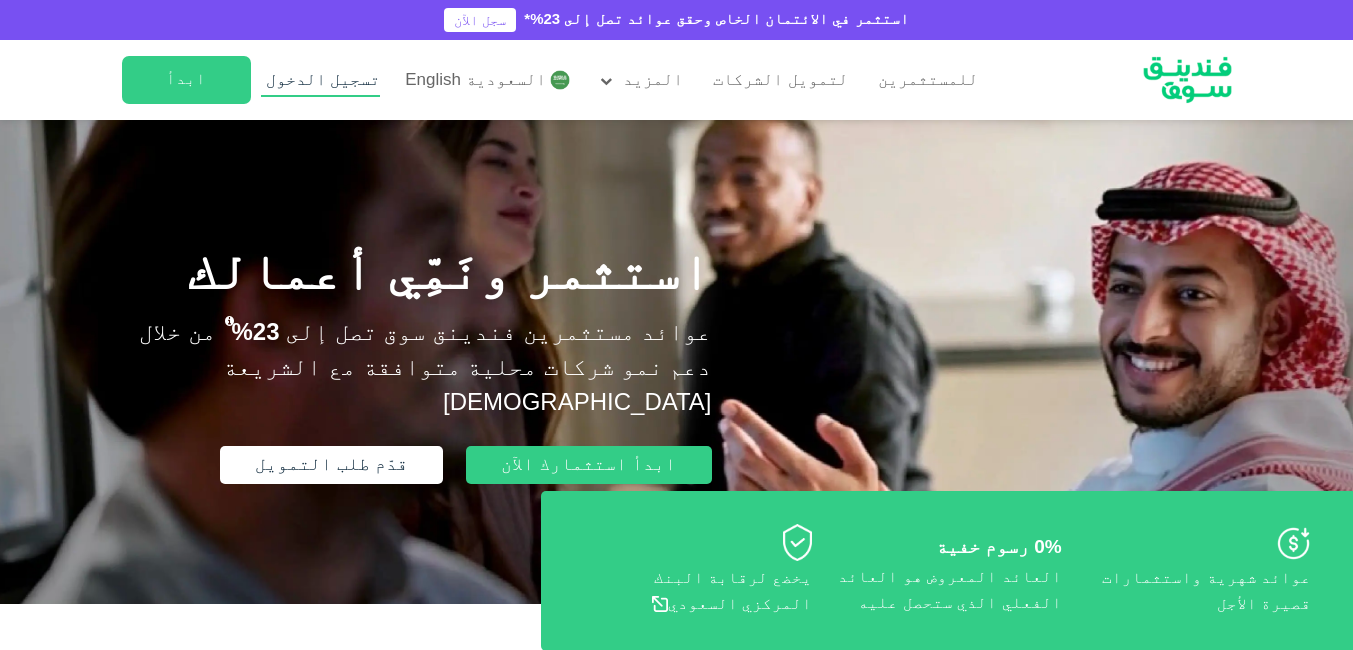 click on "تسجيل الدخول" at bounding box center [323, 80] 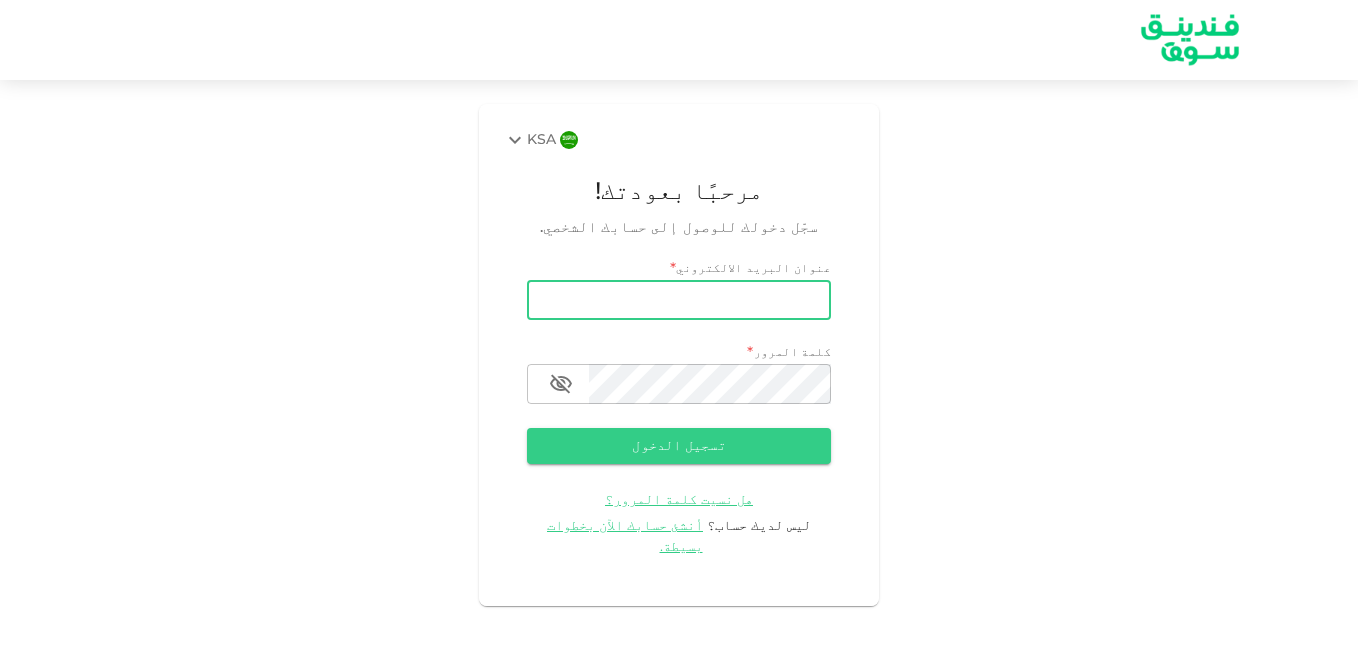 scroll, scrollTop: 0, scrollLeft: 0, axis: both 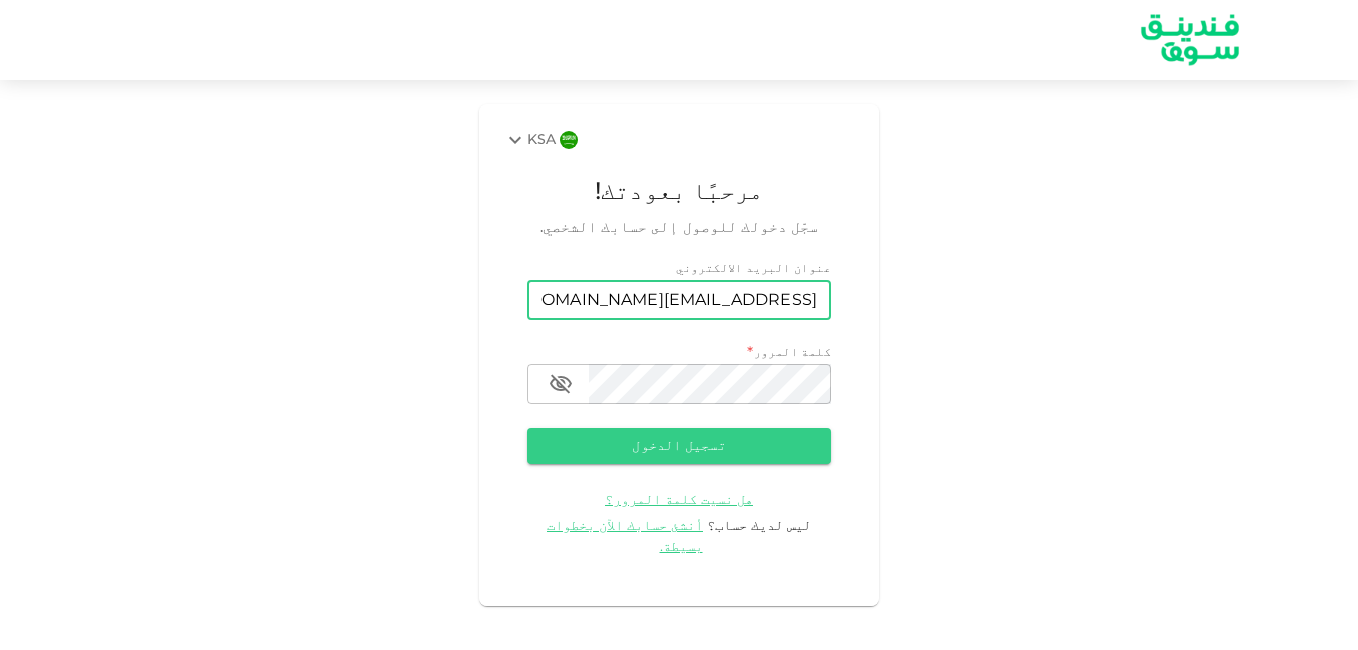 type on "maxima99_sa@hotmail.com" 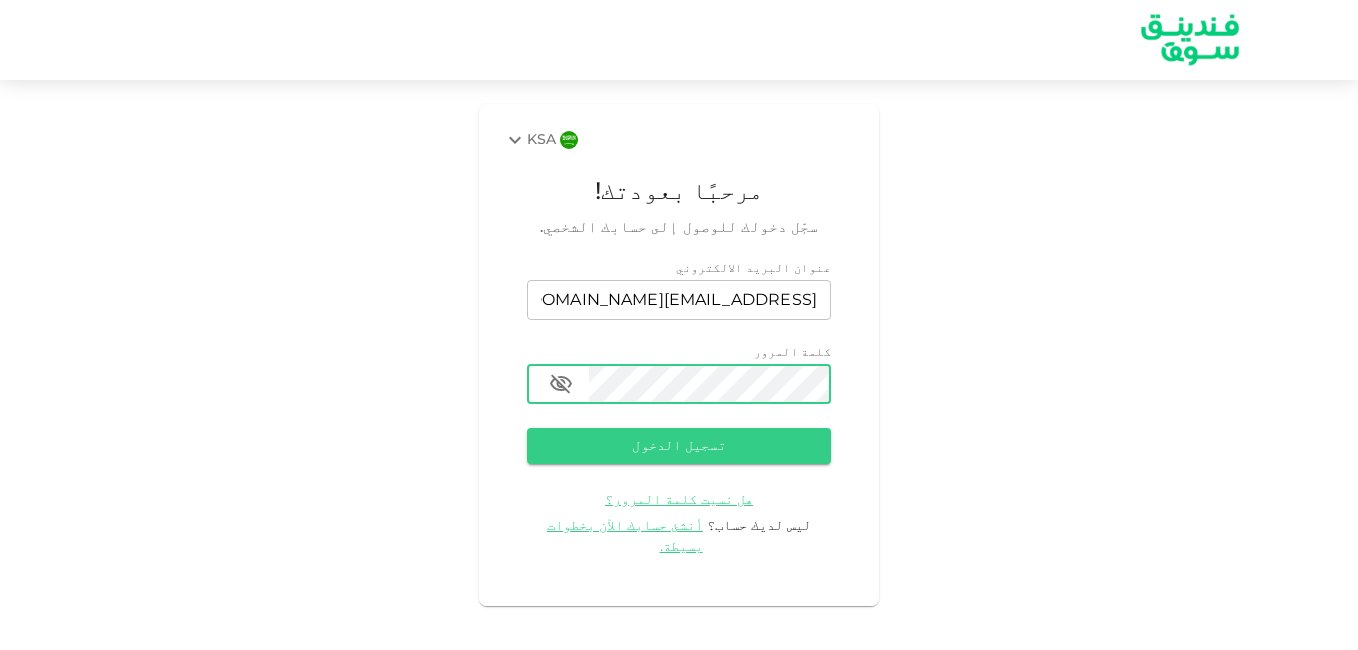 click on "تسجيل الدخول" at bounding box center [679, 446] 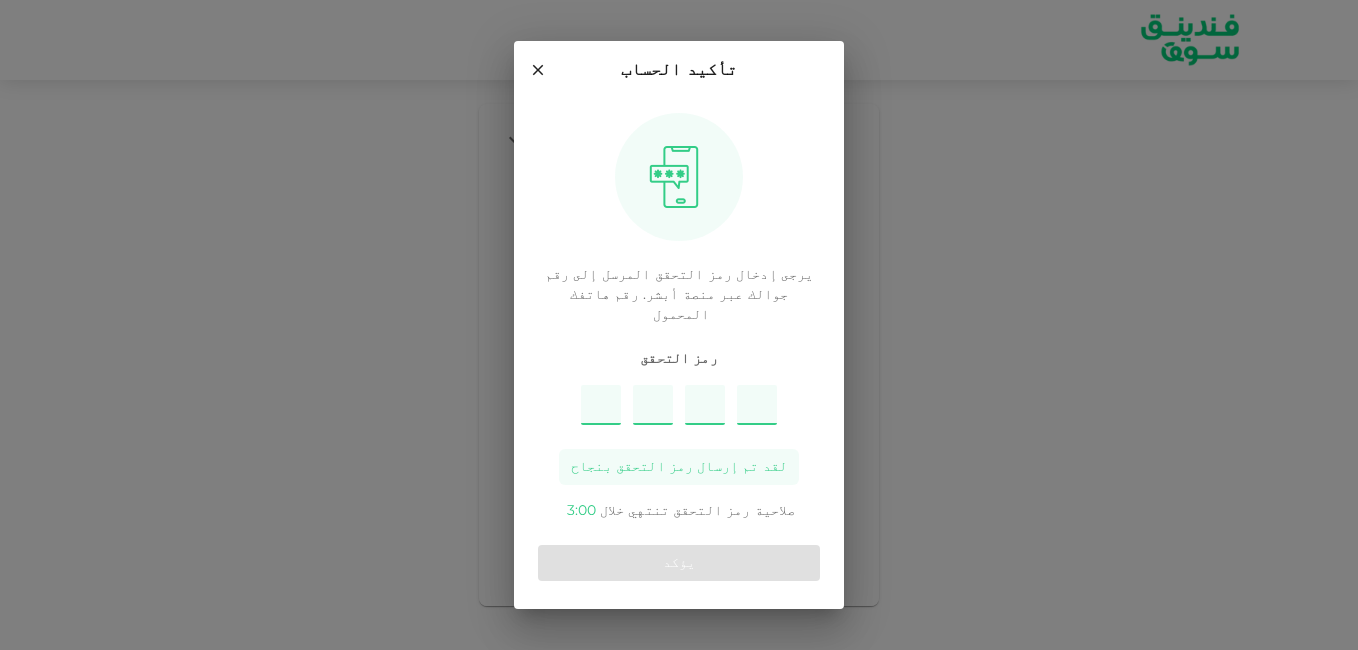 click at bounding box center [601, 405] 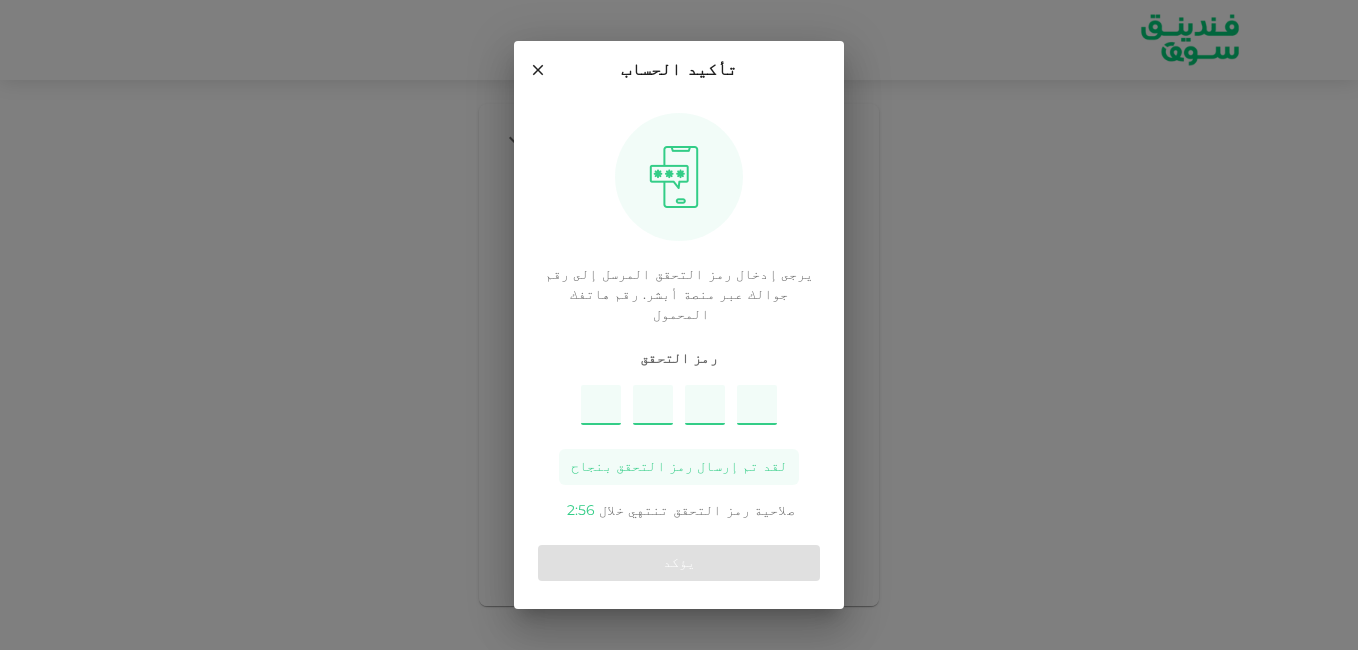type on "6" 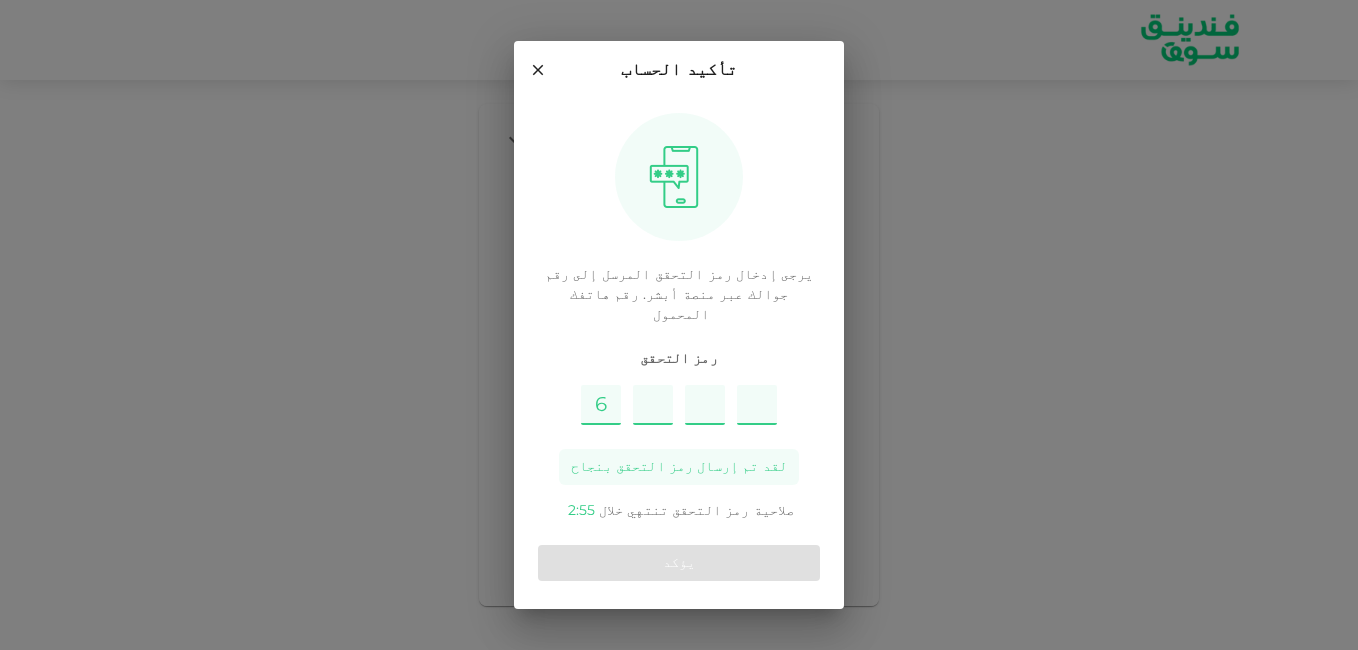 type on "7" 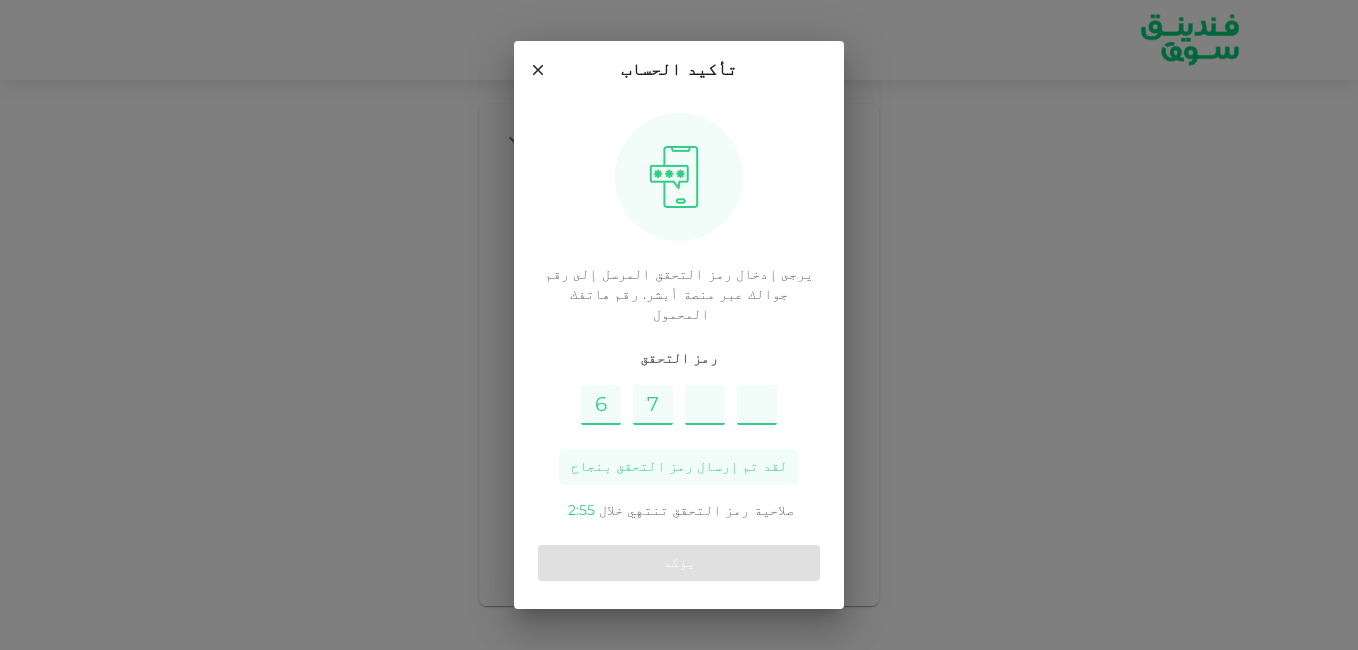 type on "2" 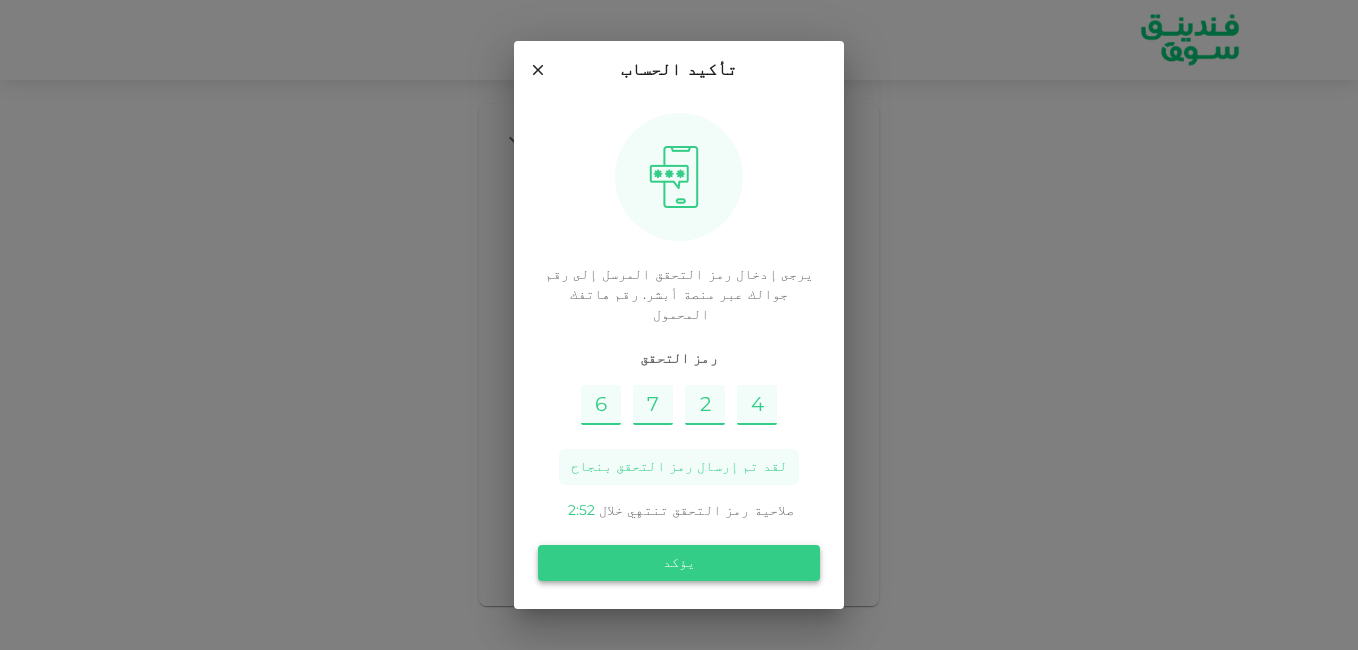 type on "4" 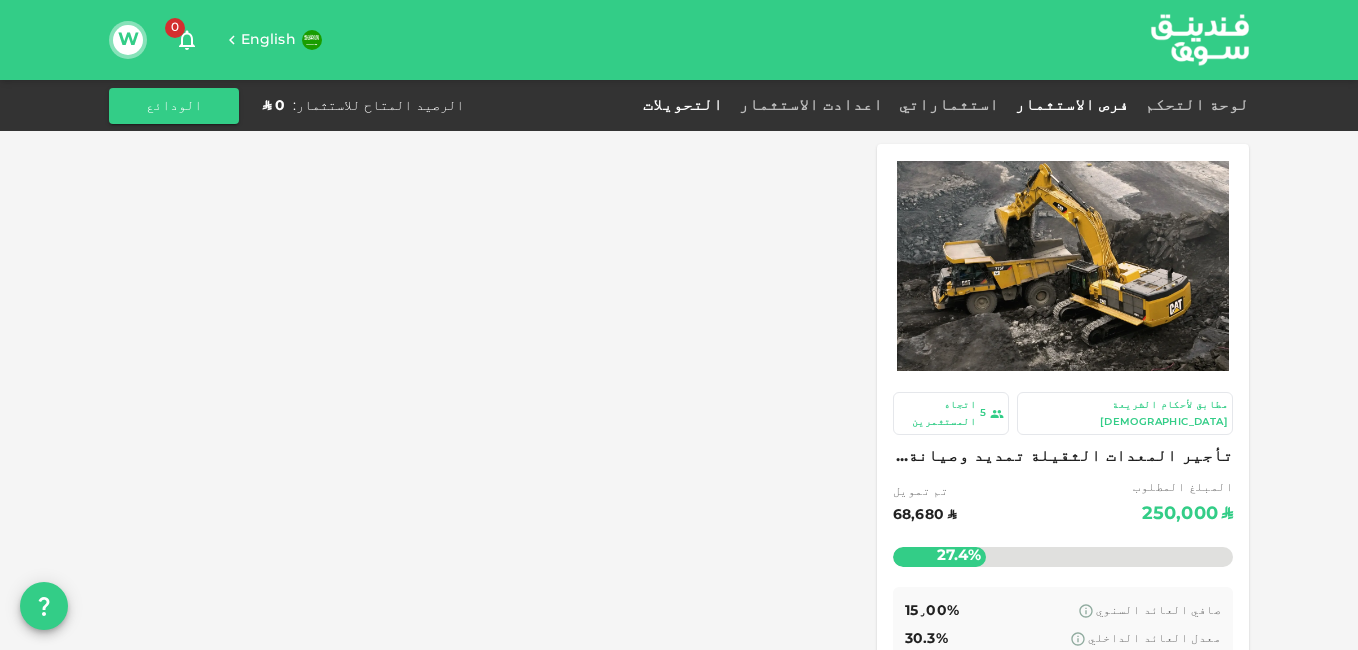 click on "التحويلات" at bounding box center (683, 105) 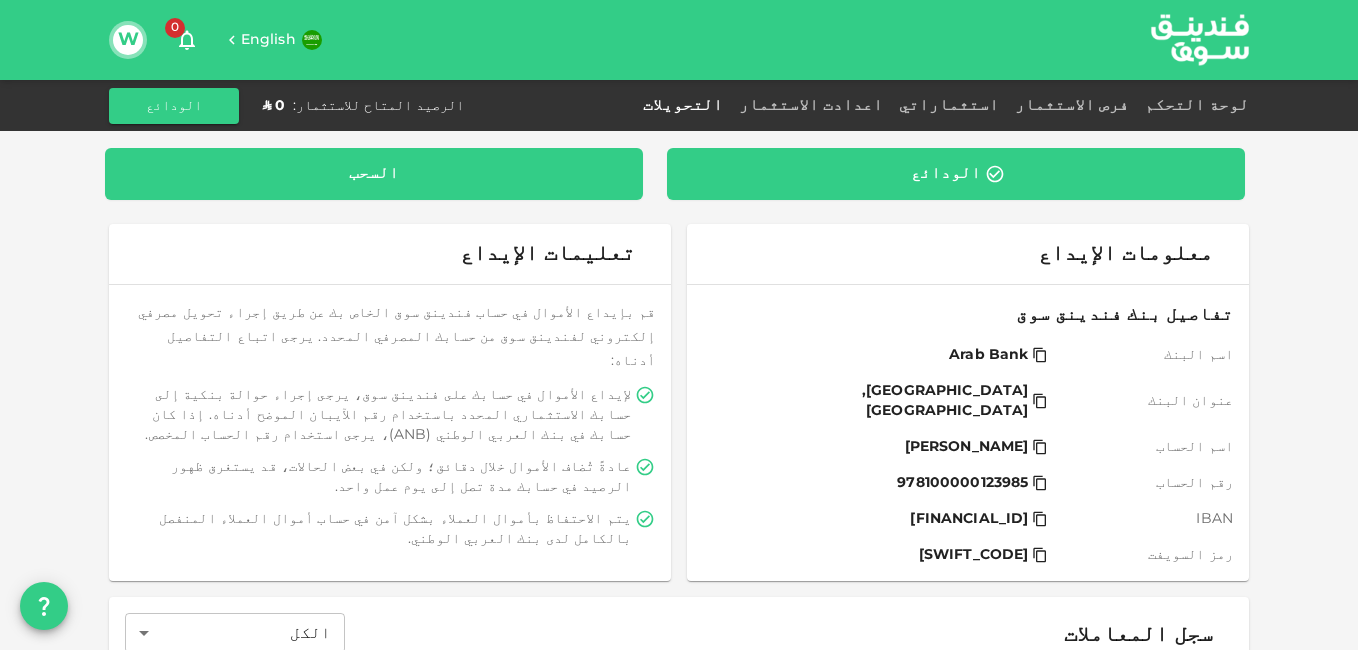 click on "السحب" at bounding box center (374, 174) 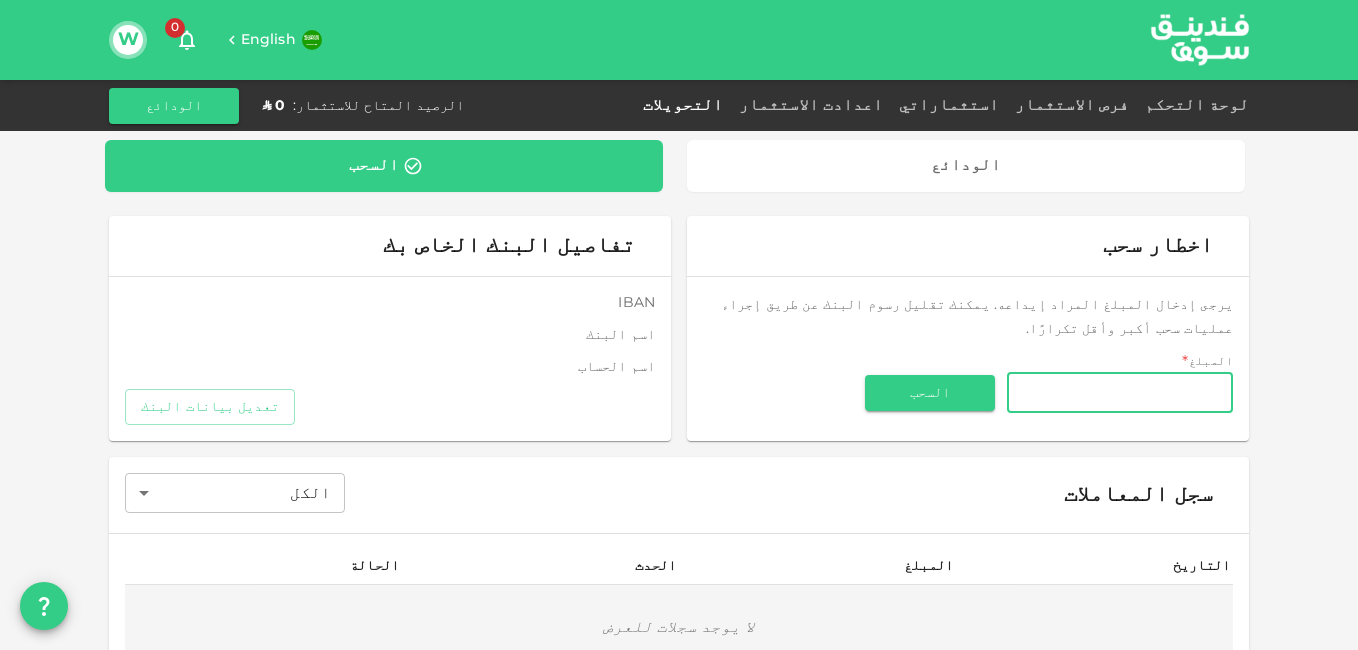 scroll, scrollTop: 0, scrollLeft: 0, axis: both 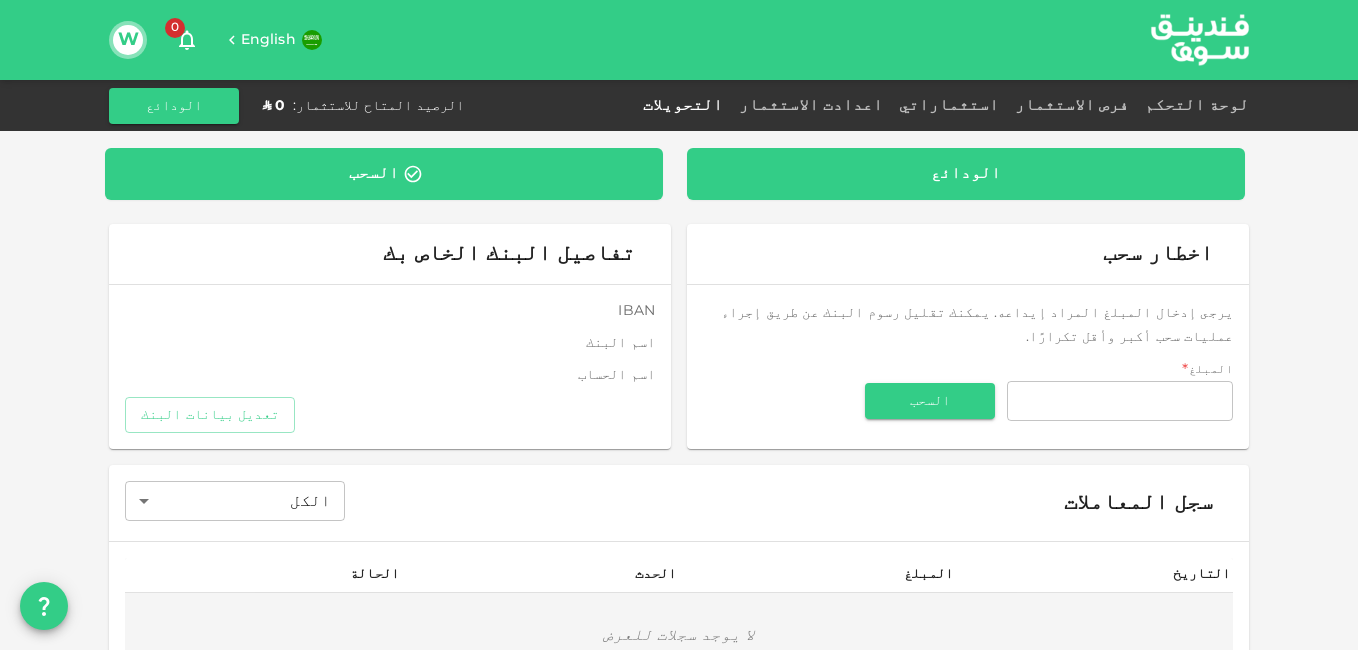 click on "الودائع" at bounding box center (966, 174) 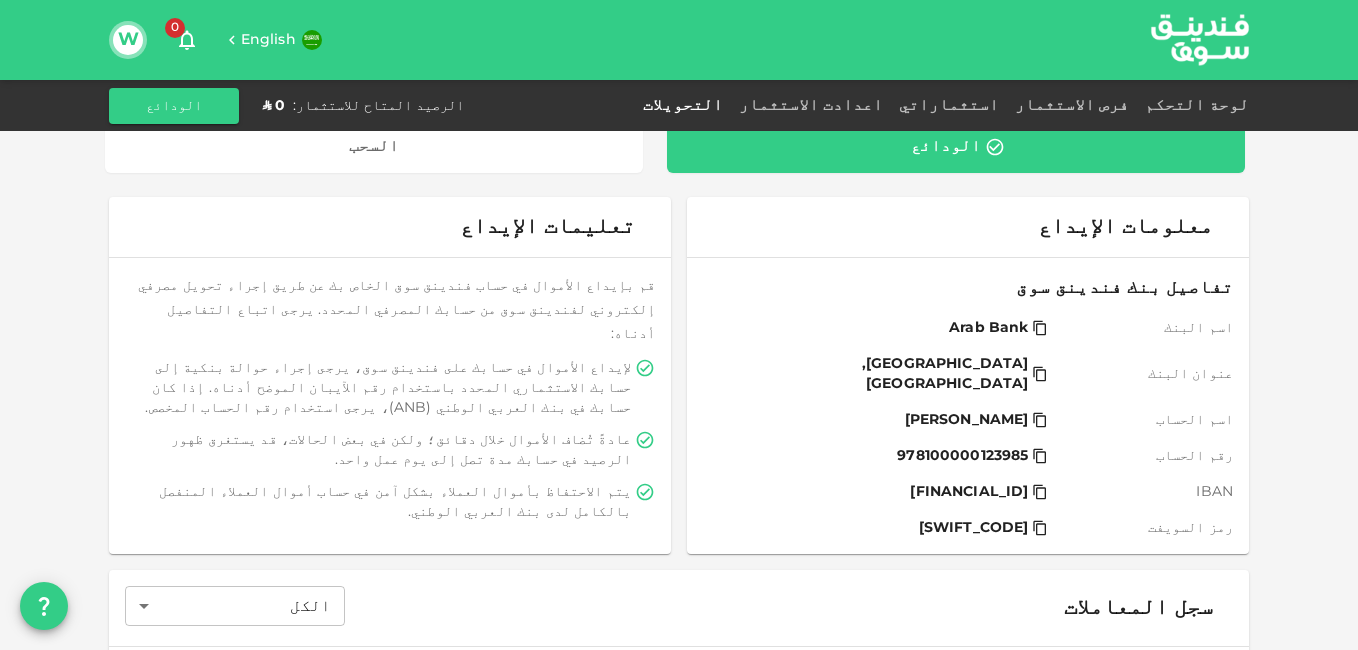 scroll, scrollTop: 0, scrollLeft: 0, axis: both 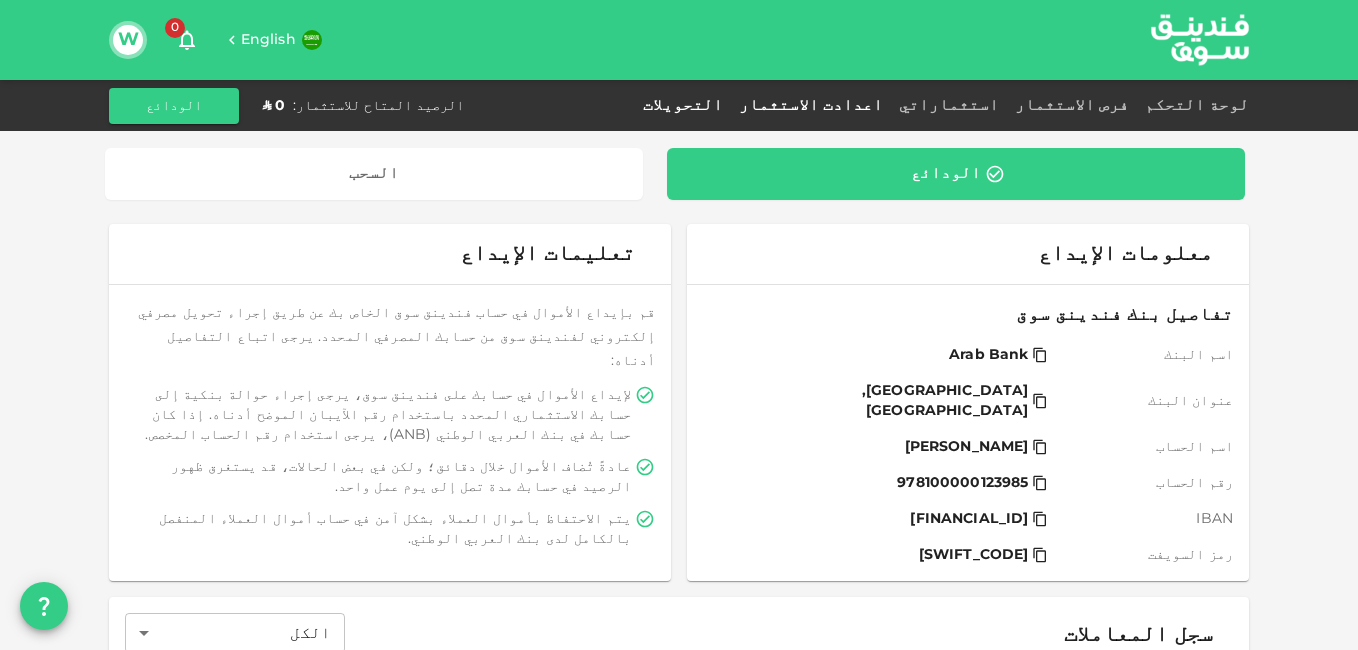 click on "اعدادت الاستثمار" at bounding box center (811, 105) 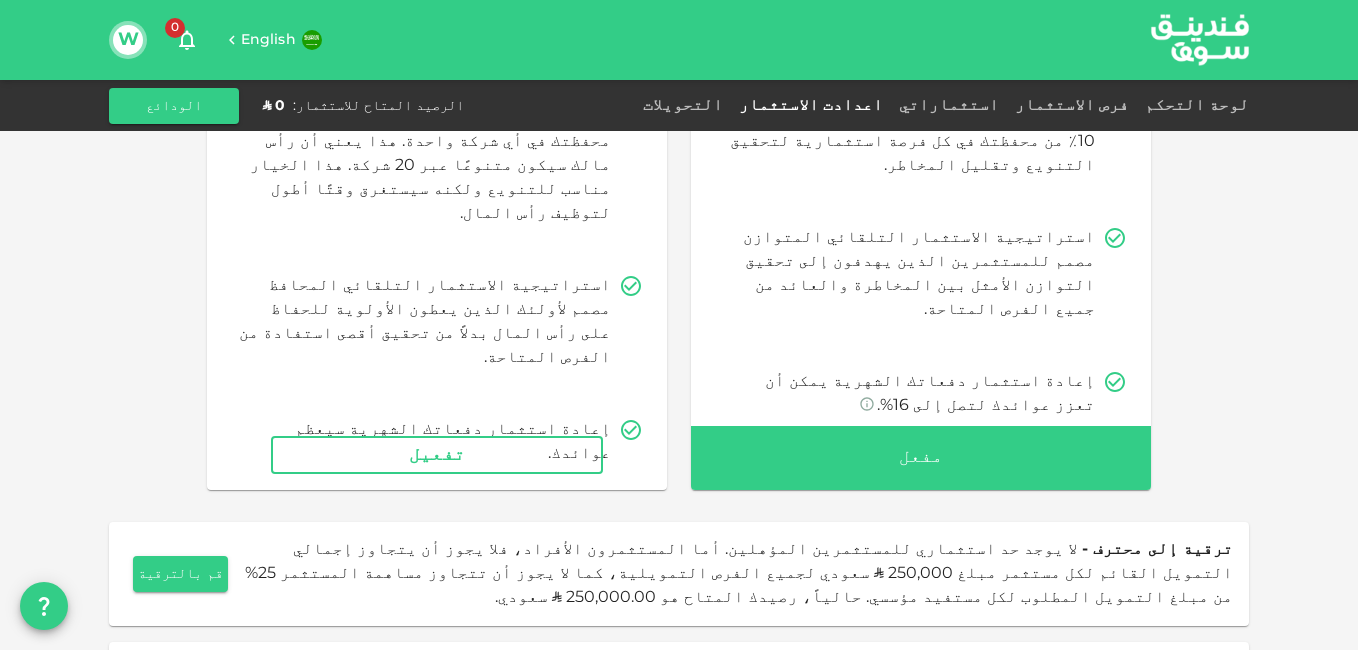 scroll, scrollTop: 243, scrollLeft: 0, axis: vertical 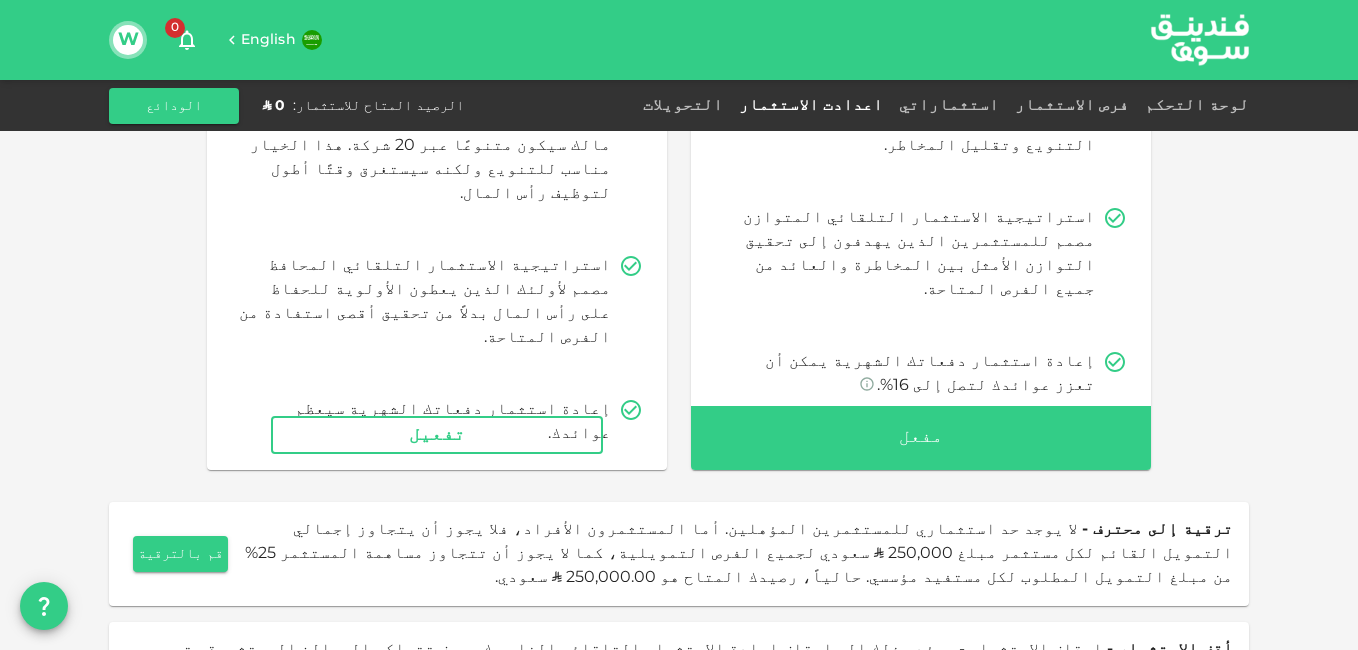 click on "مفعل" at bounding box center [921, 438] 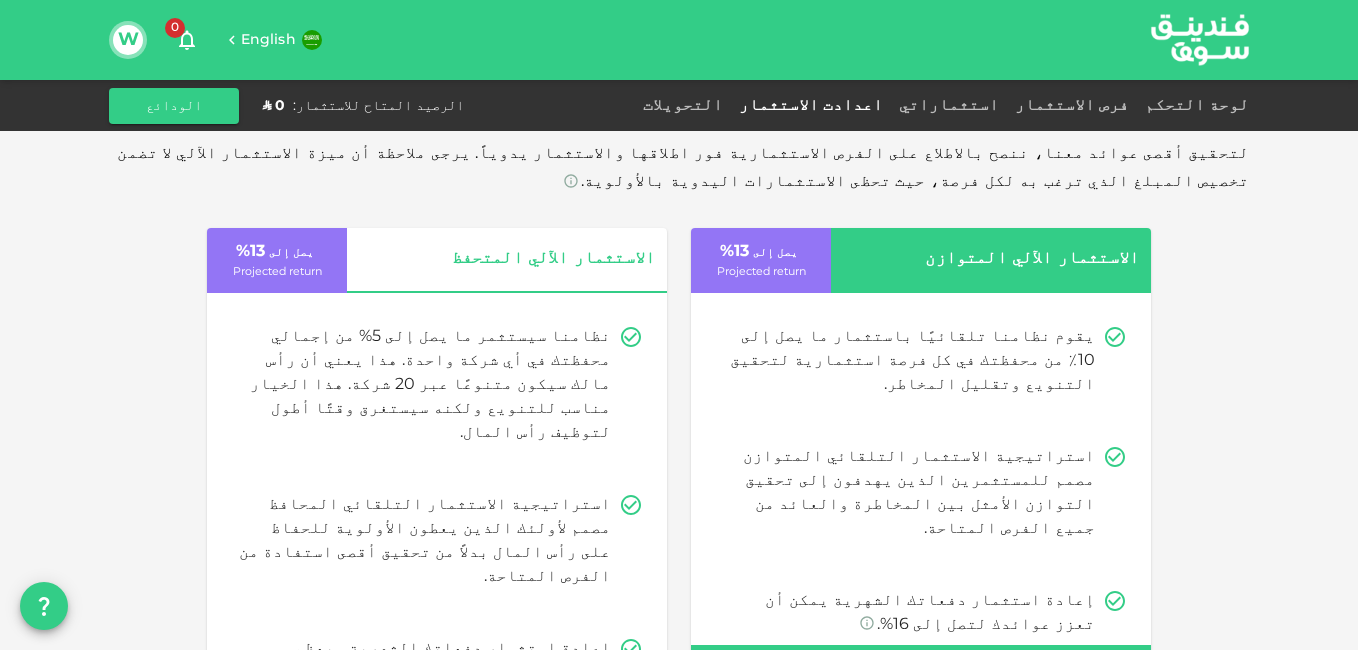 scroll, scrollTop: 0, scrollLeft: 0, axis: both 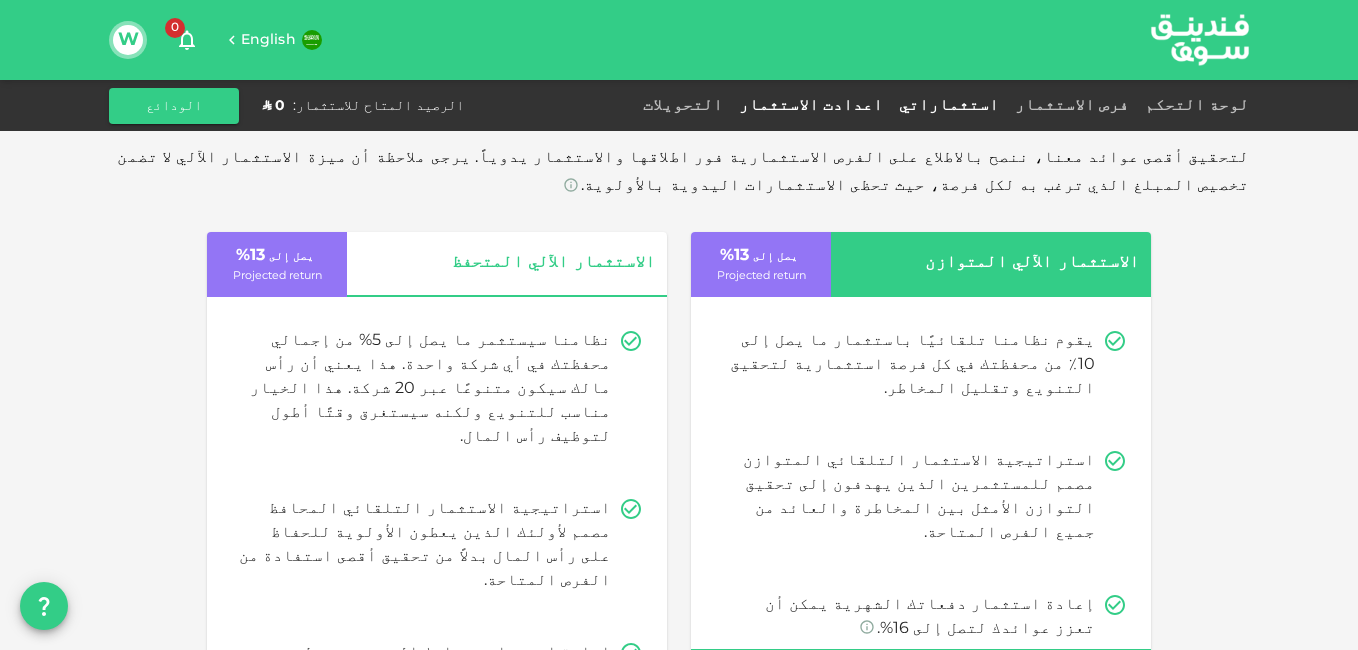 click on "استثماراتي" at bounding box center (949, 105) 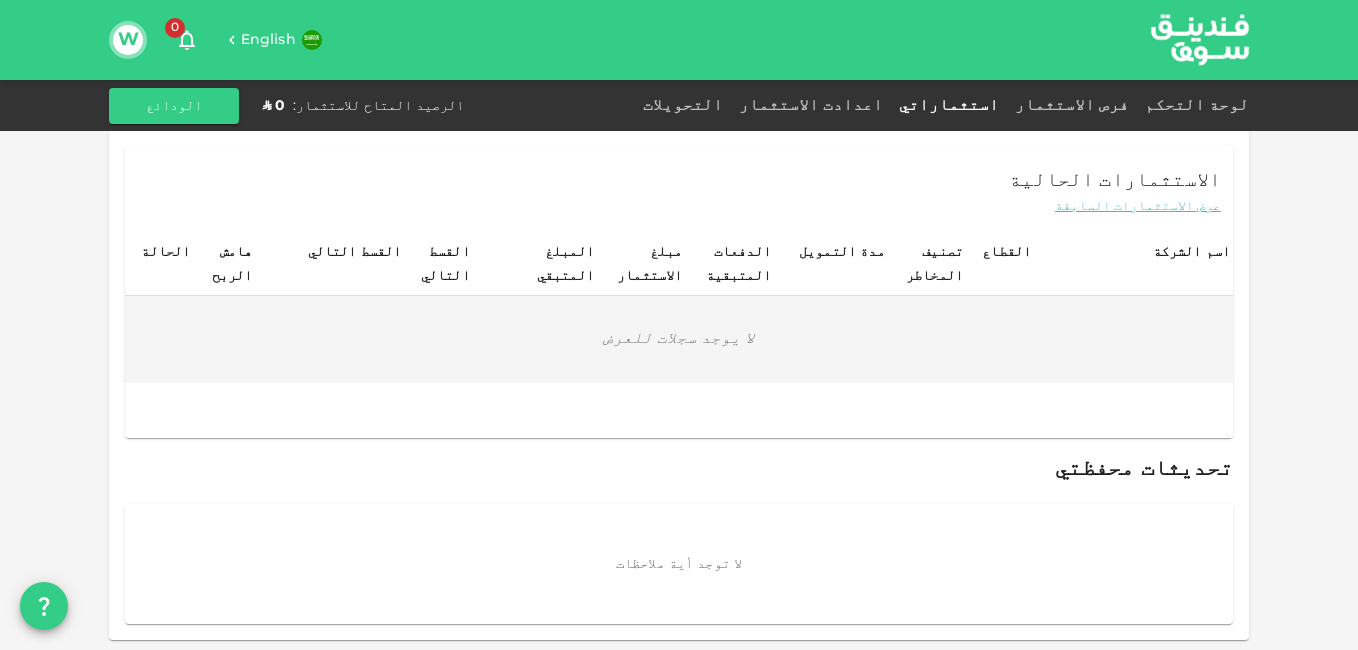 scroll, scrollTop: 118, scrollLeft: 0, axis: vertical 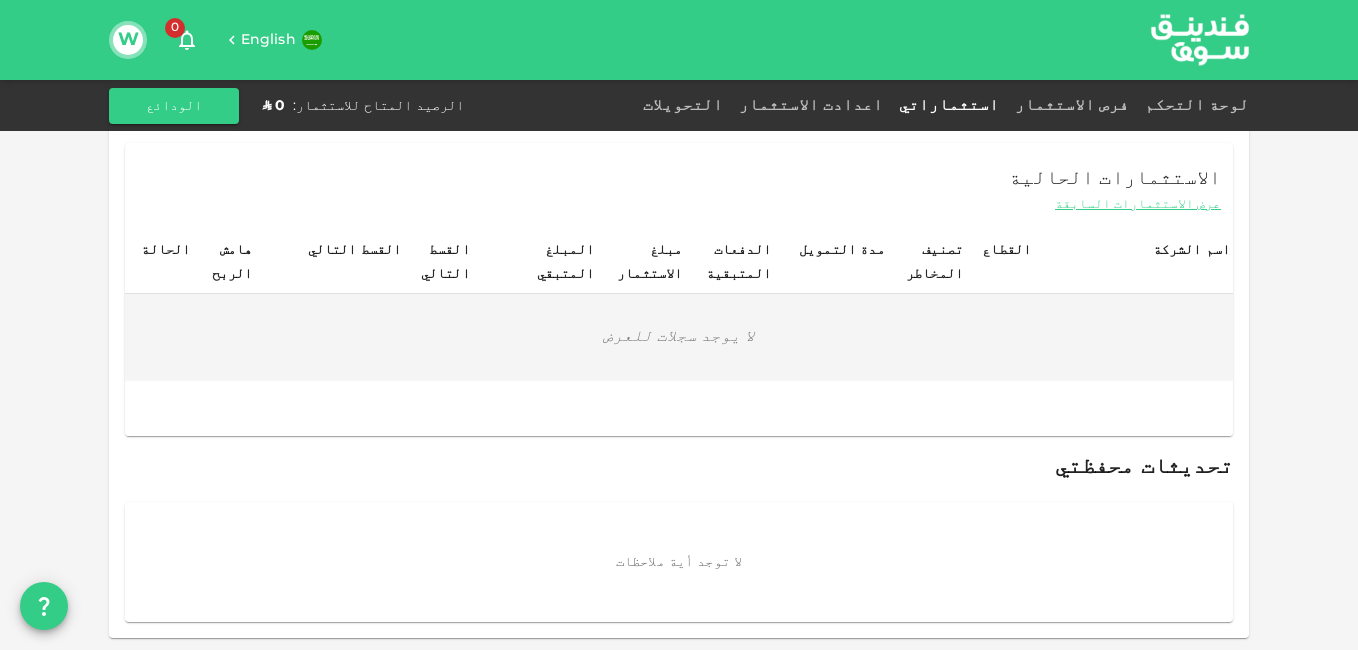 click on "عرض الاستثمارات السابقة" at bounding box center [1138, 204] 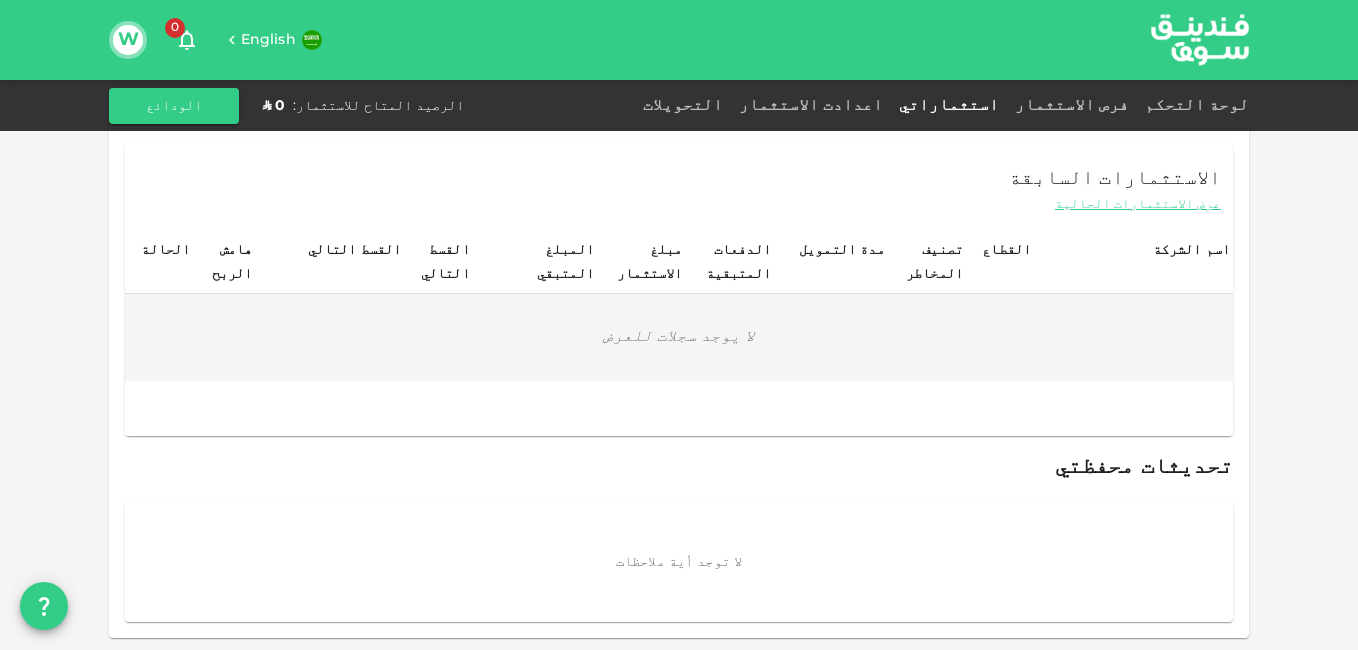 click on "عرض الاستثمارات الحالية" at bounding box center (1138, 204) 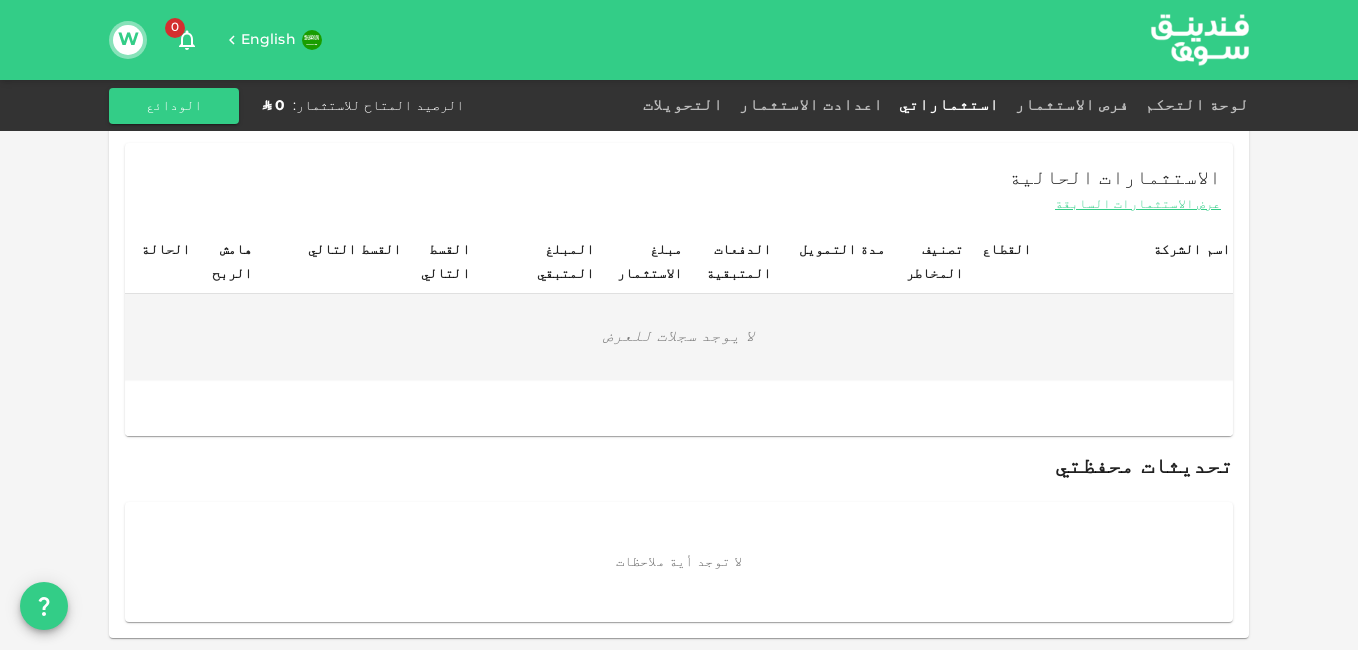 click on "عرض الاستثمارات السابقة" at bounding box center [1138, 204] 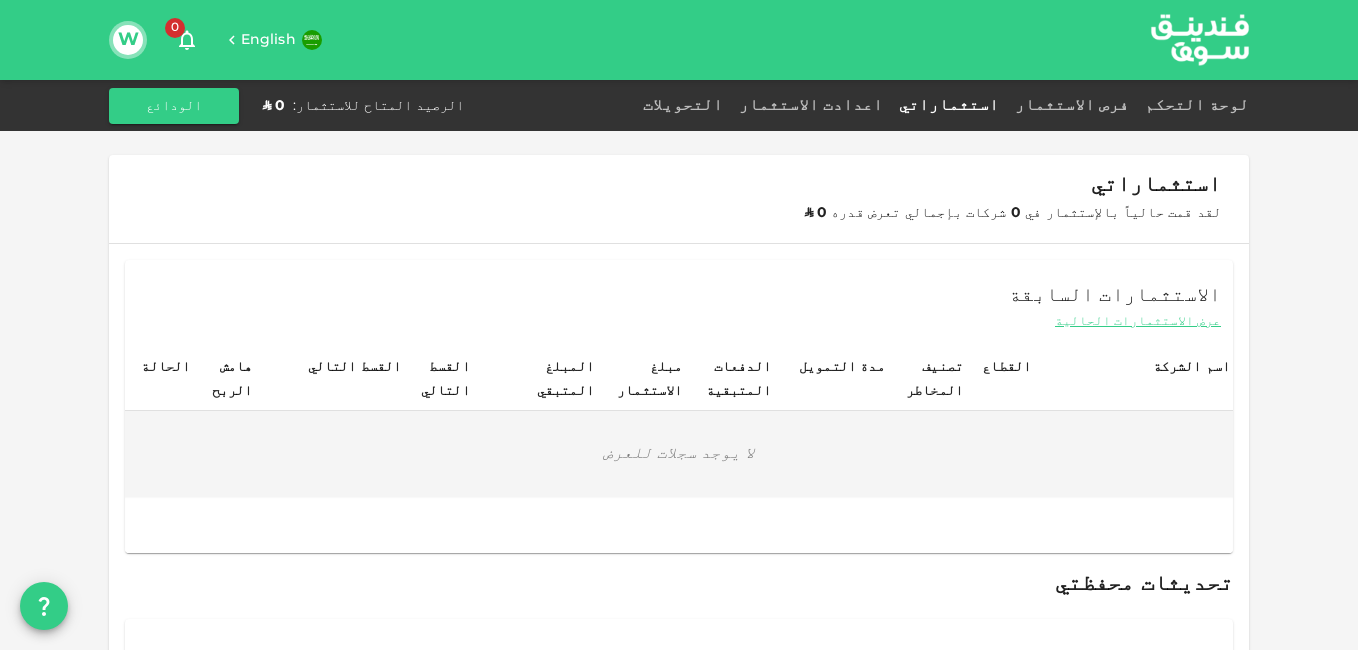 scroll, scrollTop: 0, scrollLeft: 0, axis: both 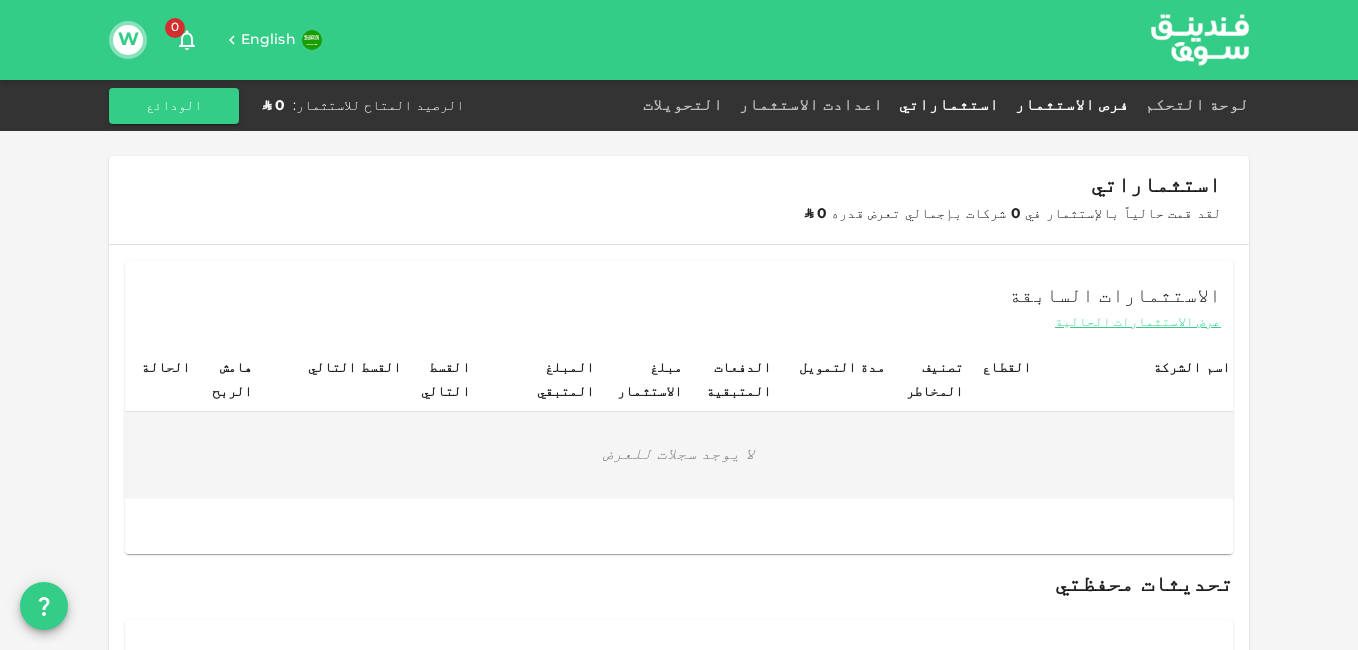 click on "فرص الاستثمار" at bounding box center (1072, 105) 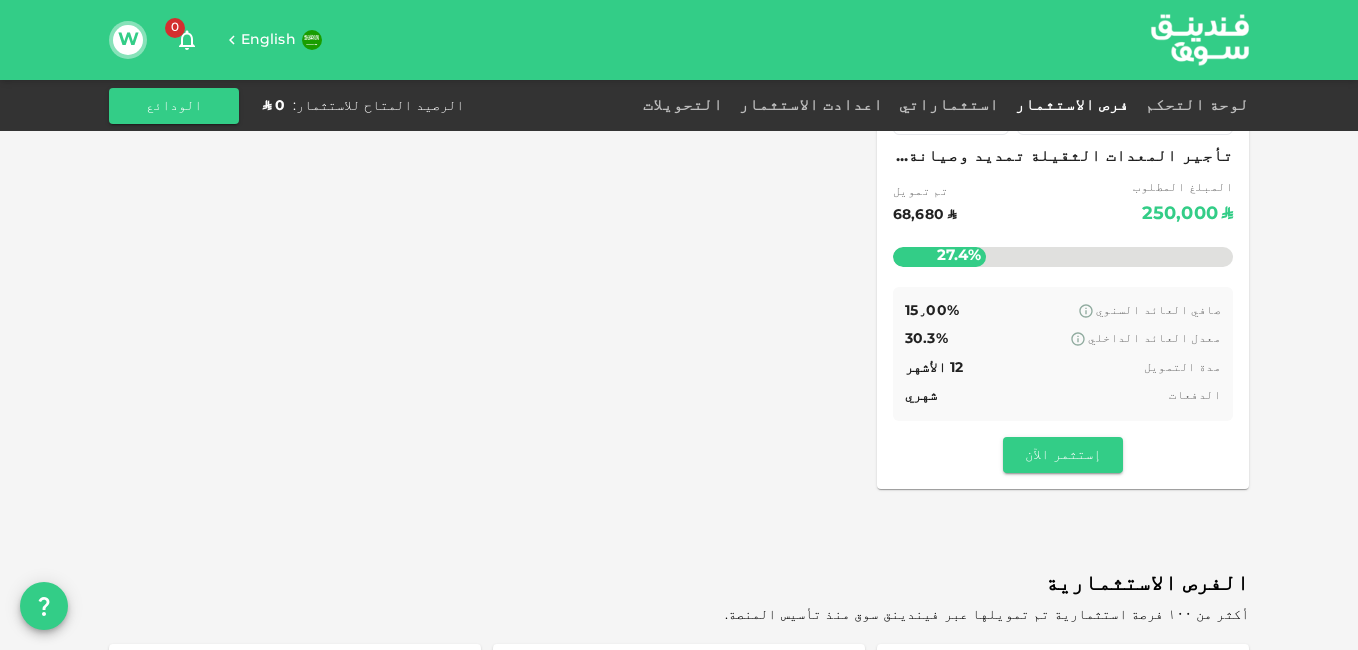 scroll, scrollTop: 200, scrollLeft: 0, axis: vertical 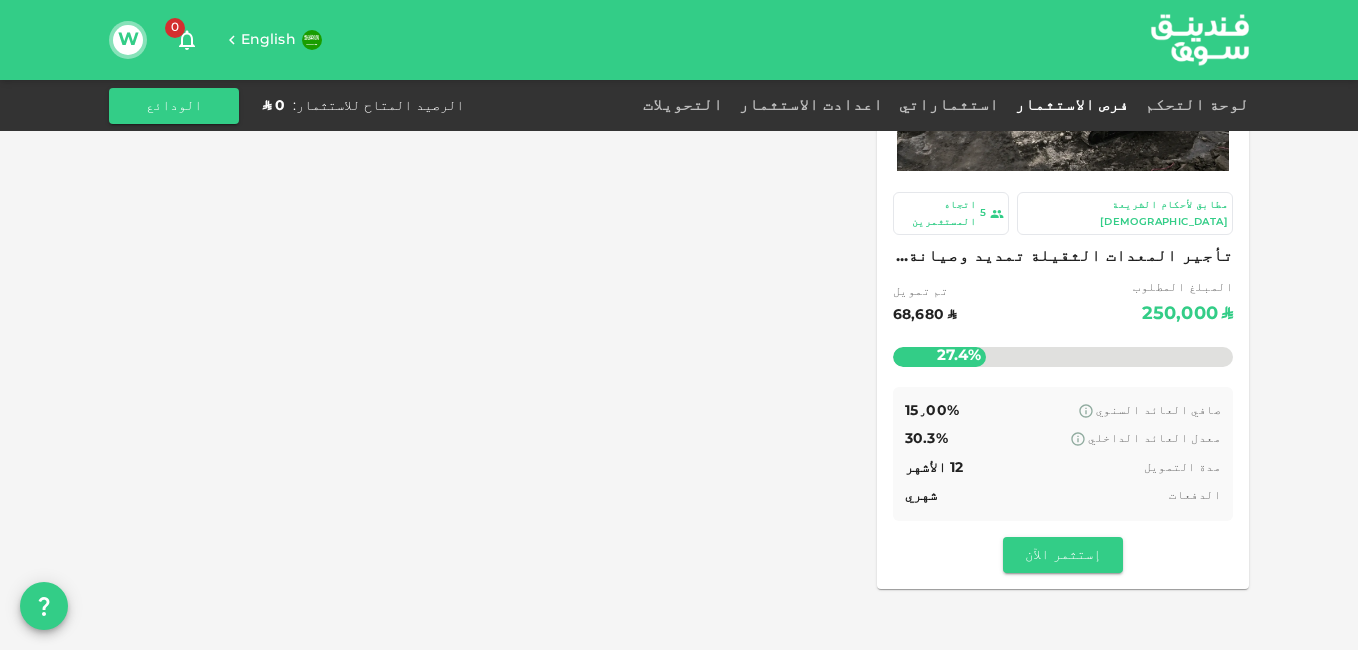 click on "اتجاه المستثمرين" at bounding box center (937, 213) 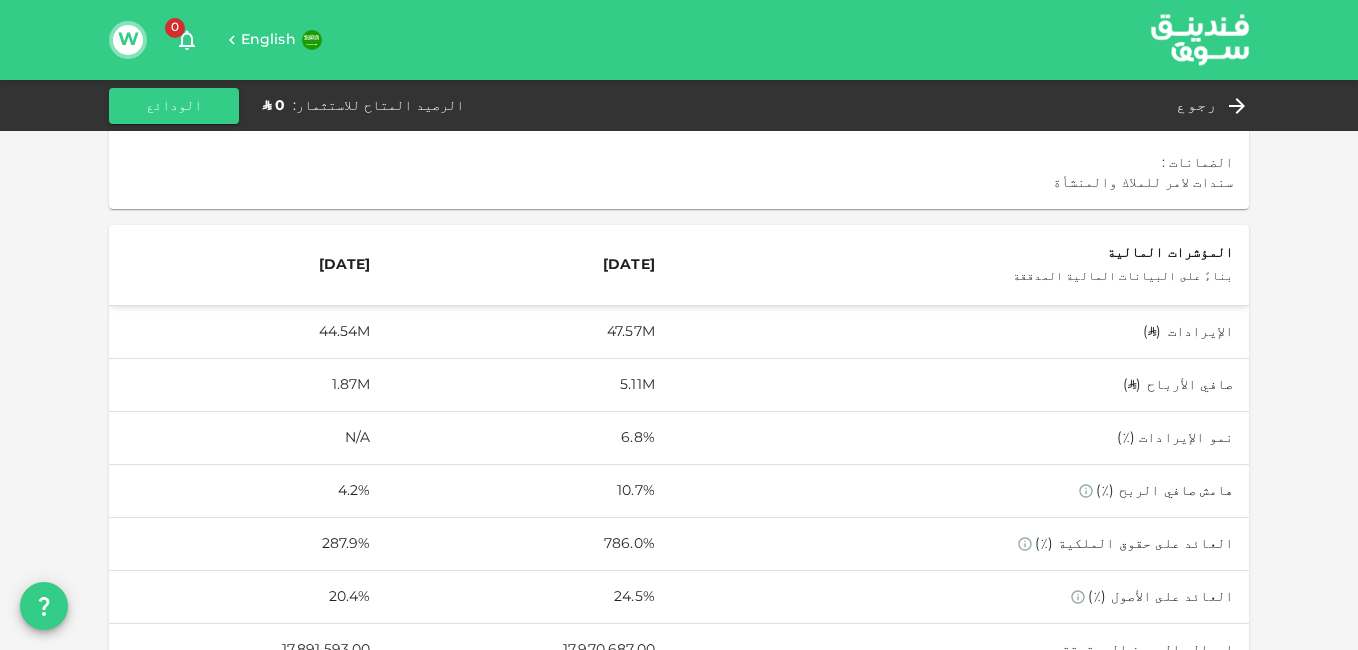 scroll, scrollTop: 900, scrollLeft: 0, axis: vertical 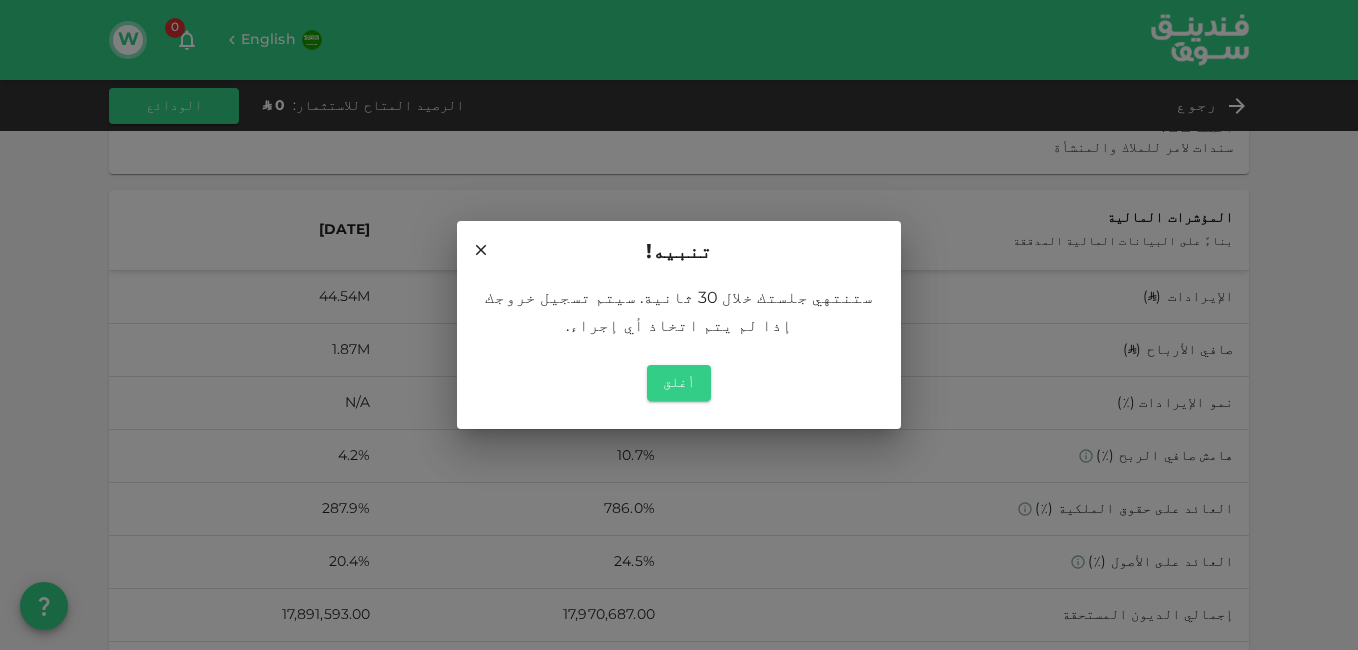 click 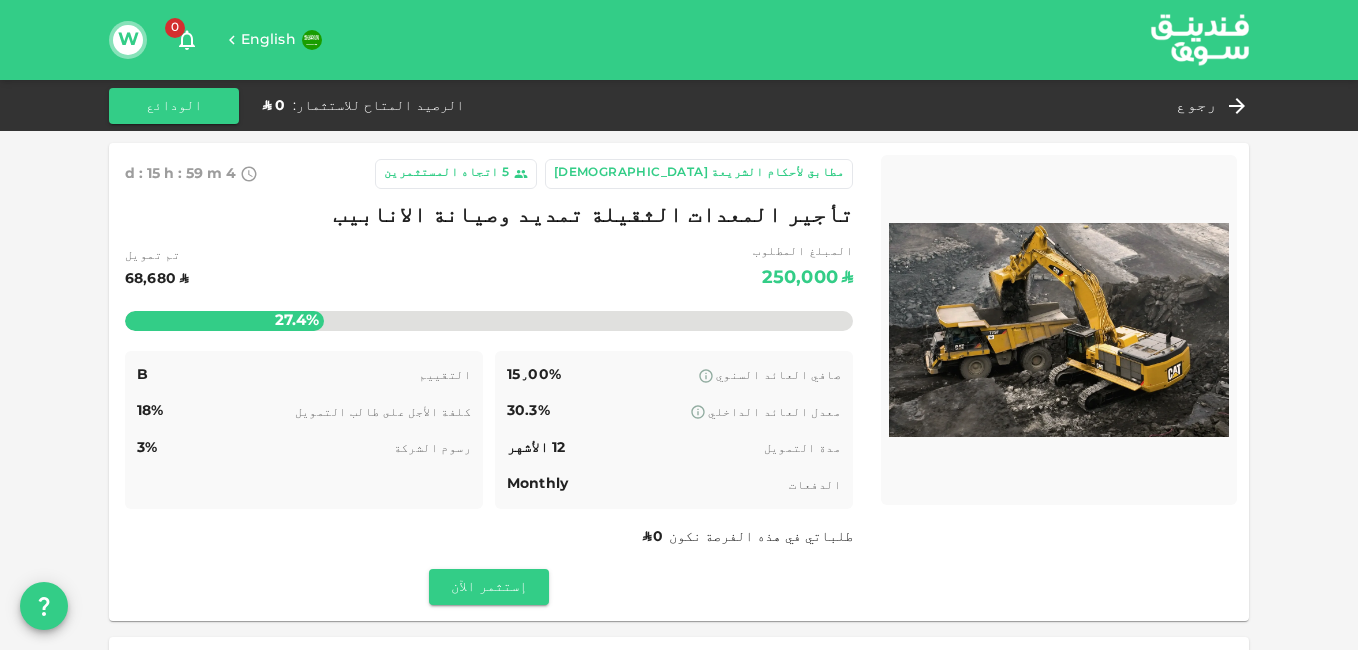 scroll, scrollTop: 0, scrollLeft: 0, axis: both 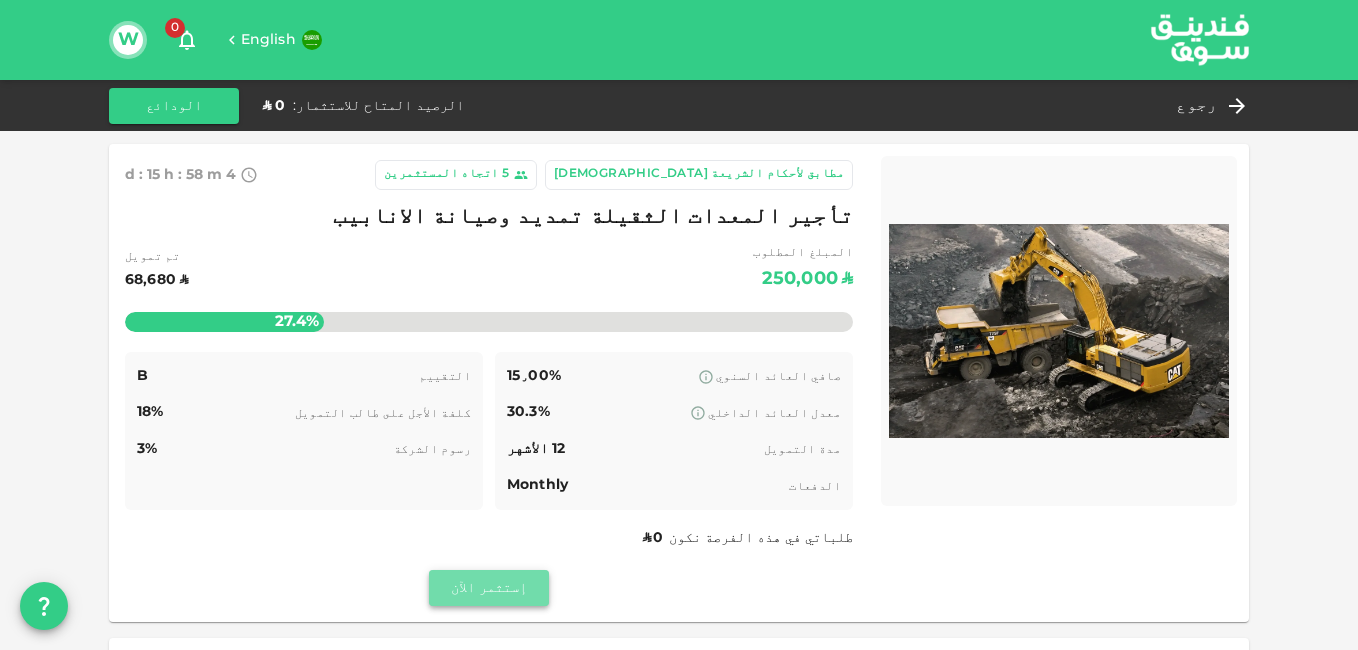 click on "إستثمر الآن" at bounding box center [489, 588] 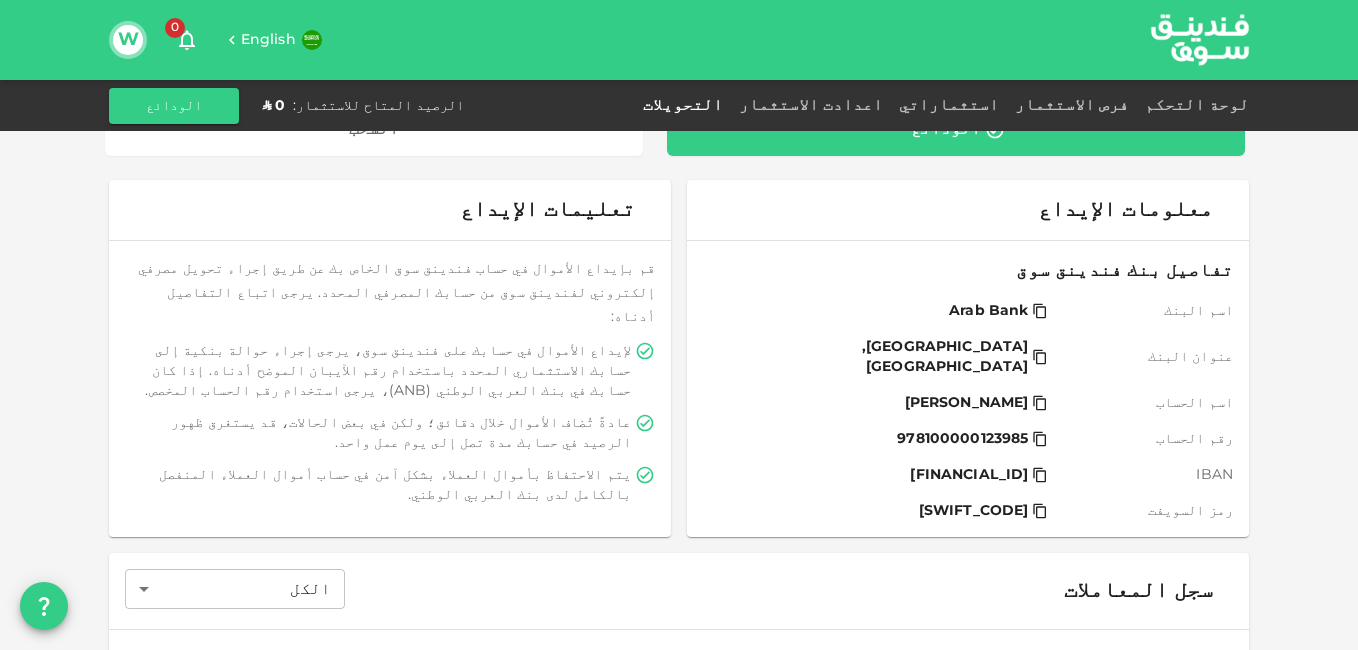 scroll, scrollTop: 0, scrollLeft: 0, axis: both 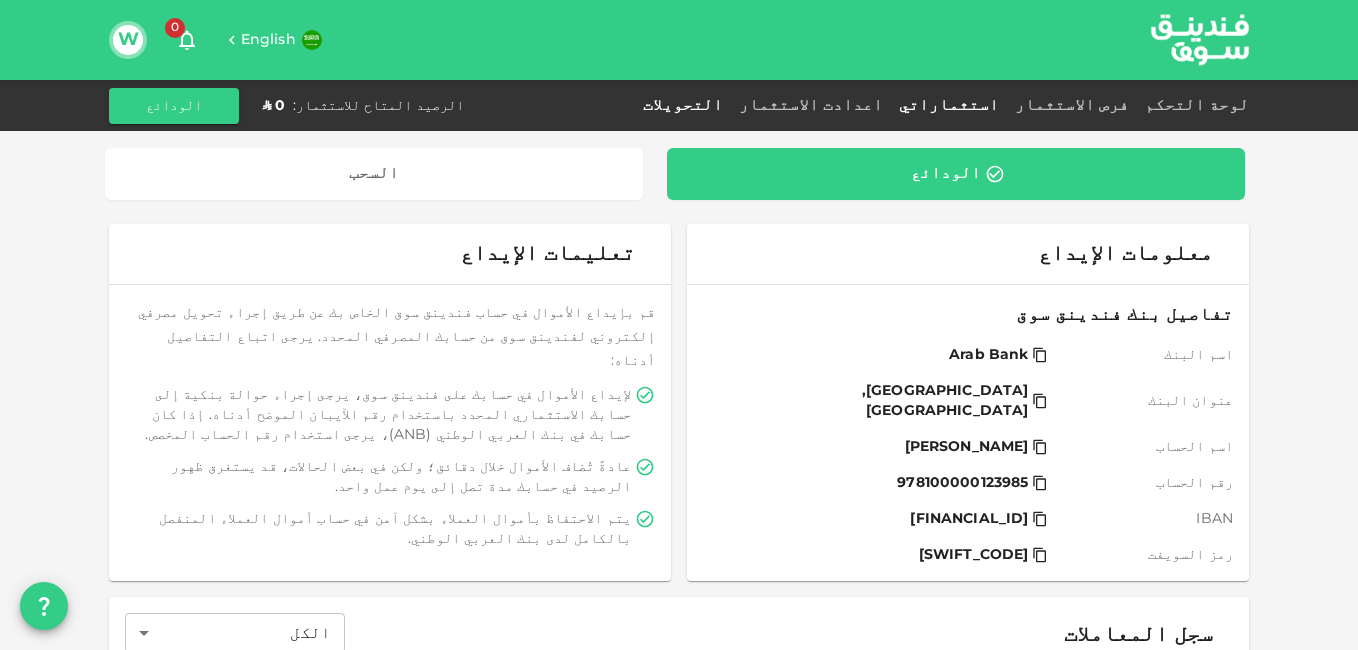 click on "استثماراتي" at bounding box center (949, 105) 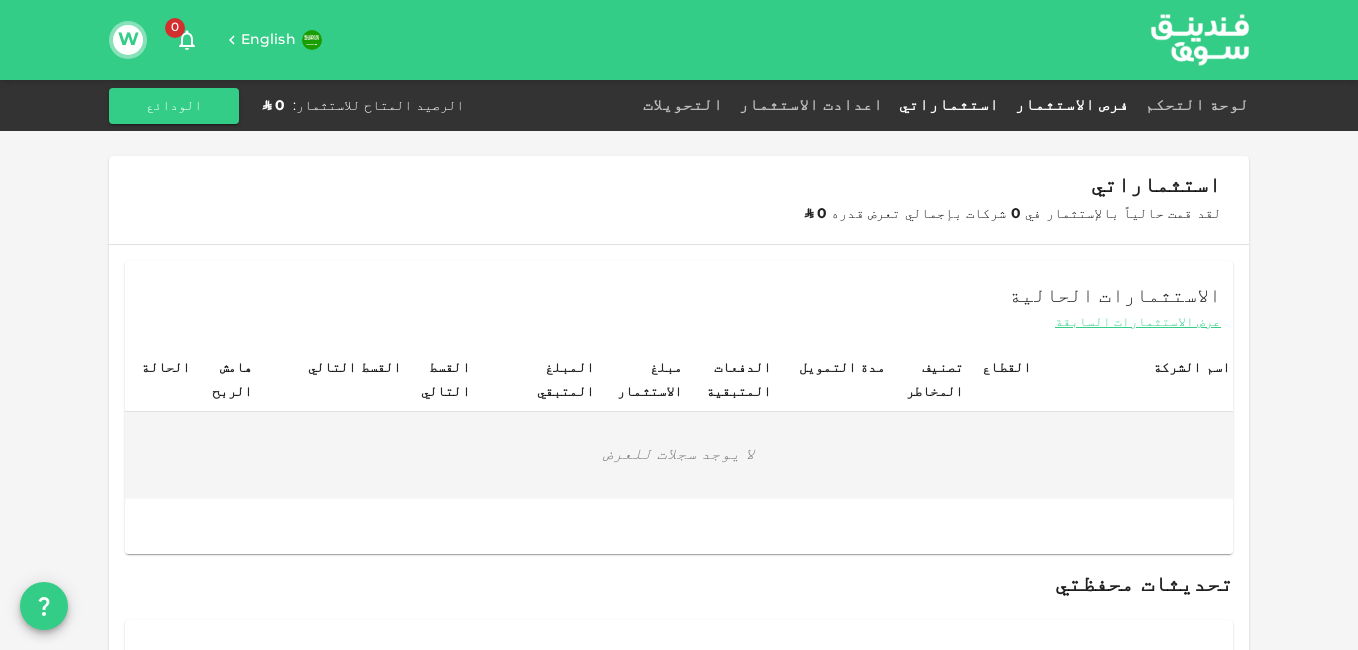 click on "فرص الاستثمار" at bounding box center (1072, 105) 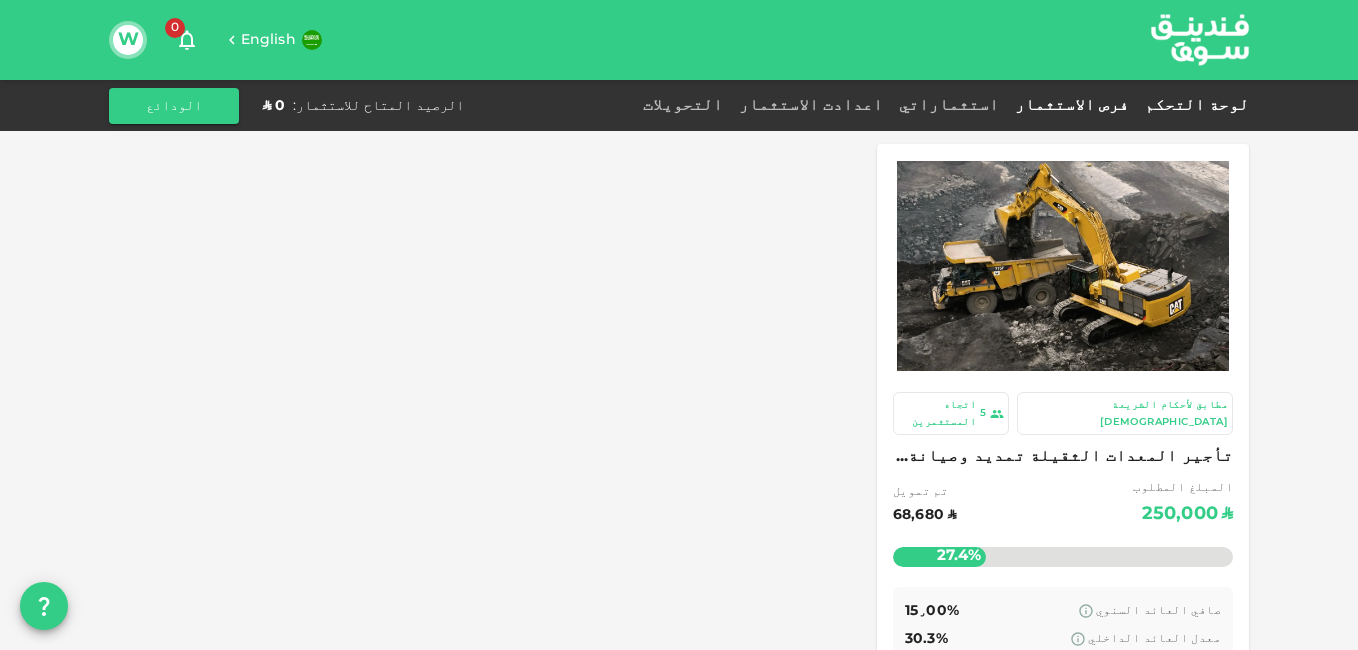 click on "لوحة التحكم" at bounding box center (1193, 105) 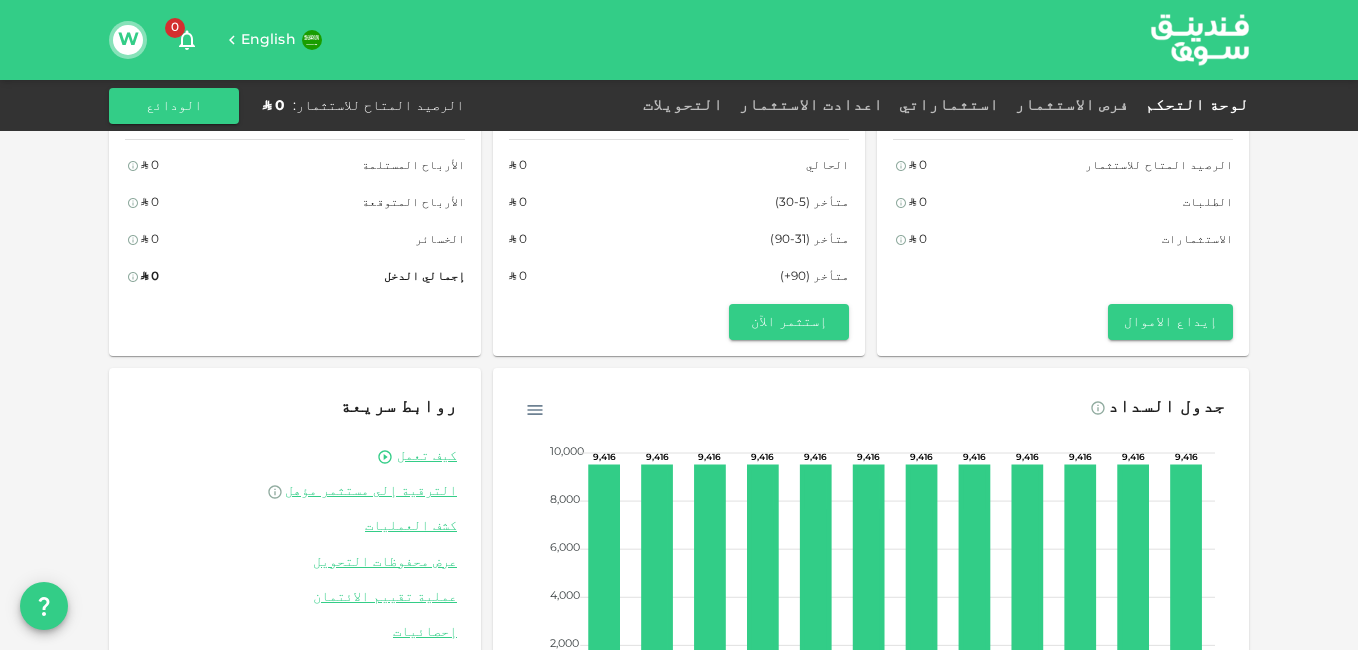 scroll, scrollTop: 0, scrollLeft: 0, axis: both 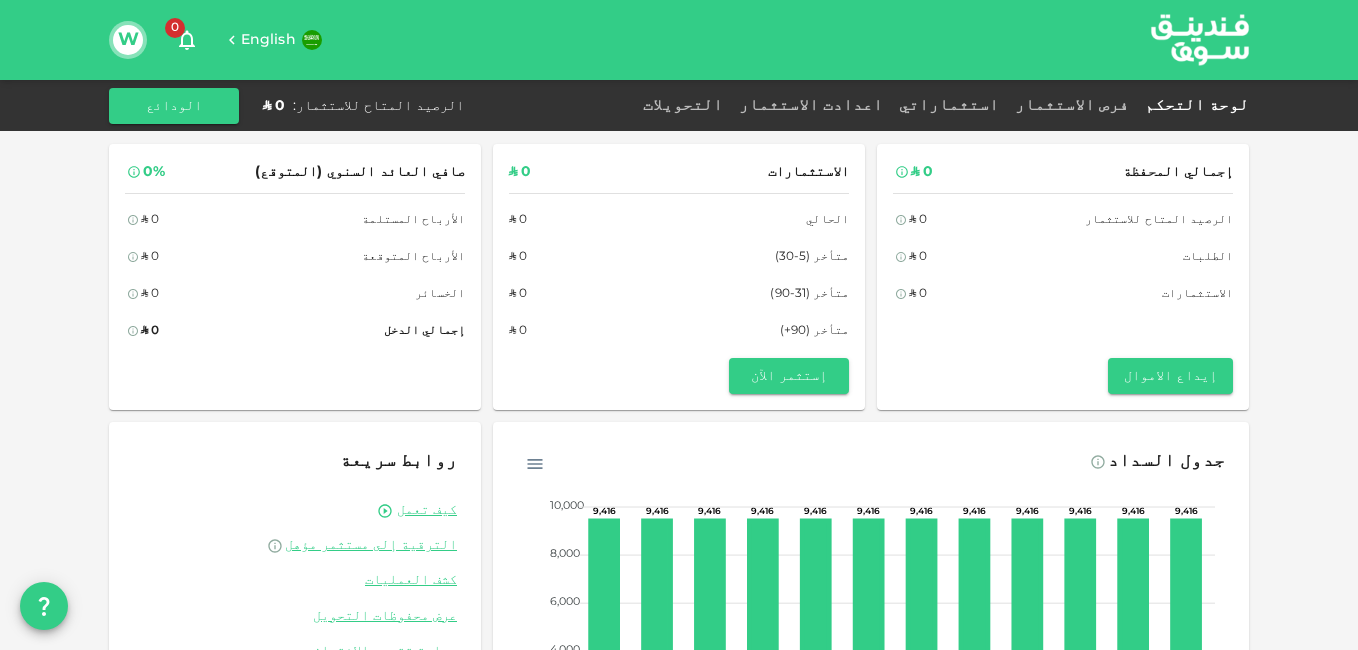 click on "W" at bounding box center [128, 40] 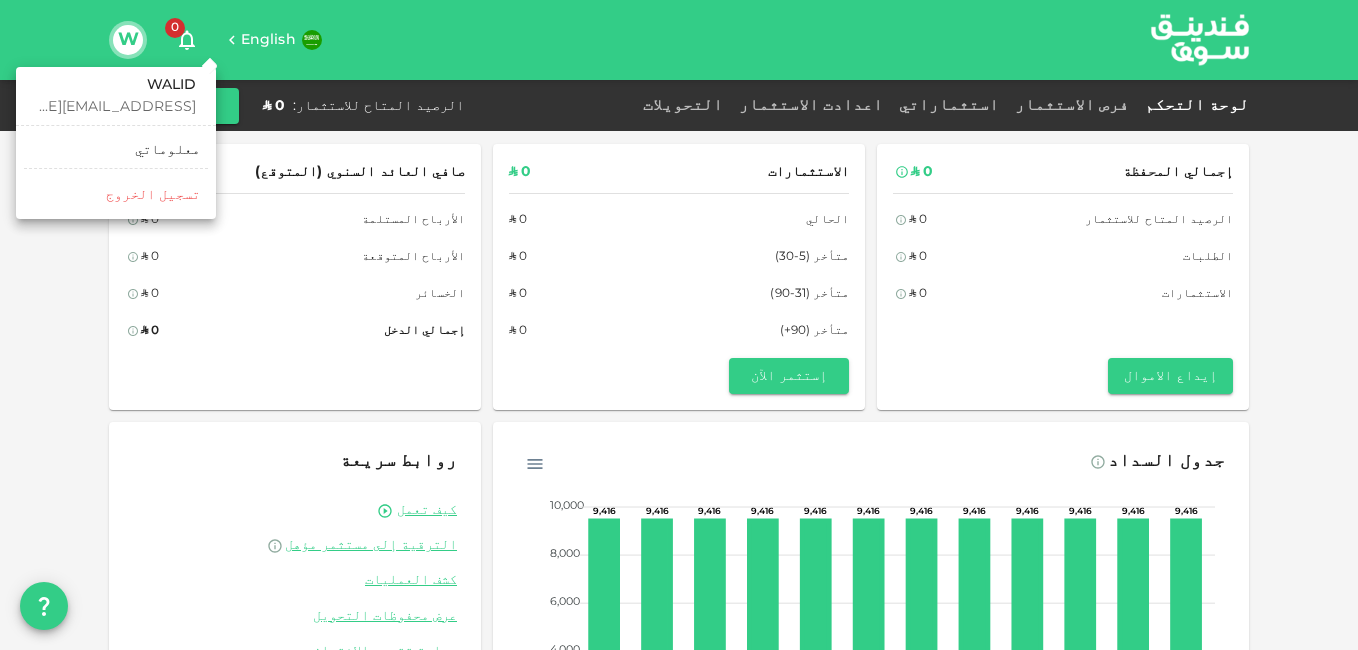 click at bounding box center [679, 325] 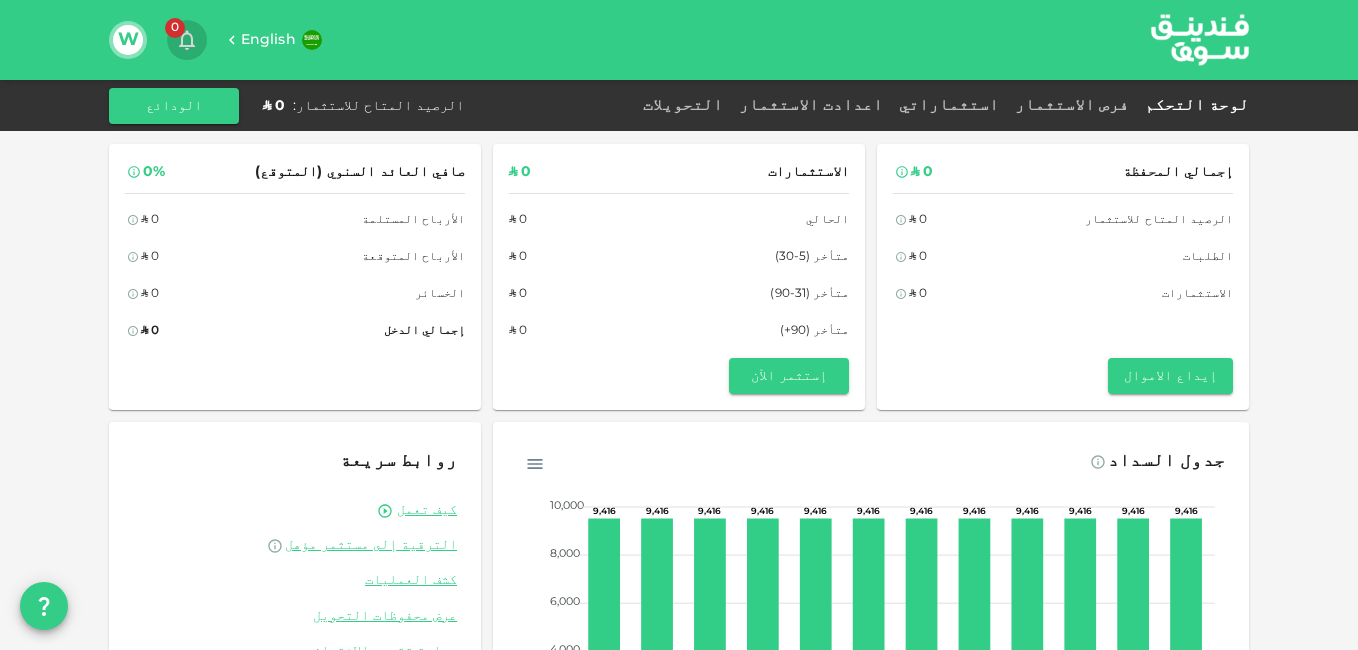 click 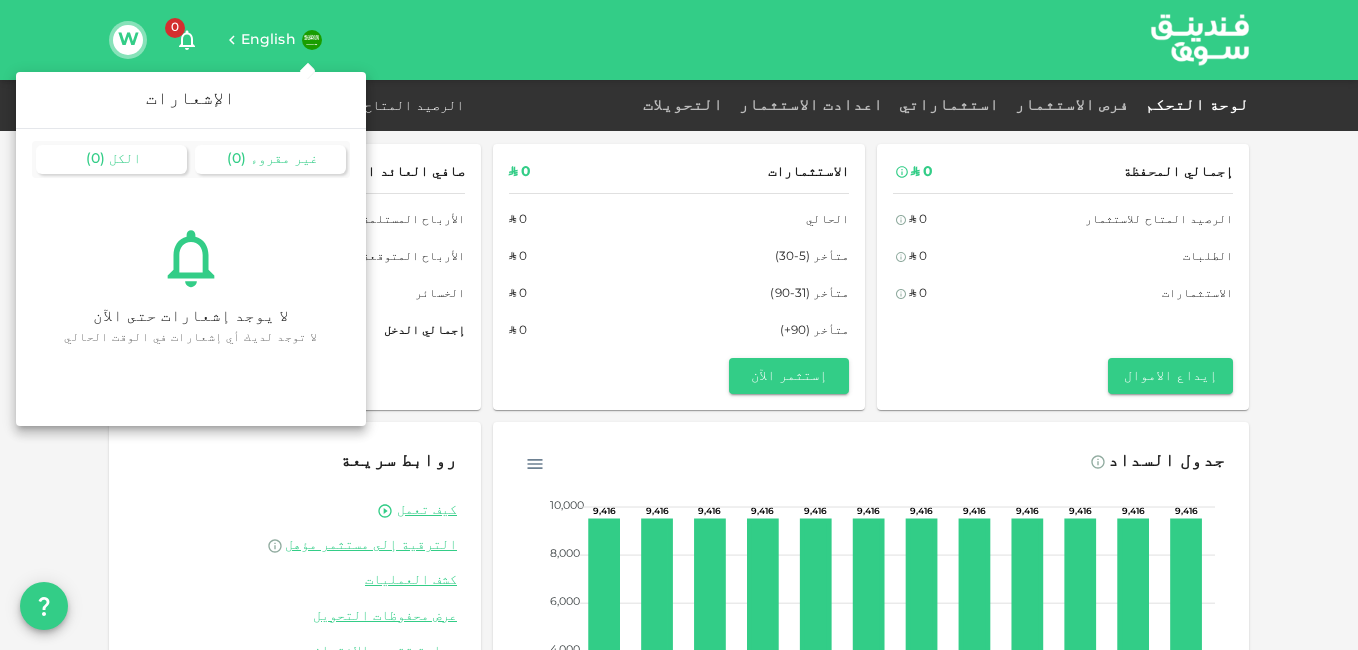click on "الكل ( 0 )" at bounding box center (111, 159) 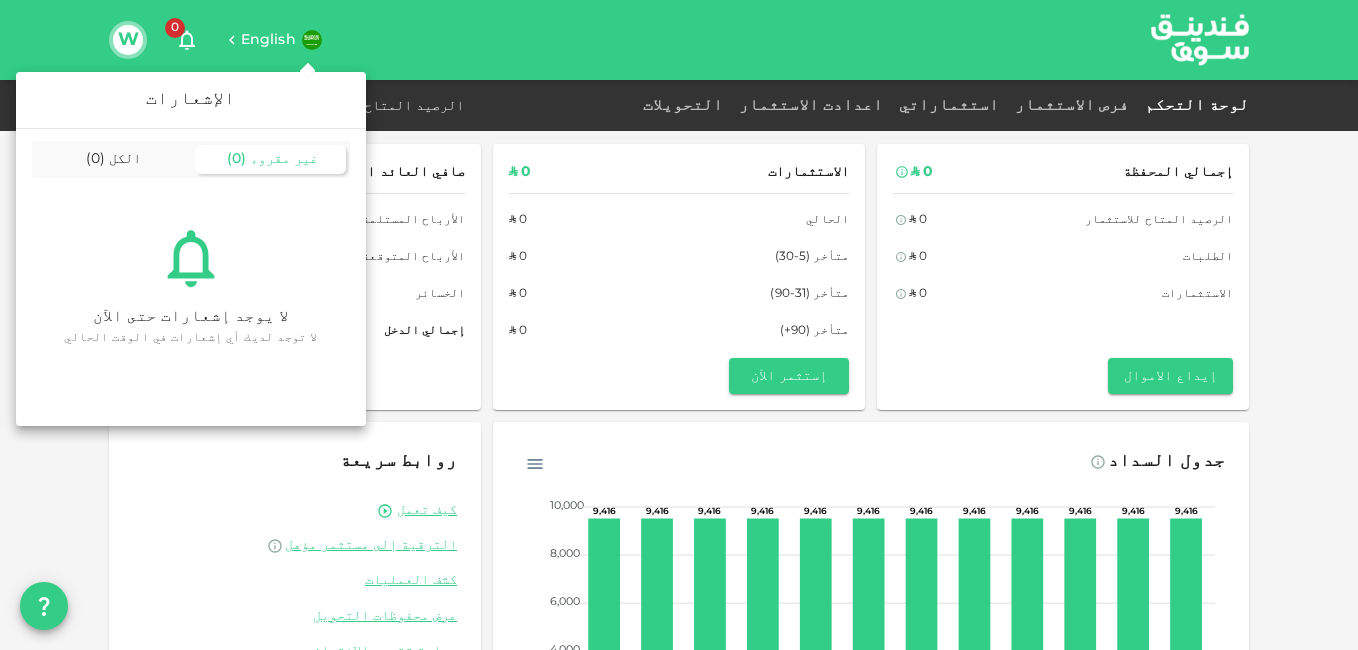 click at bounding box center (679, 325) 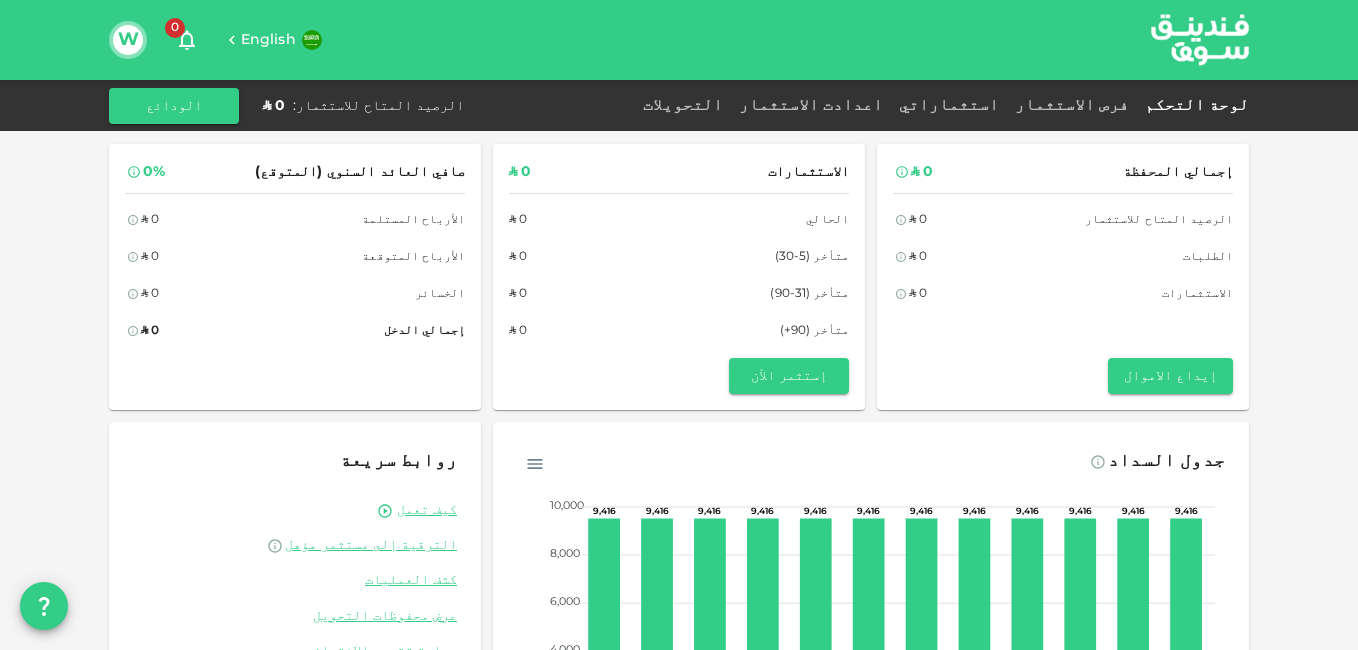 click on "W" at bounding box center [128, 40] 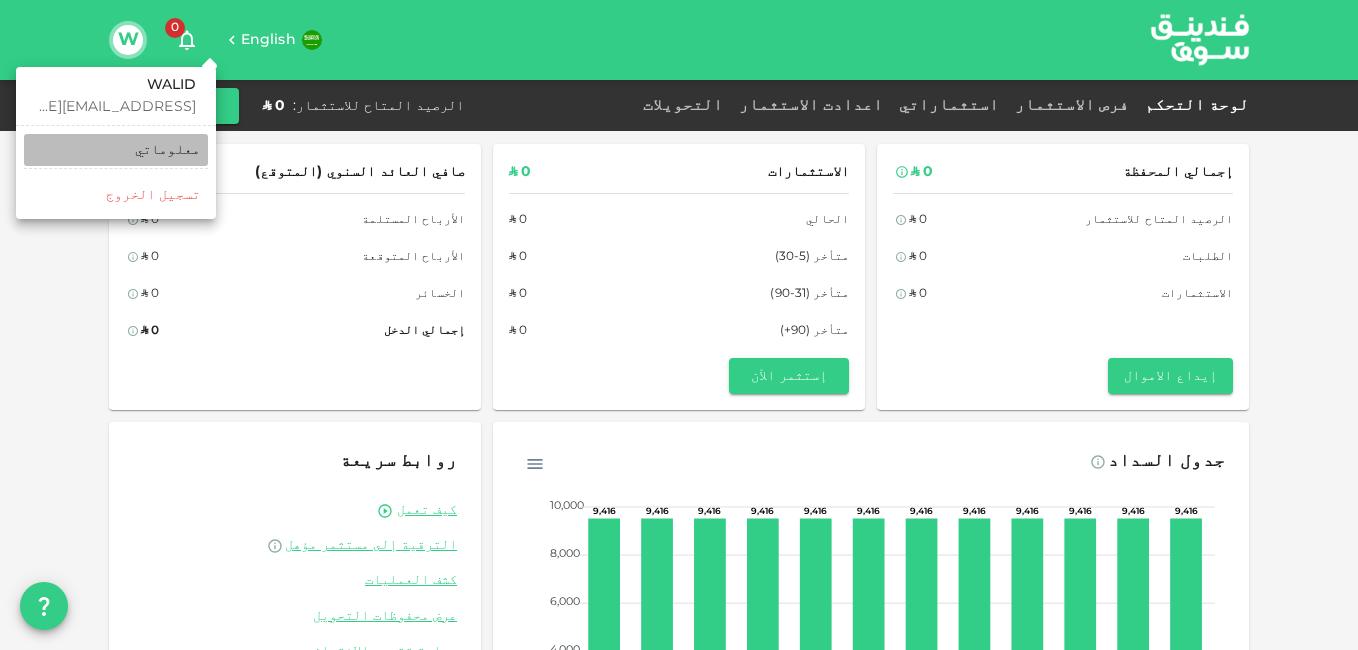 click on "معلوماتي" at bounding box center (167, 150) 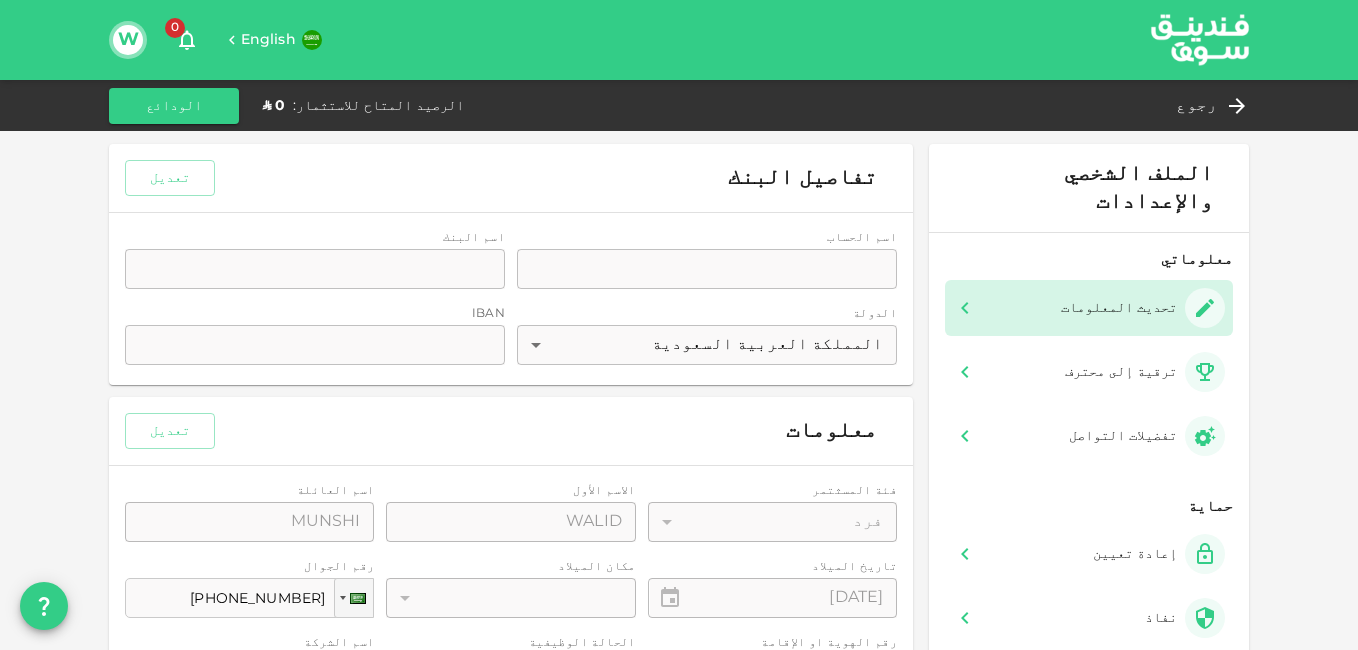 click on "اسم الحساب accountName accountName   اسم البنك bankName bankName   الدولة المملكة العربية السعودية 1 ​   IBAN iban iban" at bounding box center (511, 299) 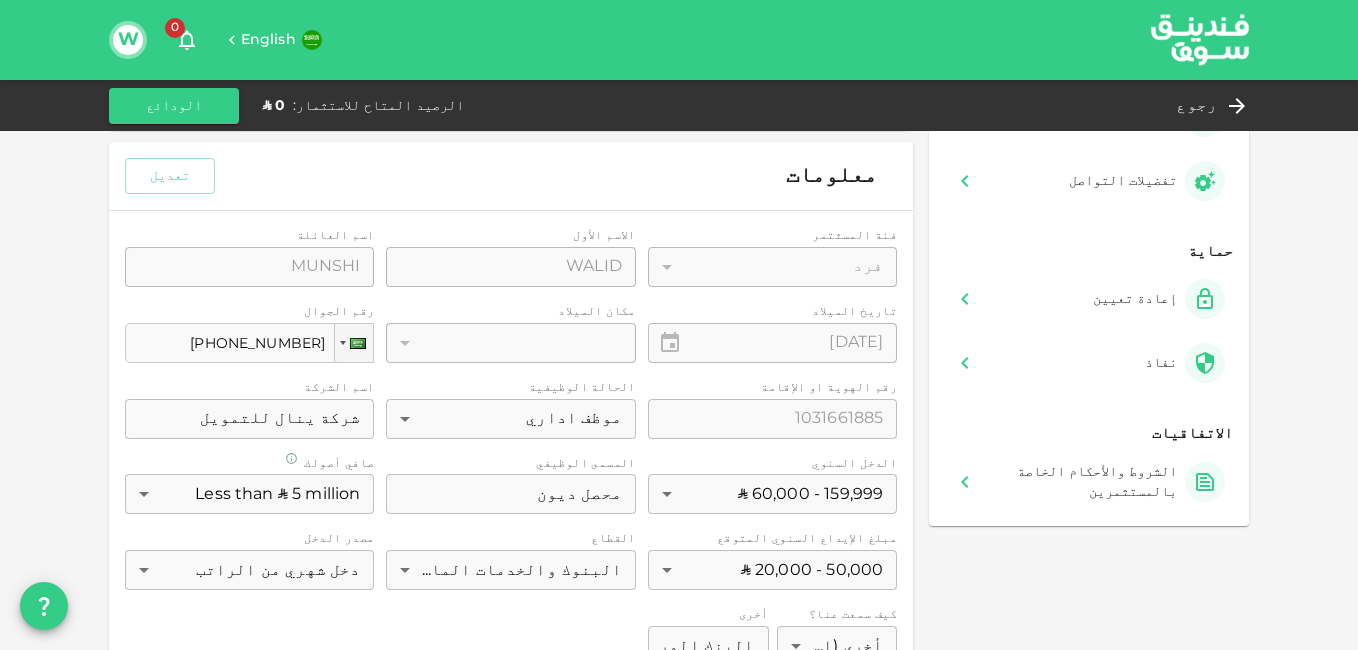 scroll, scrollTop: 300, scrollLeft: 0, axis: vertical 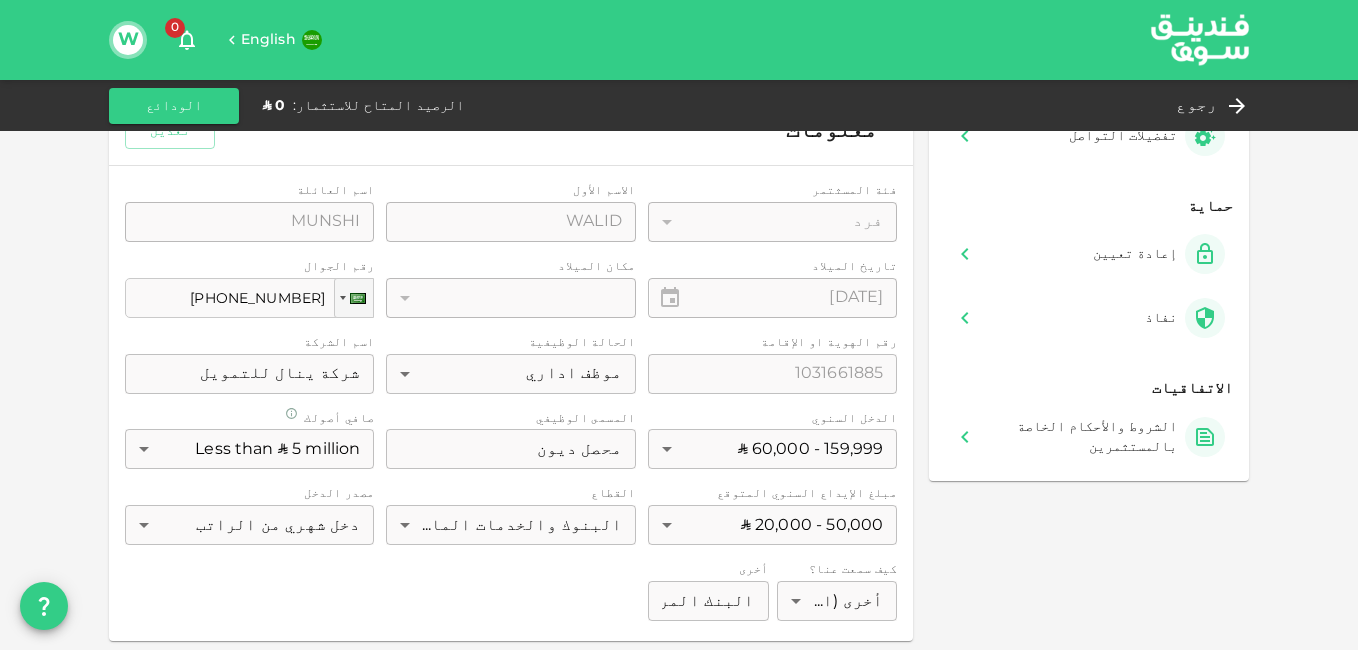 click on "فئة المسثتمر فرد 1 ​   الاسم الأول الاسم الأول WALID الاسم الأول   اسم العائلة اسم العائلة MUNSHI اسم العائلة   تاريخ الميلاد ⁦⁨15⁩ / ⁨06⁩ / ⁨1983⁩⁩ ​   مكان الميلاد ​ ​   رقم الجوال Phone +966 504 533 903   رقم الهوية او الإقامة رقم الهوية او الإقامة 1031661885 رقم الهوية او الإقامة   الحالة الوظيفية موظف اداري 12 ​   اسم الشركة اسم الشركة شركة ينال للتمويل اسم الشركة   الدخل السنوي ʢ 60,000 - 159,999 2 ​   المسمى الوظيفي المسمى الوظيفي محصل ديون المسمى الوظيفي   صافي أصولك Less than ʢ 5 million 1 ​   مبلغ الإيداع السنوي المتوقع ʢ 20,000 - 50,000 3 ​   القطاع البنوك والخدمات المالية 1 ​   مصدر الدخل 1 ​   8 ​   أخرى" at bounding box center [511, 403] 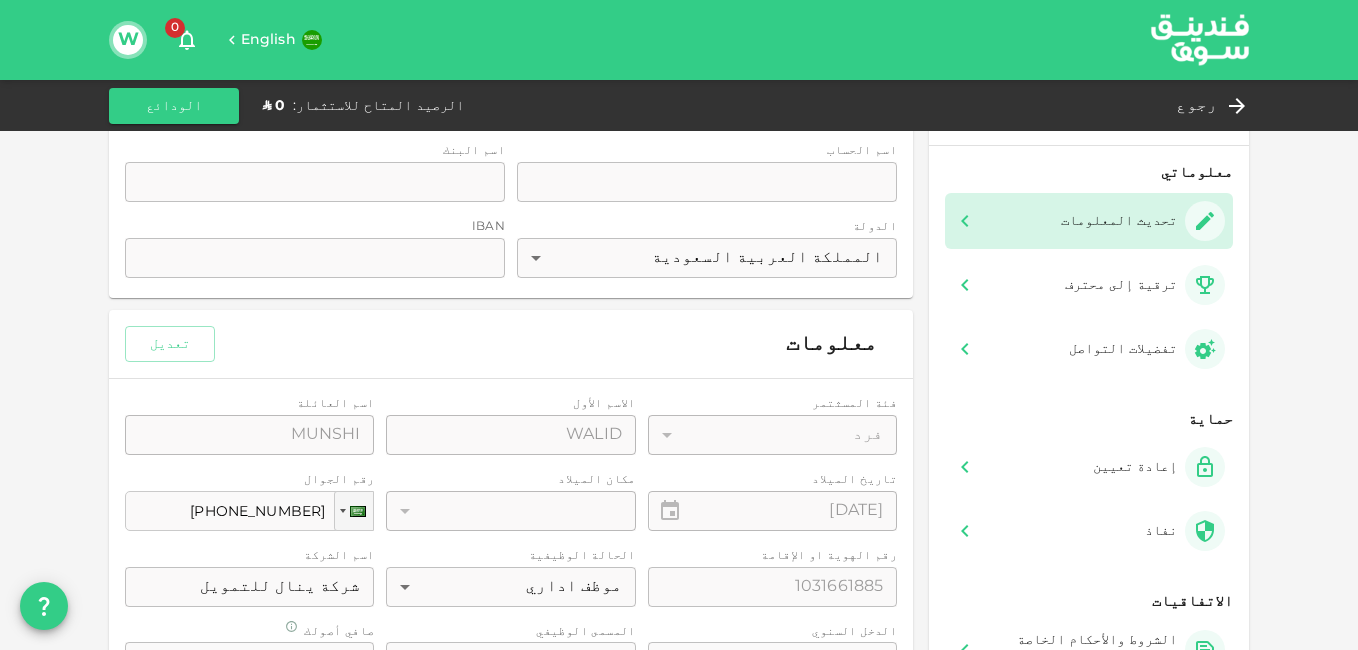 scroll, scrollTop: 0, scrollLeft: 0, axis: both 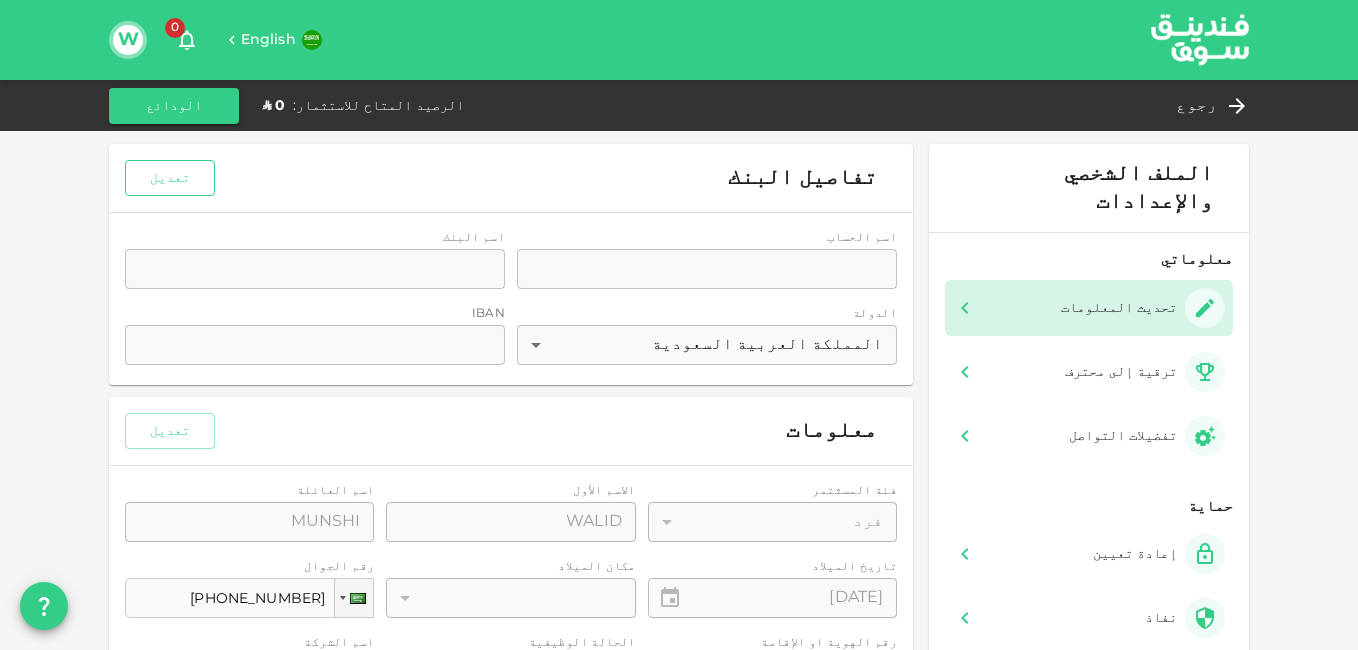 click on "تعديل" at bounding box center [170, 178] 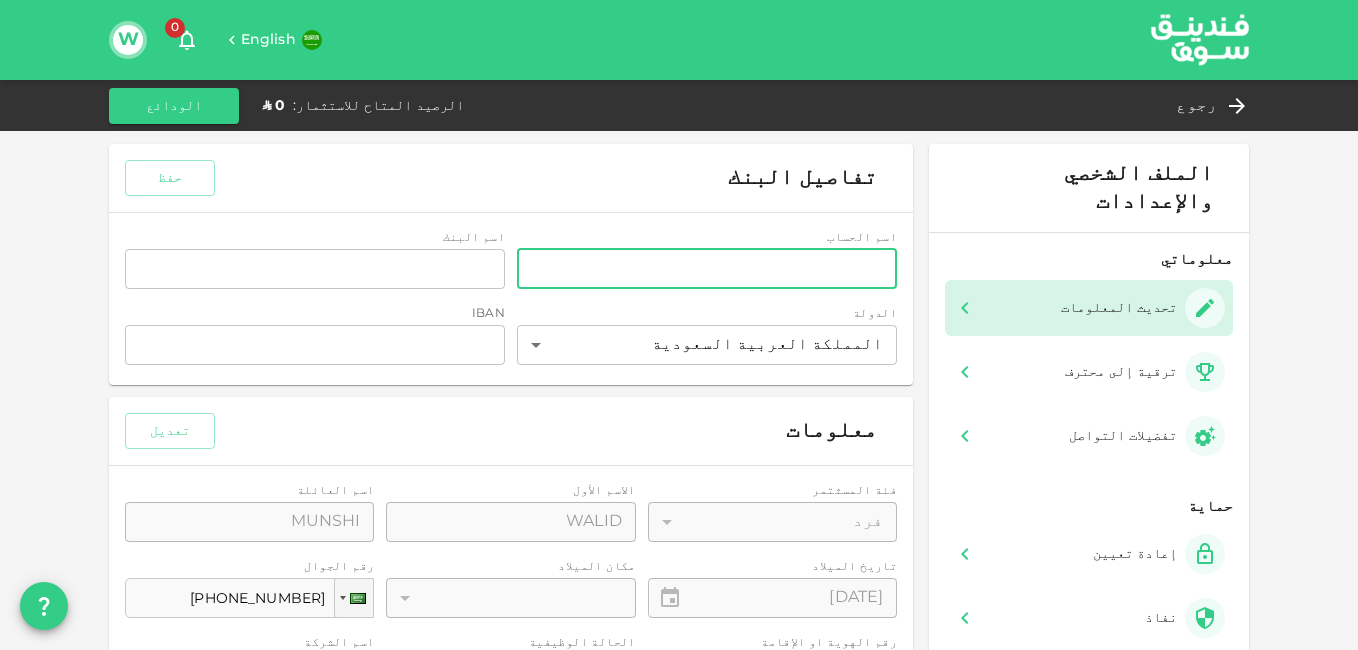 click on "accountName" at bounding box center (707, 269) 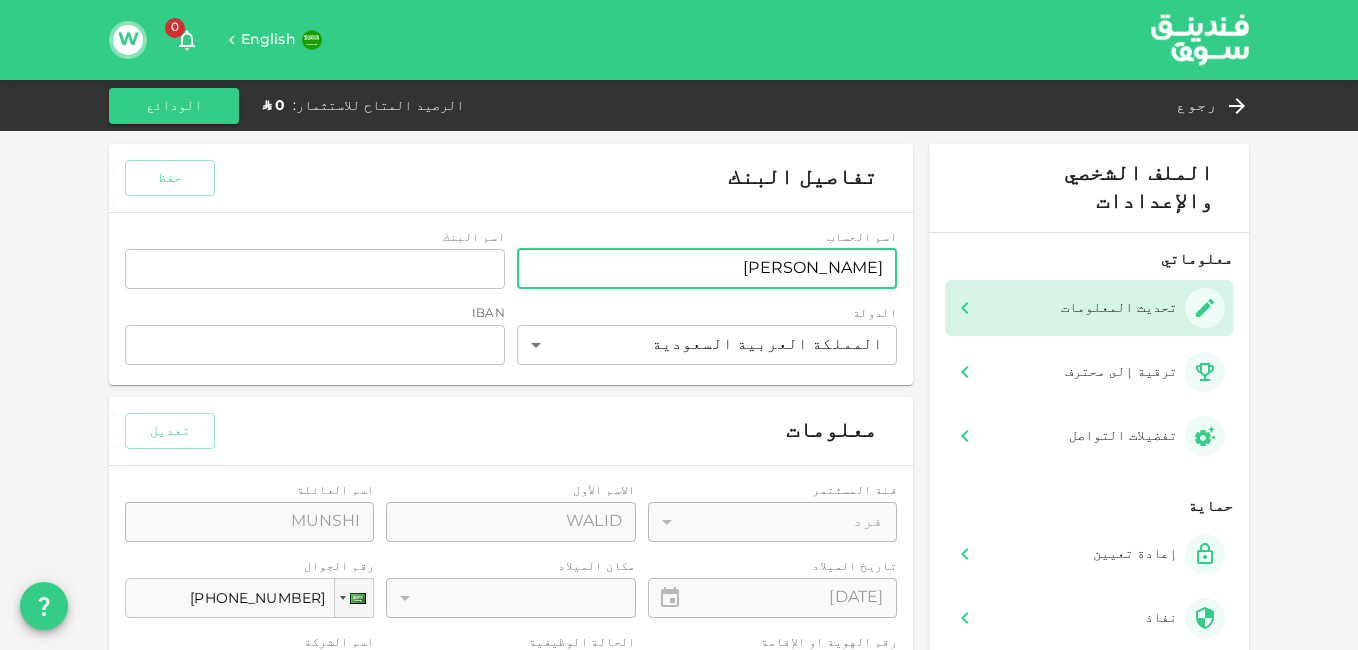 type on "وليد عبدالعزيز عبدالمجيد منشي" 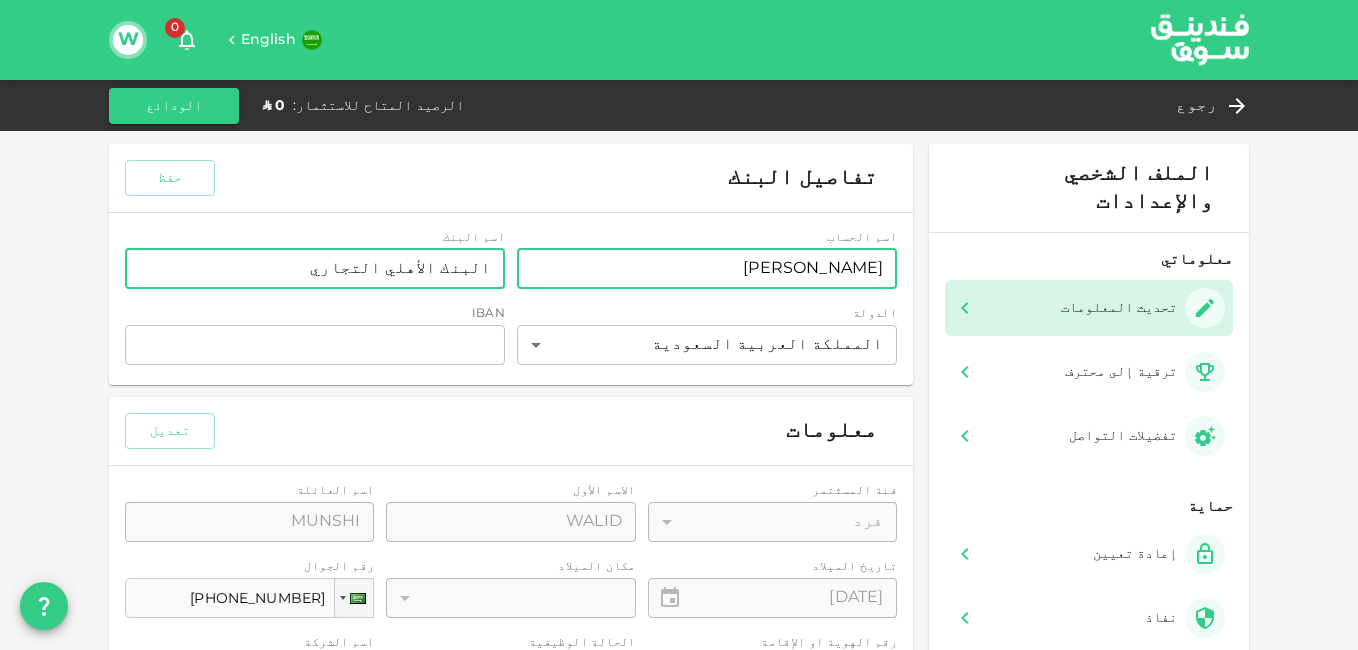 type on "البنك الأهلي التجاري" 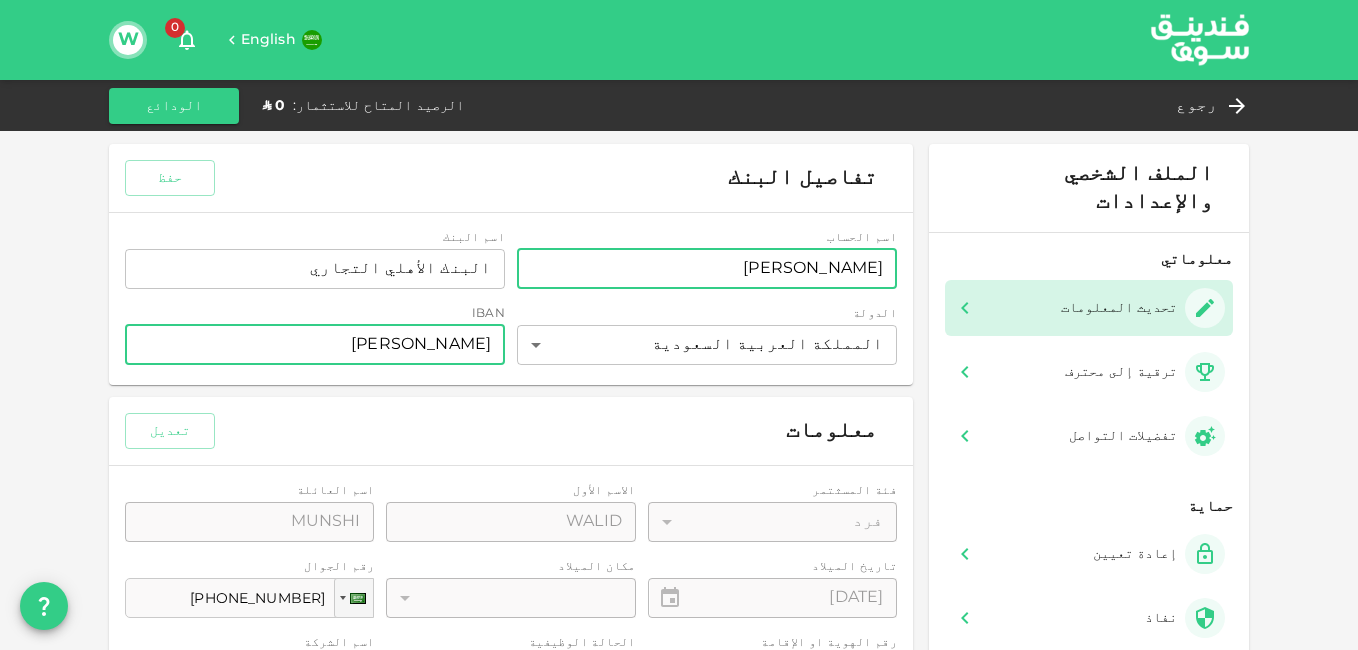 type on "س" 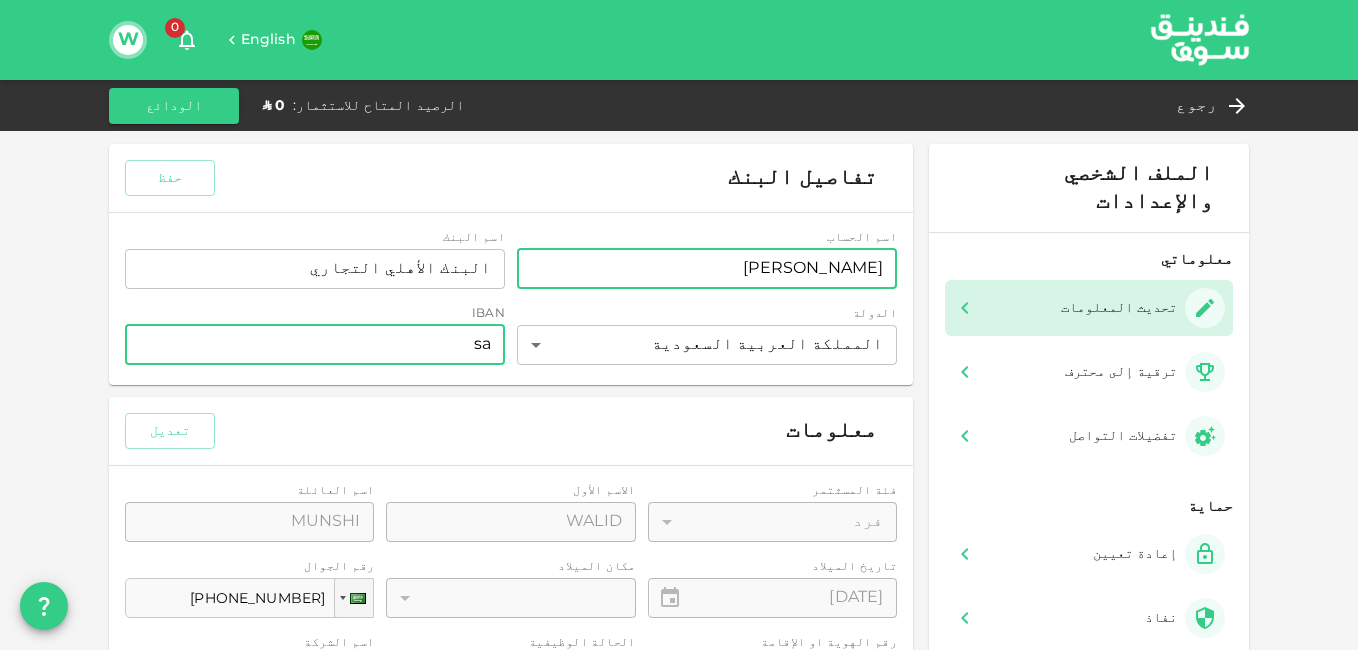 type on "s" 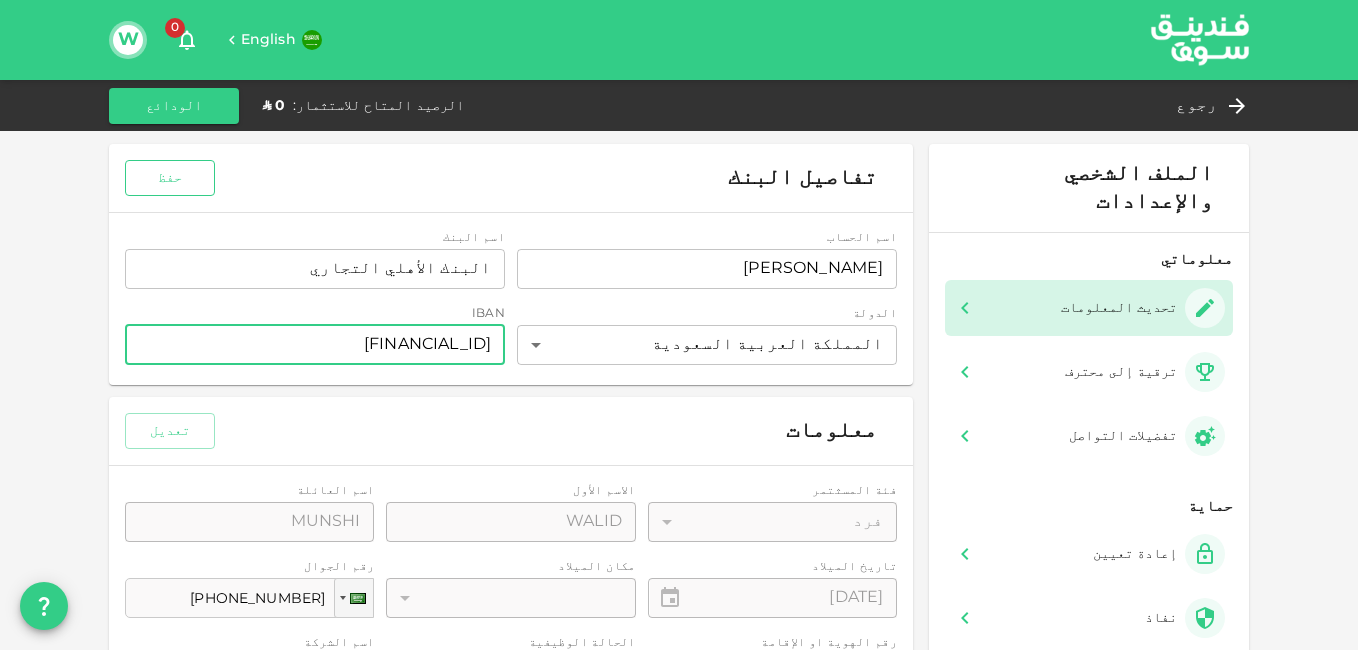 type on "SA6610000000749883000108" 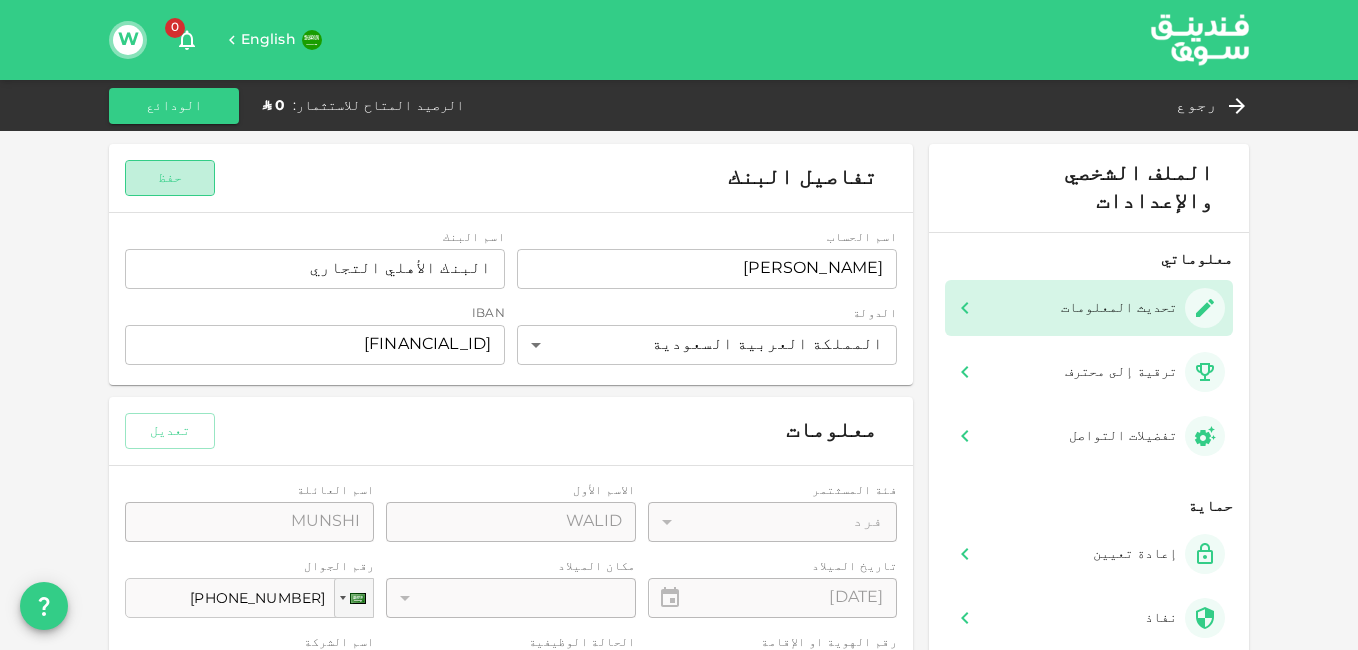 click on "حفظ" at bounding box center (170, 178) 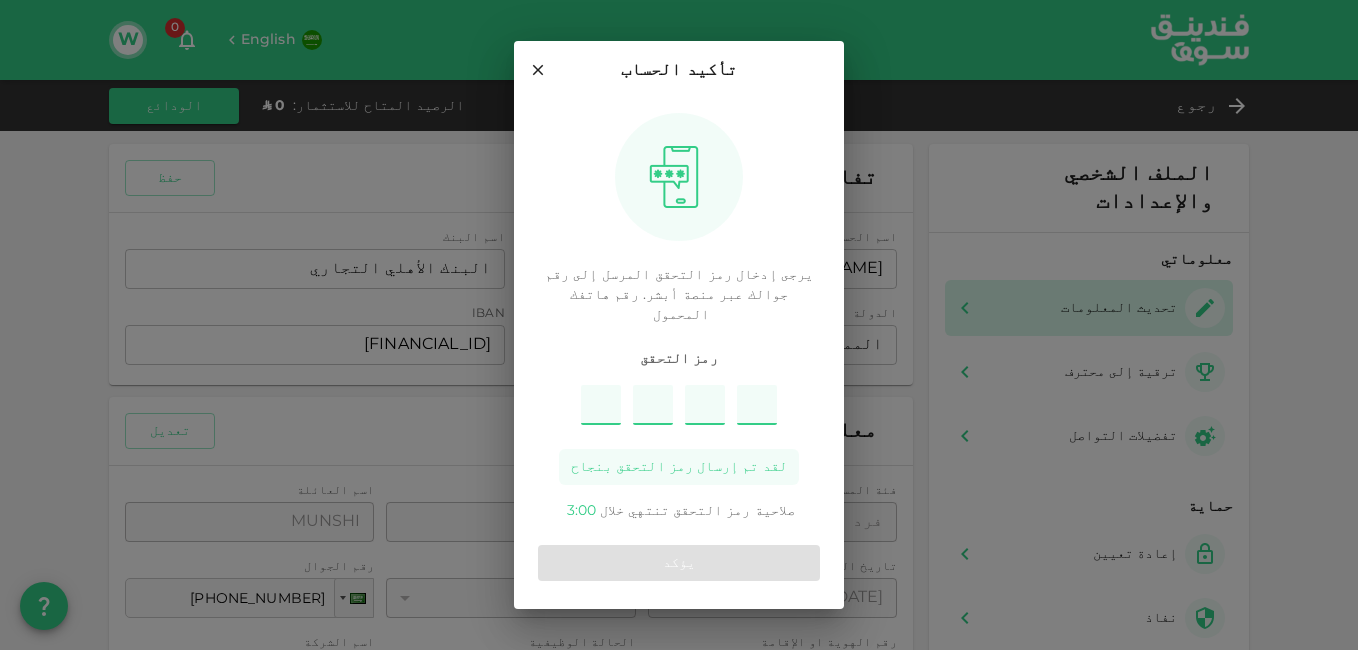 click at bounding box center [601, 405] 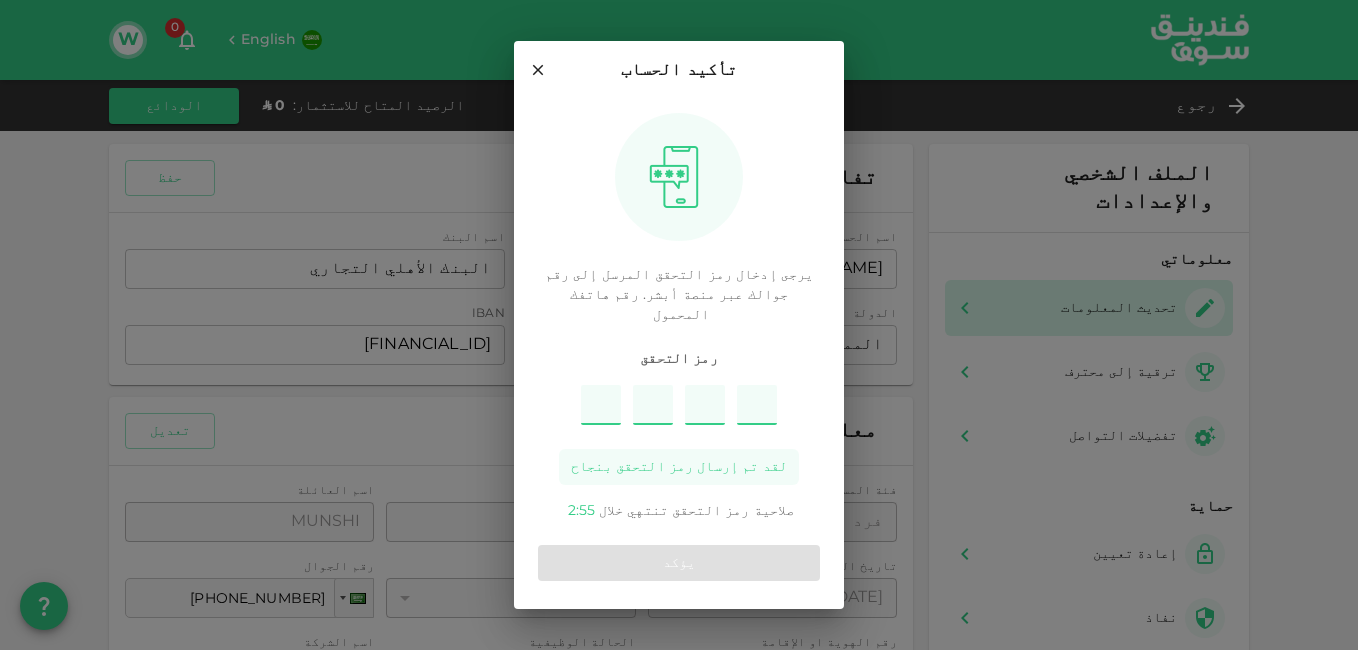 type on "3" 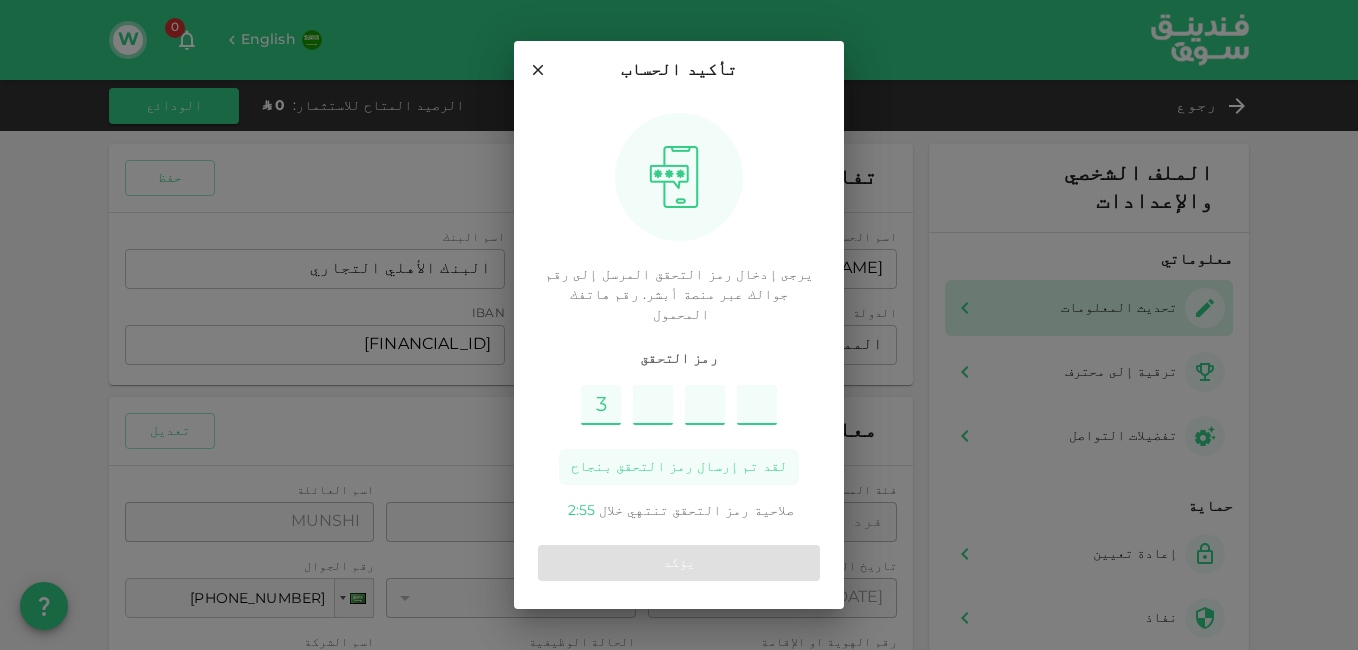 type on "7" 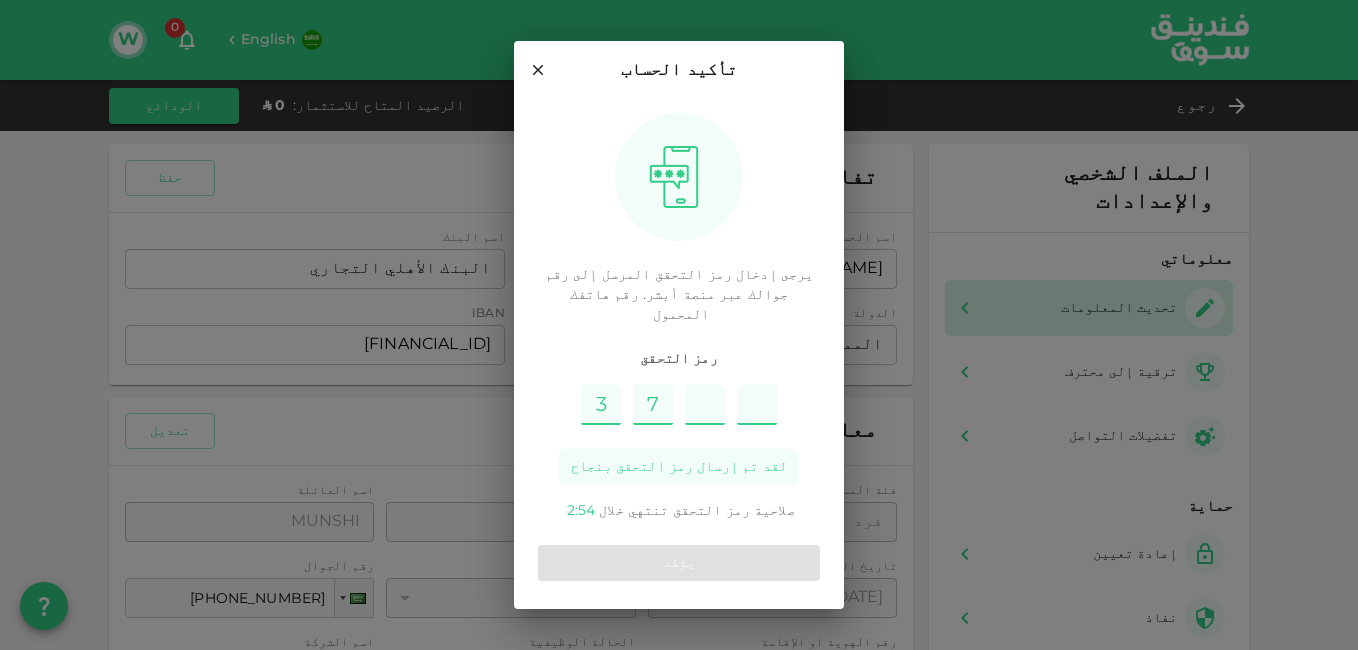 type on "8" 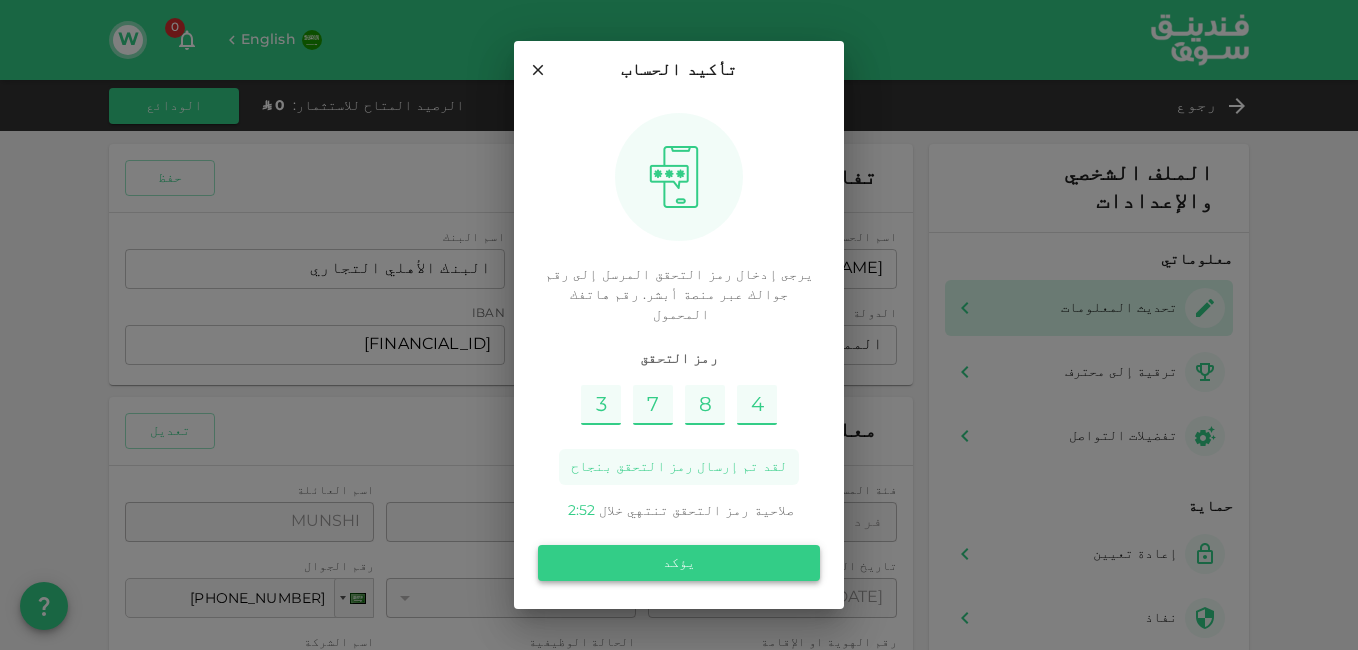 type on "4" 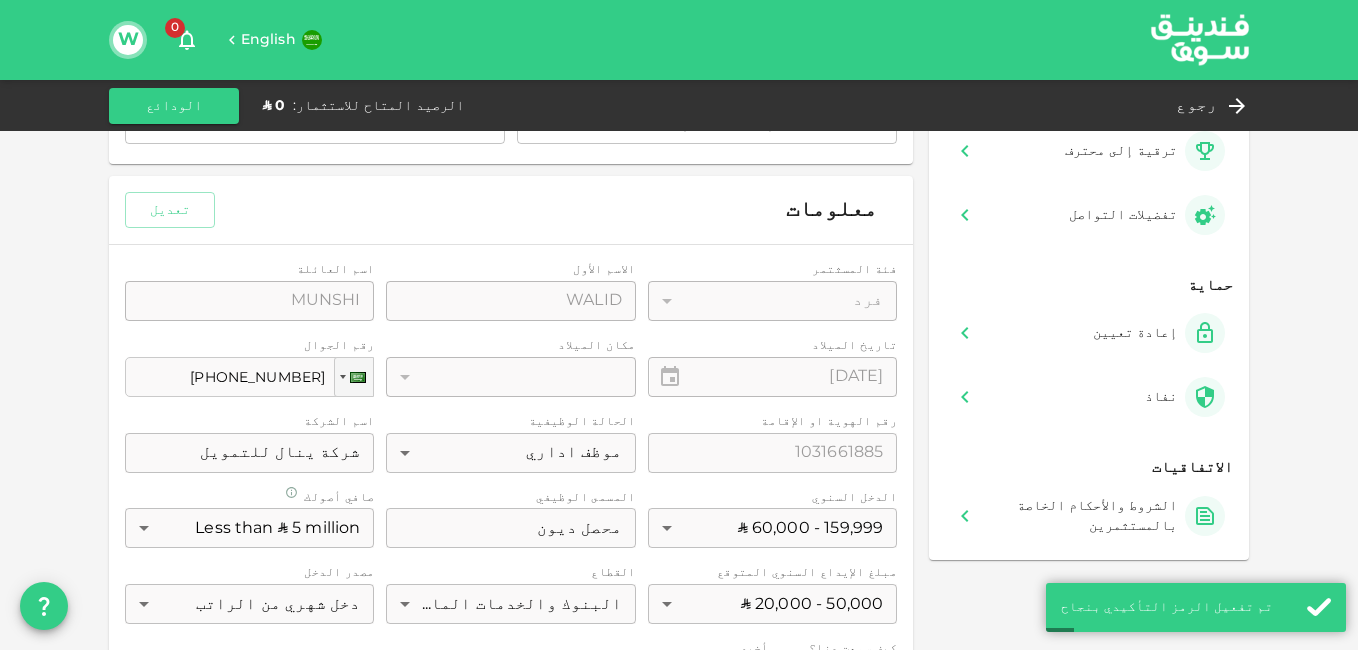 scroll, scrollTop: 187, scrollLeft: 0, axis: vertical 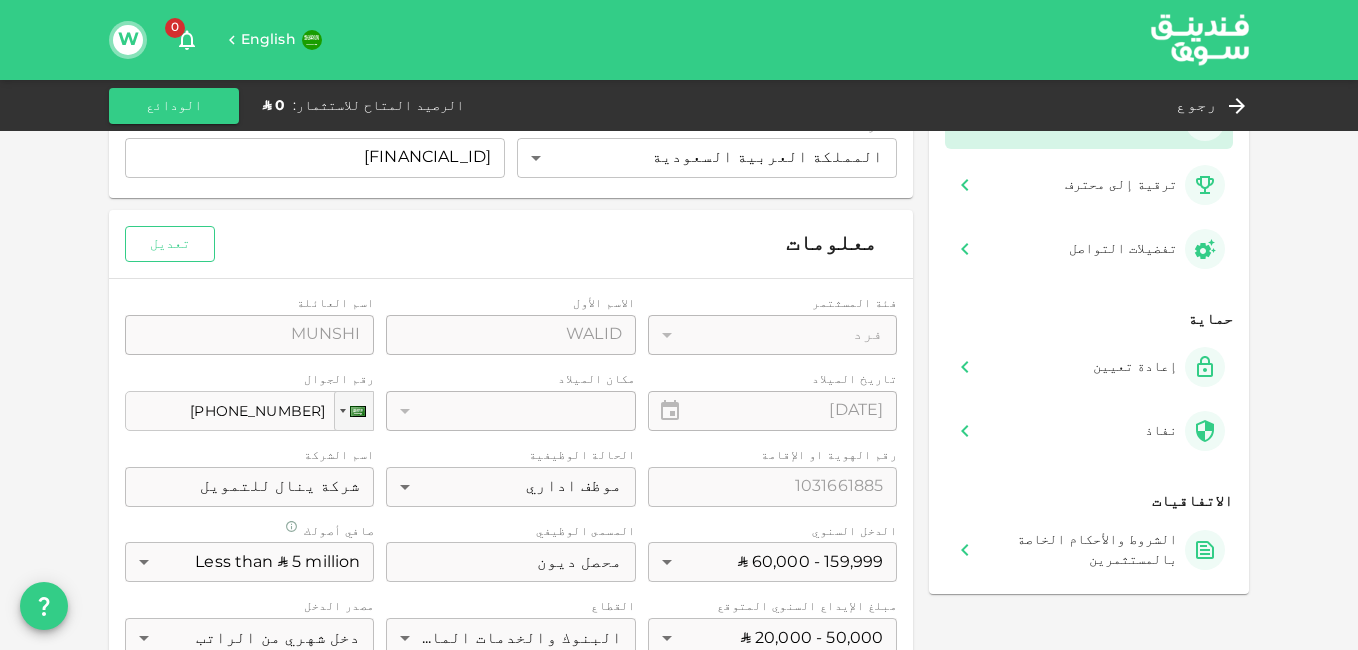click on "تعديل" at bounding box center (170, 244) 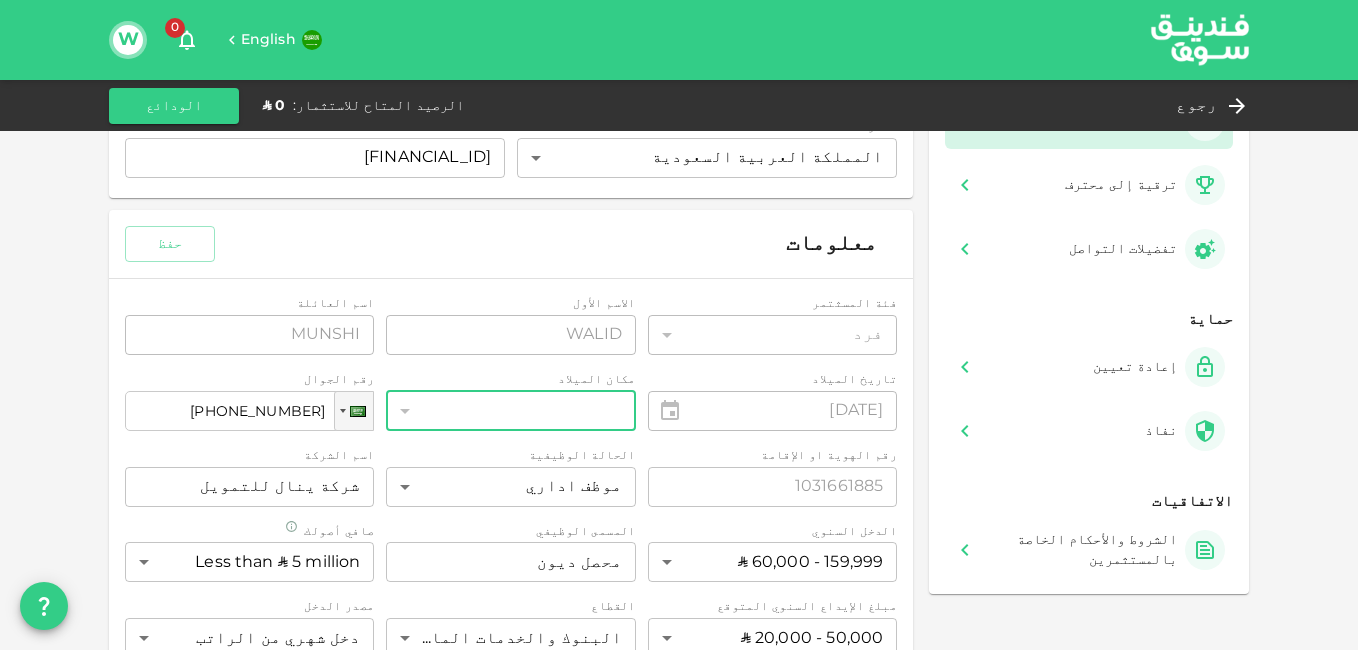 click on "​" at bounding box center (510, 411) 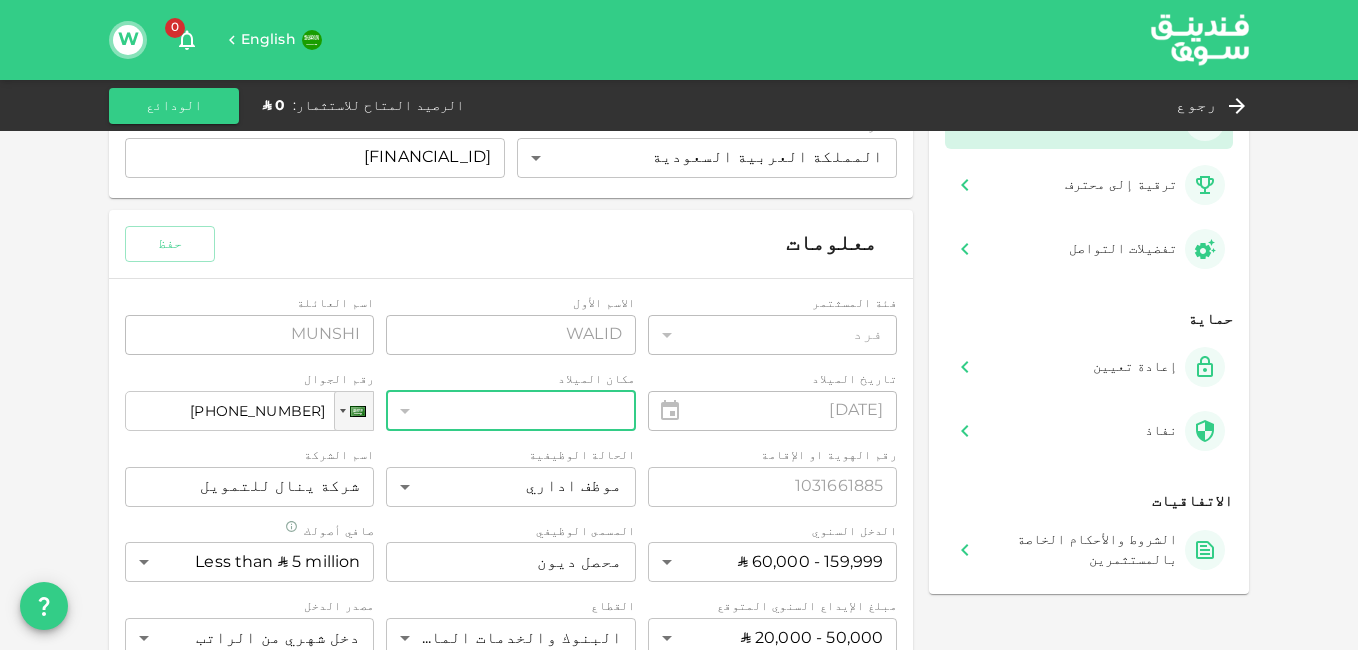 click on "​" at bounding box center (510, 411) 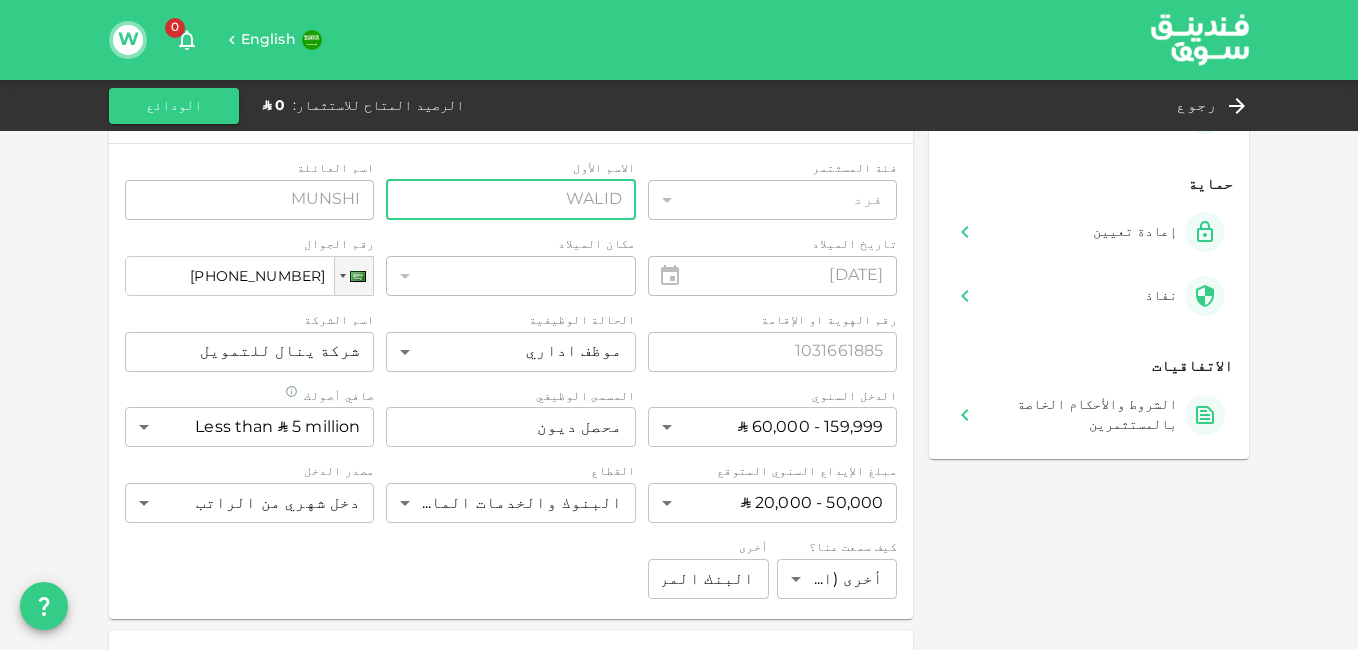 scroll, scrollTop: 187, scrollLeft: 0, axis: vertical 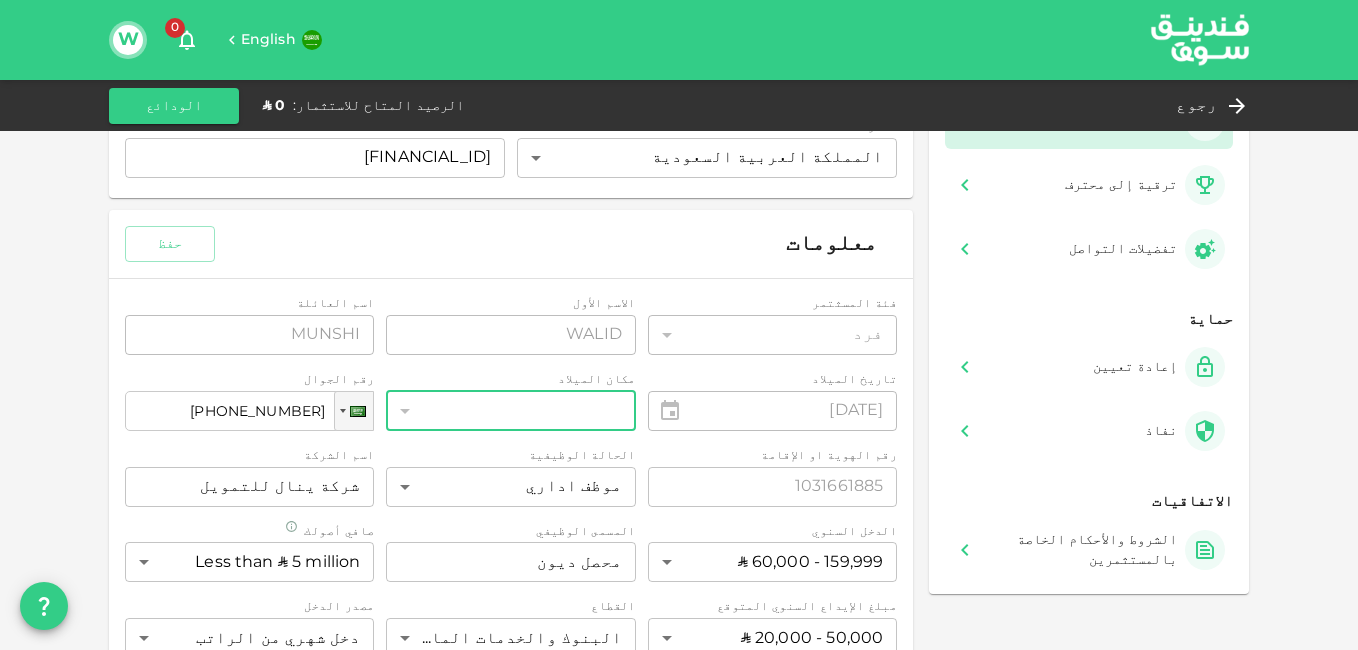 click on "​" at bounding box center (510, 411) 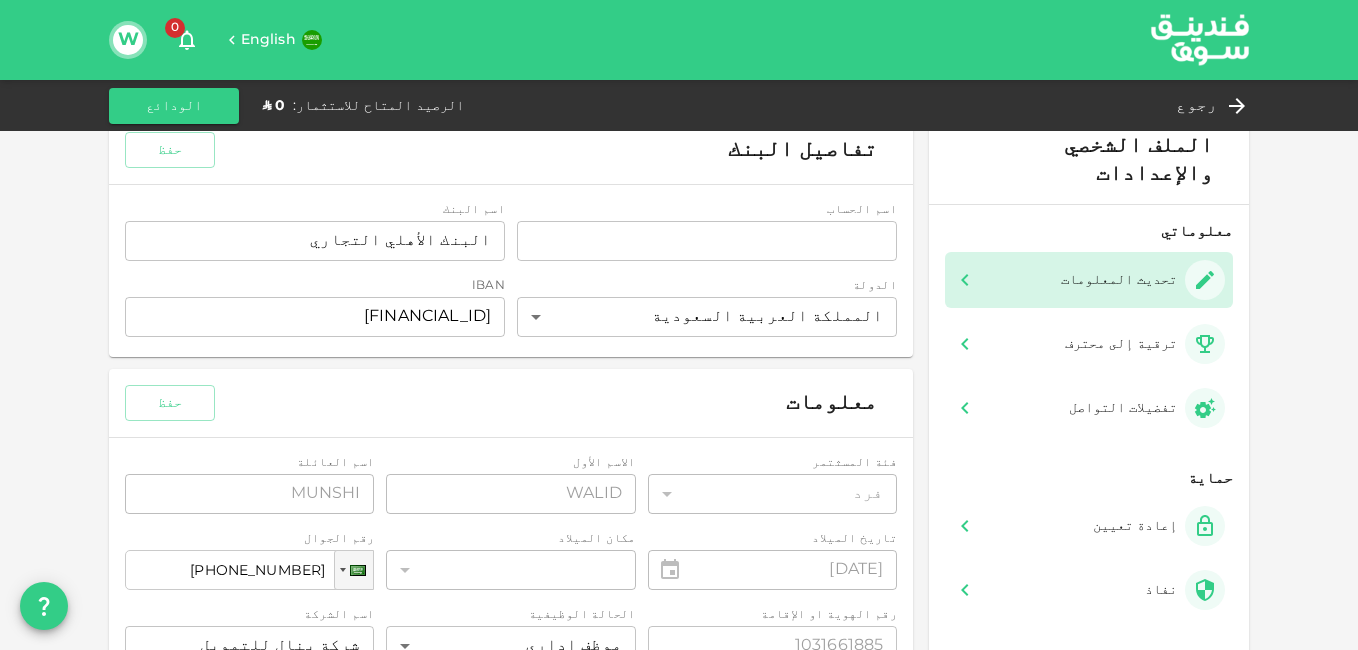 scroll, scrollTop: 0, scrollLeft: 0, axis: both 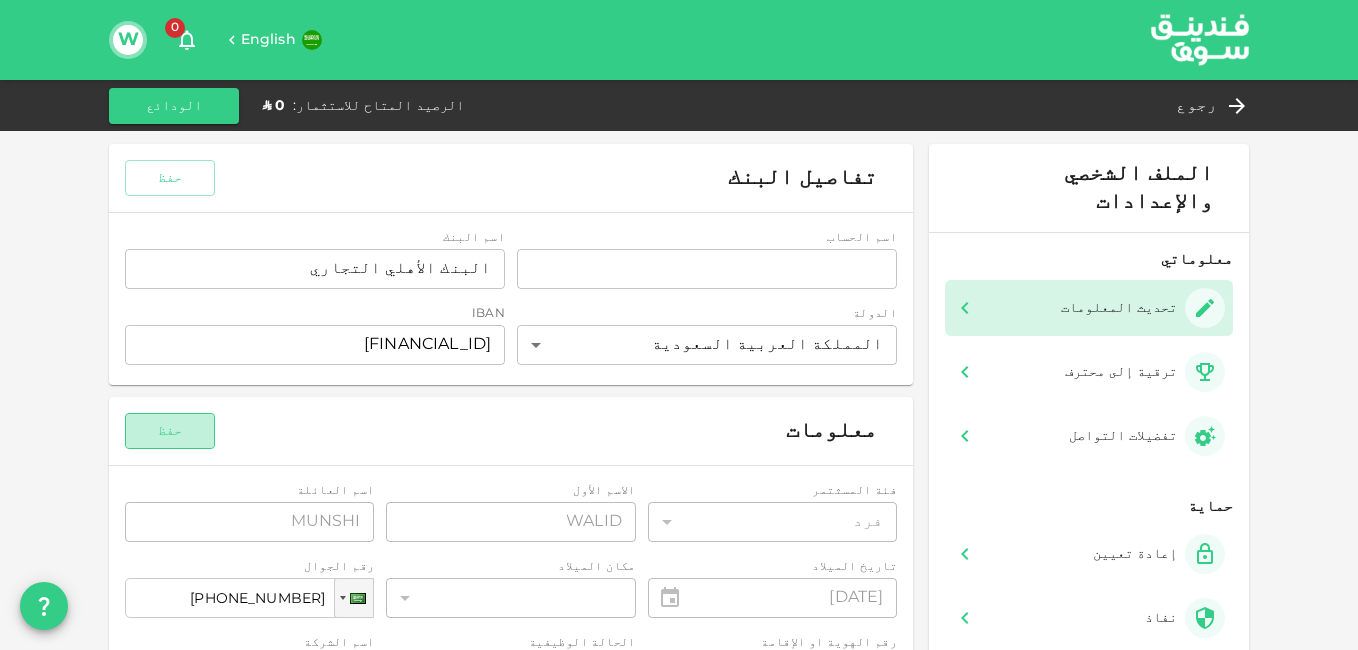 click on "حفظ" at bounding box center [170, 431] 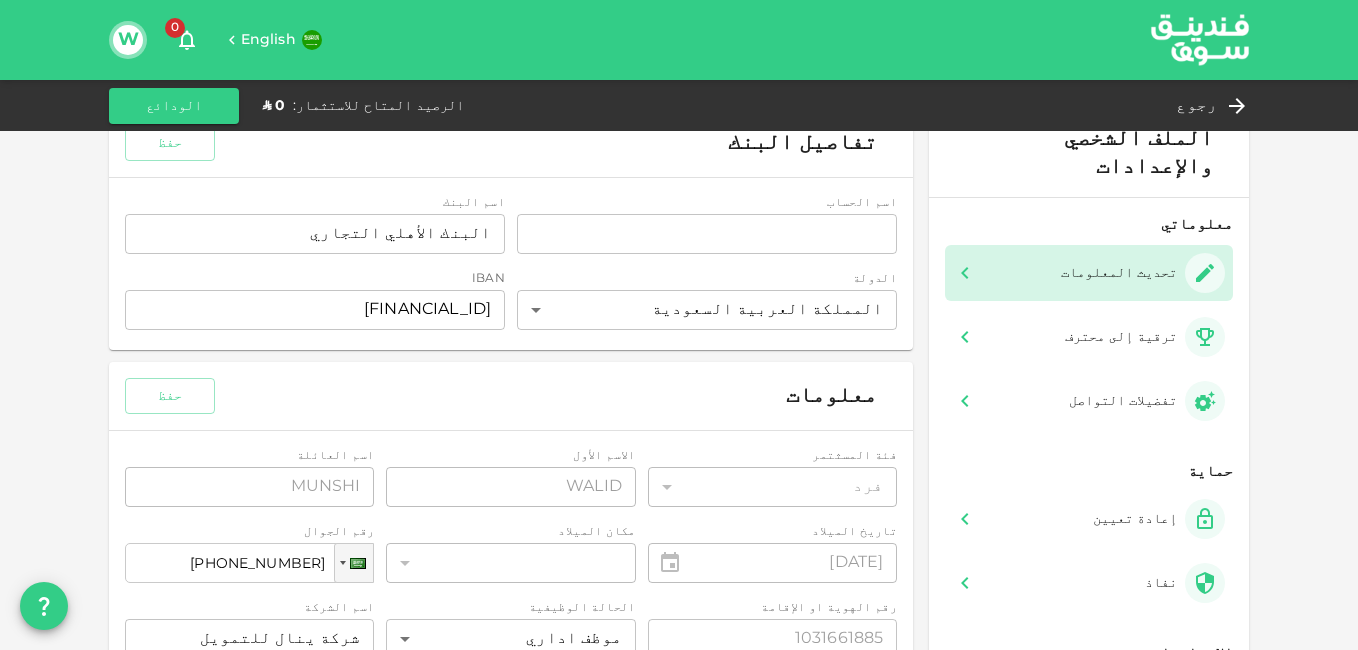 scroll, scrollTop: 0, scrollLeft: 0, axis: both 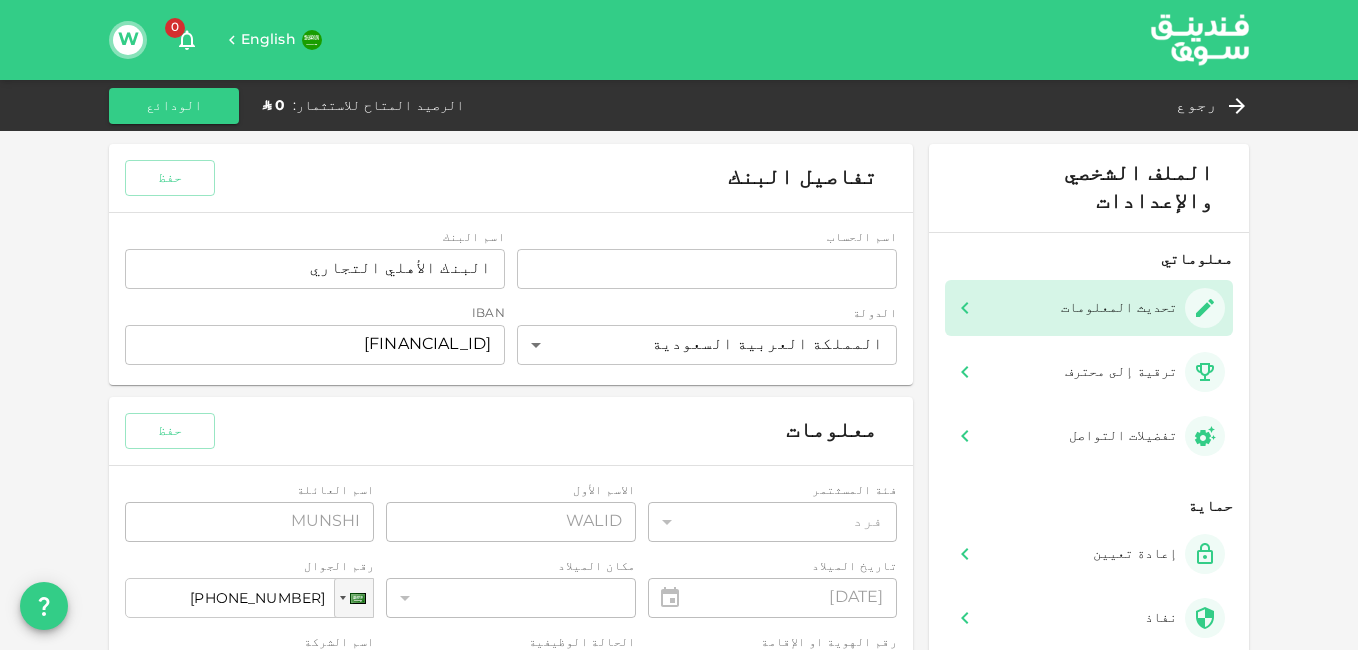 click on "تحديث المعلومات" at bounding box center [1119, 308] 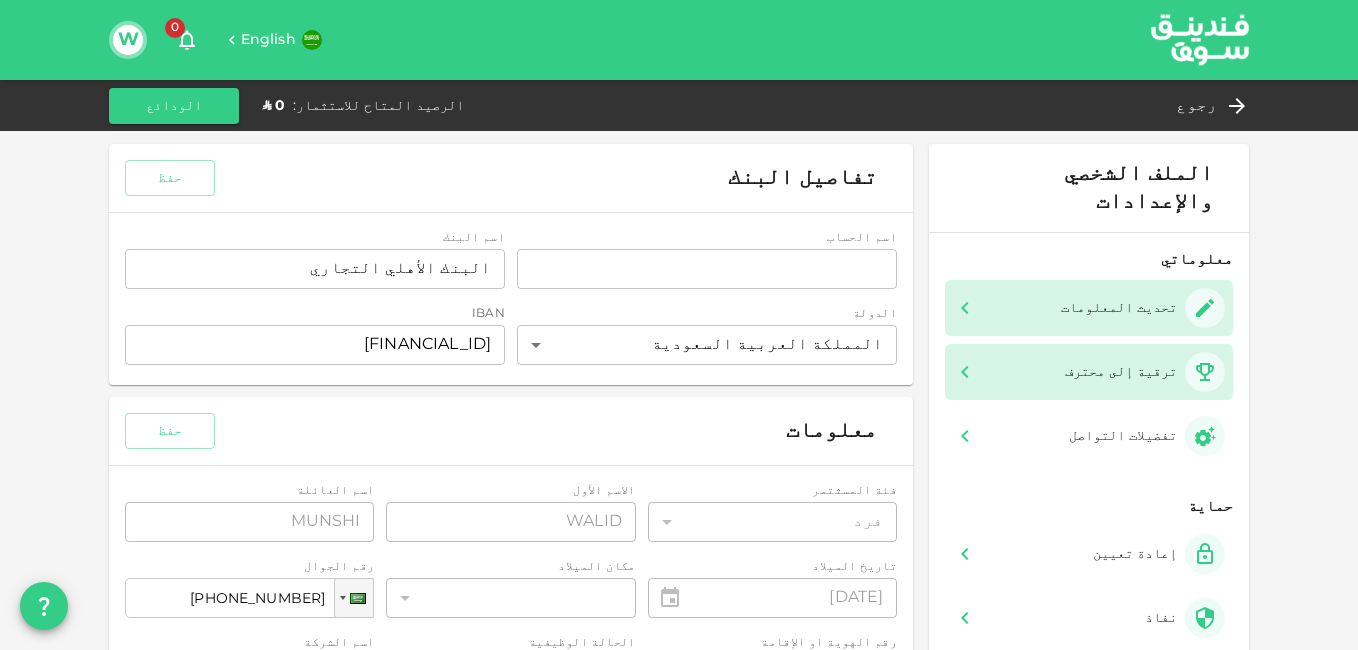click on "ترقية إلى محترف" at bounding box center [1121, 372] 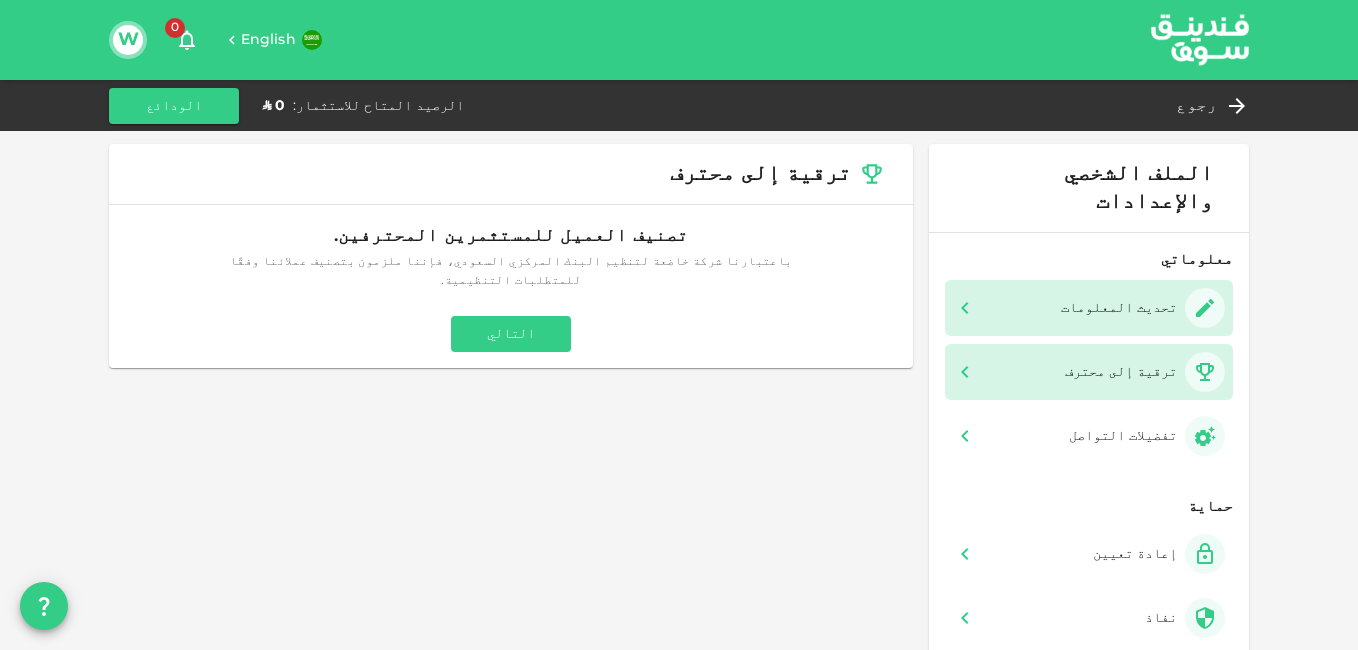 click on "تحديث المعلومات" at bounding box center [1119, 308] 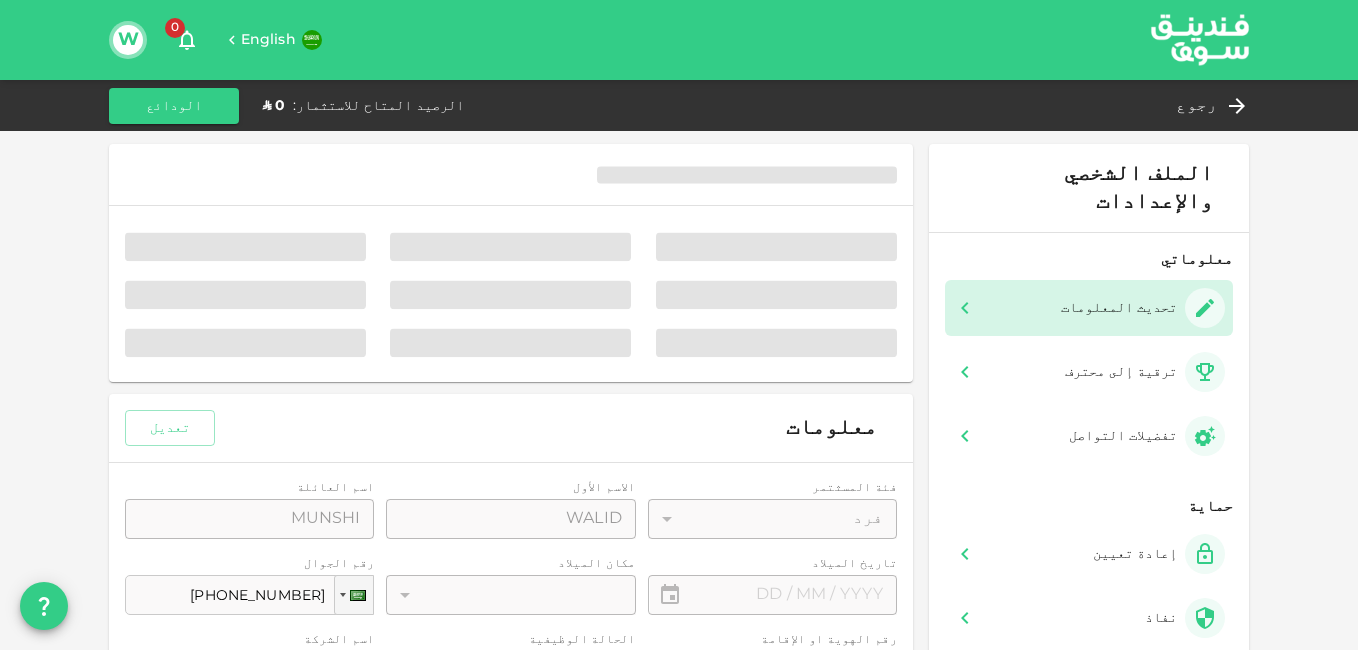 type on "⁦⁨15⁩ / ⁨06⁩ / ⁨1983⁩⁩" 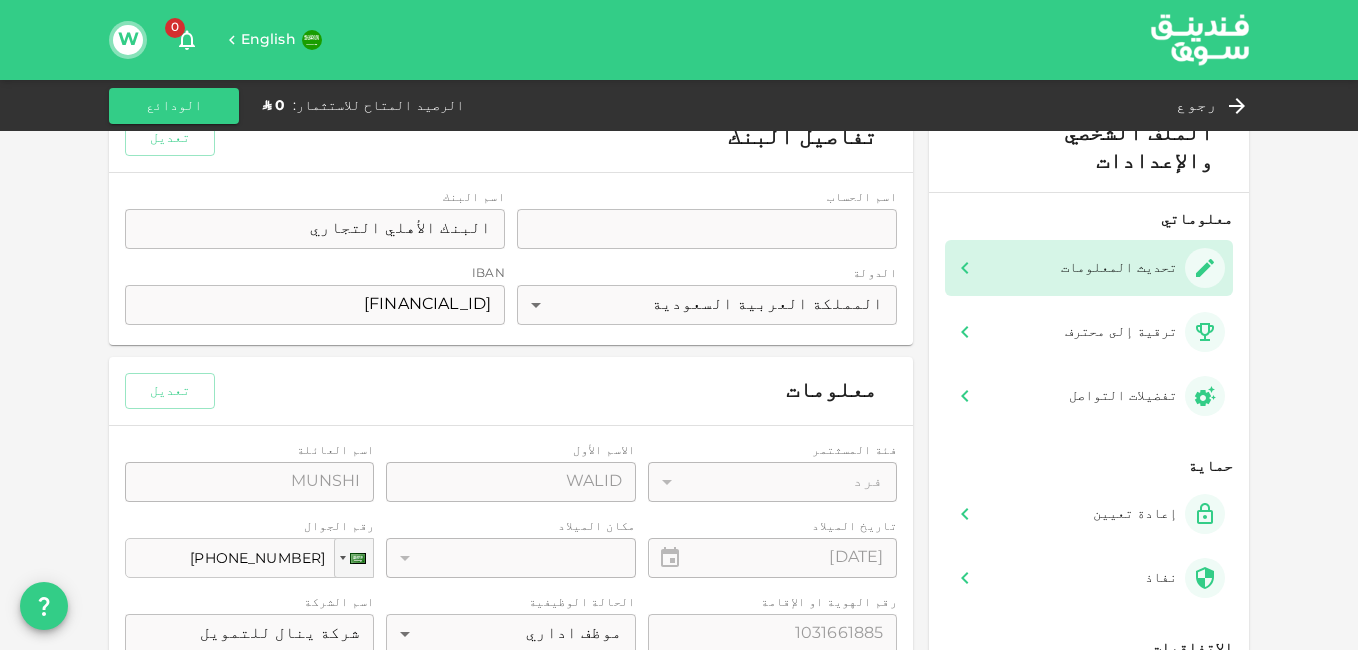 scroll, scrollTop: 0, scrollLeft: 0, axis: both 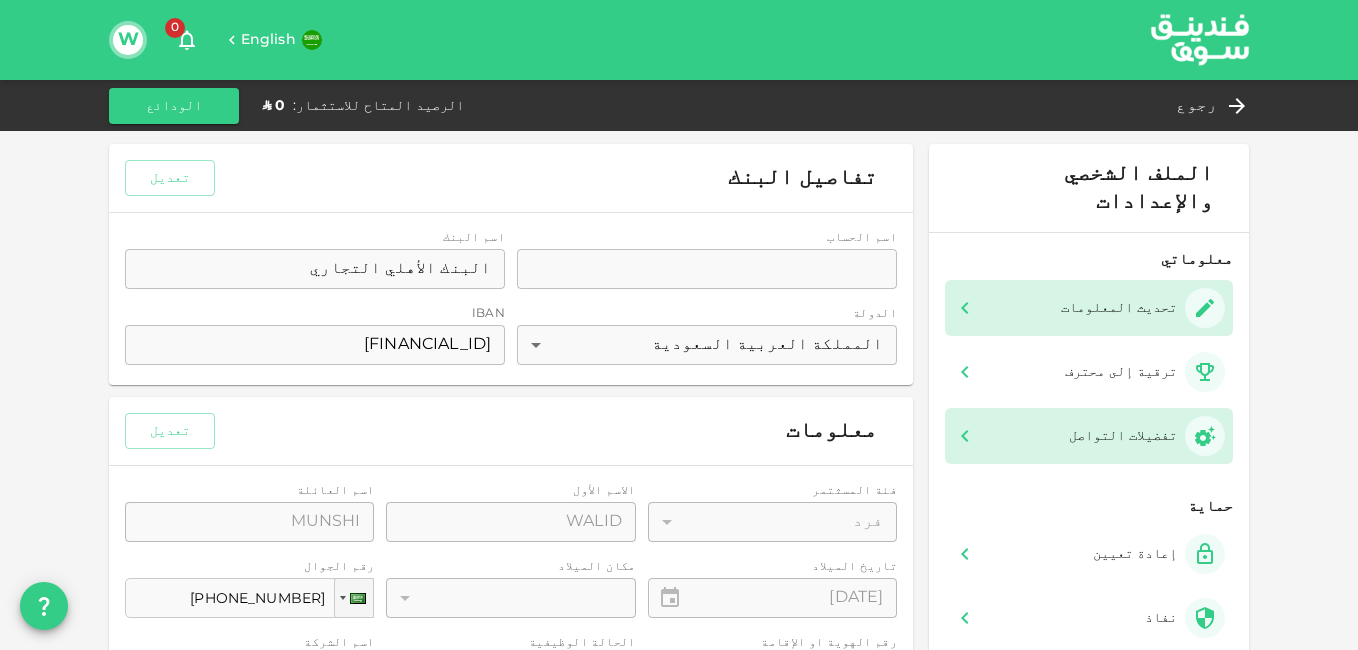 click on "تفضيلات التواصل" at bounding box center (1143, 436) 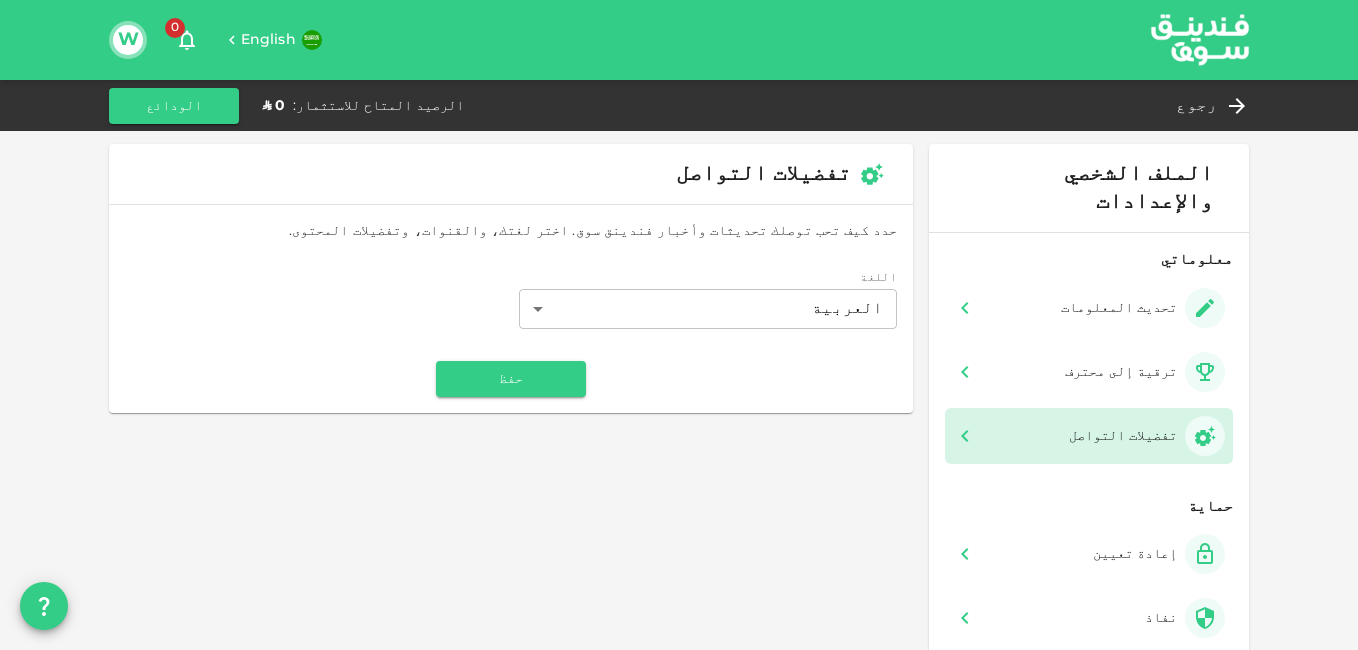 click on "حفظ" at bounding box center (511, 379) 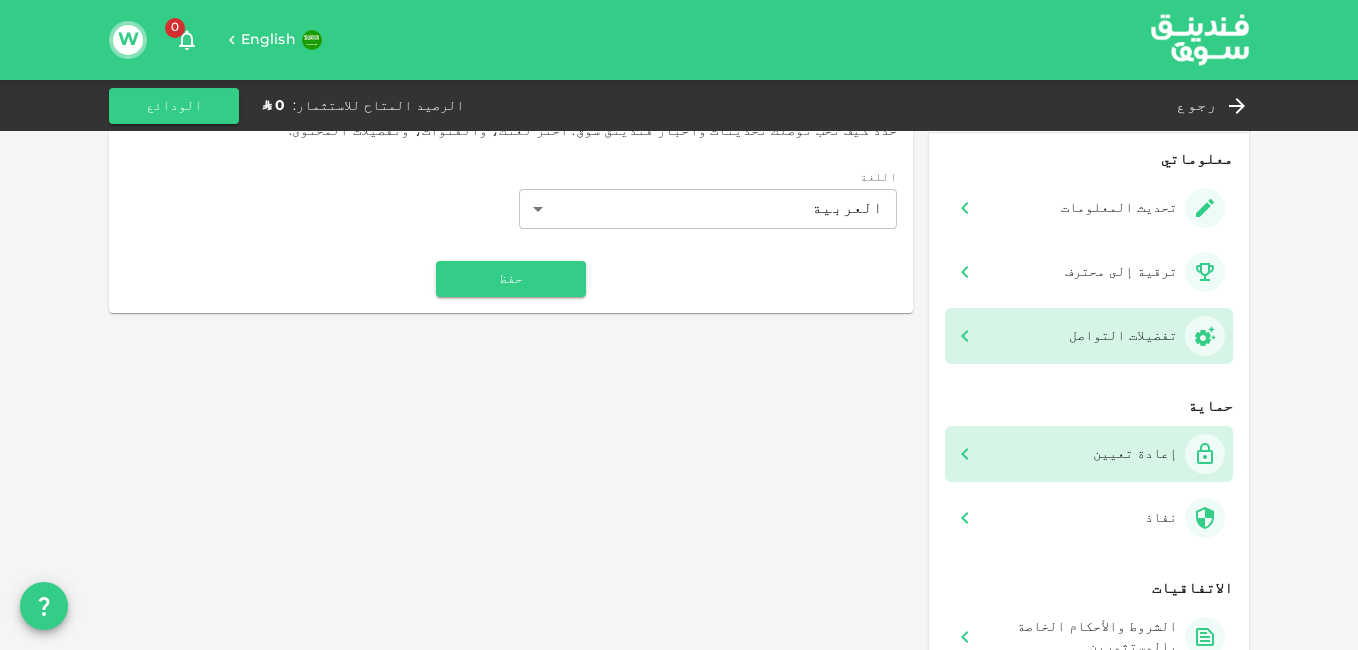 scroll, scrollTop: 131, scrollLeft: 0, axis: vertical 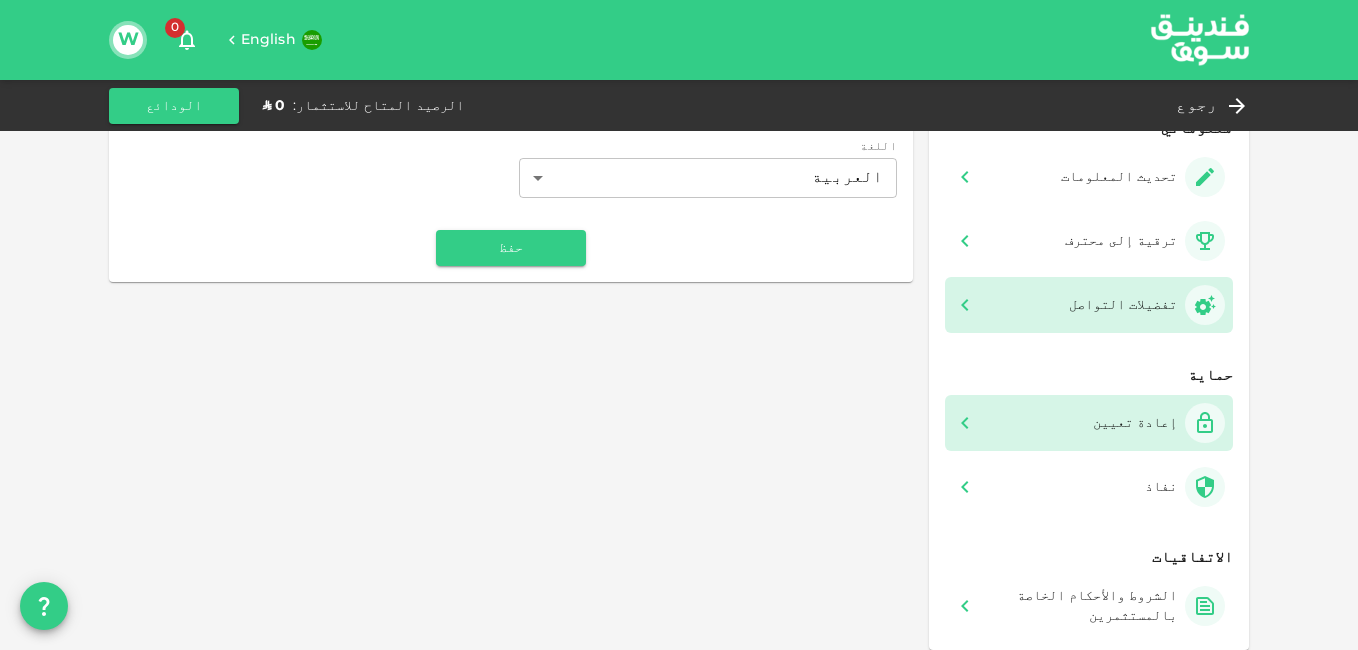 click on "إعادة تعيين" at bounding box center [1135, 423] 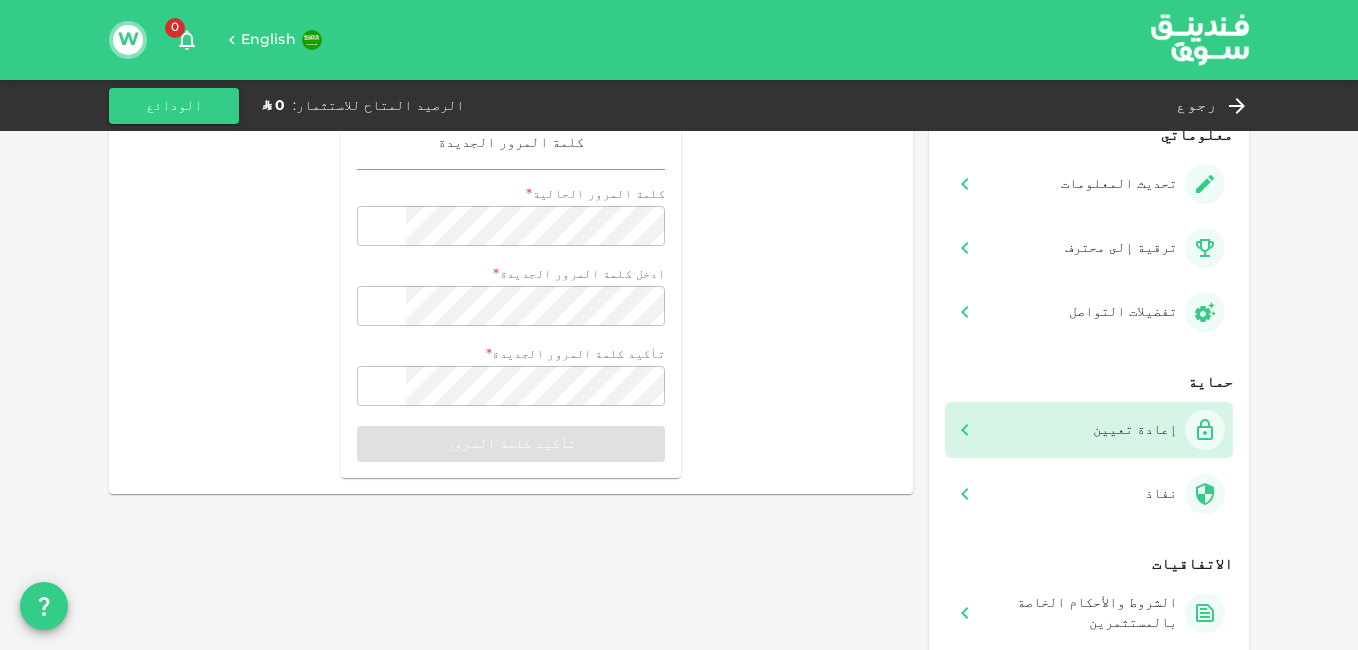 scroll, scrollTop: 131, scrollLeft: 0, axis: vertical 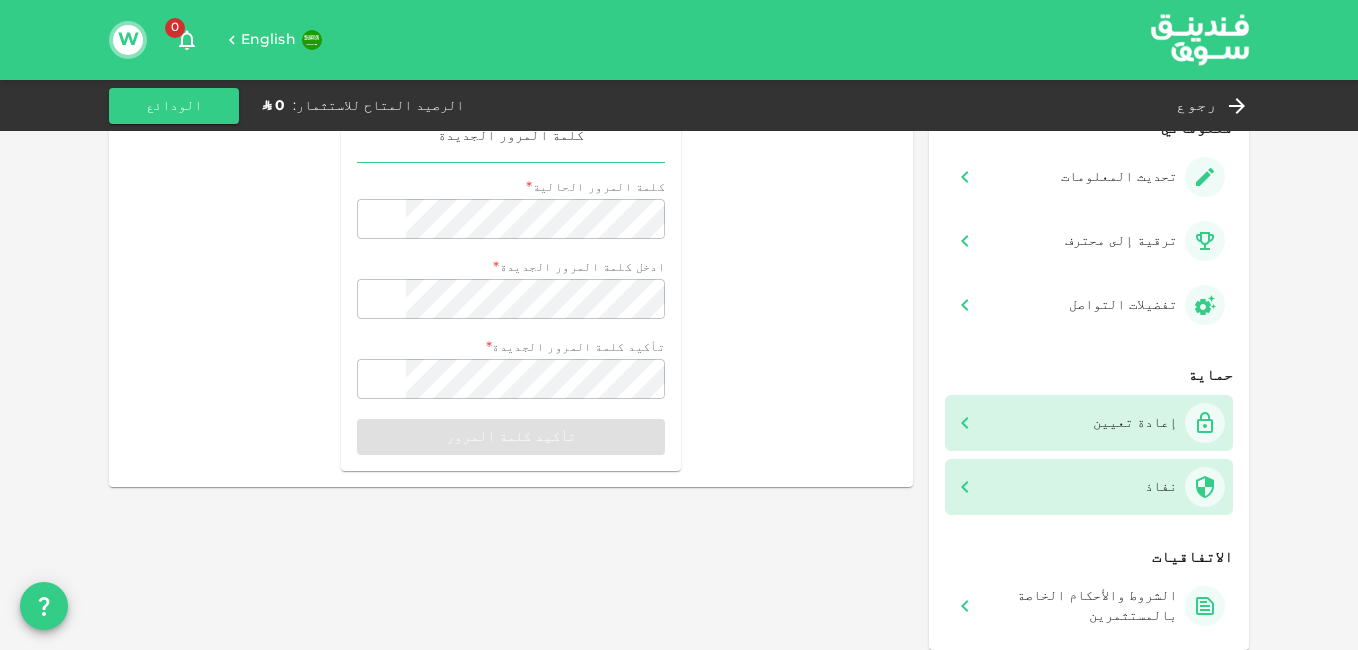 click on "نفاذ" at bounding box center [1181, 487] 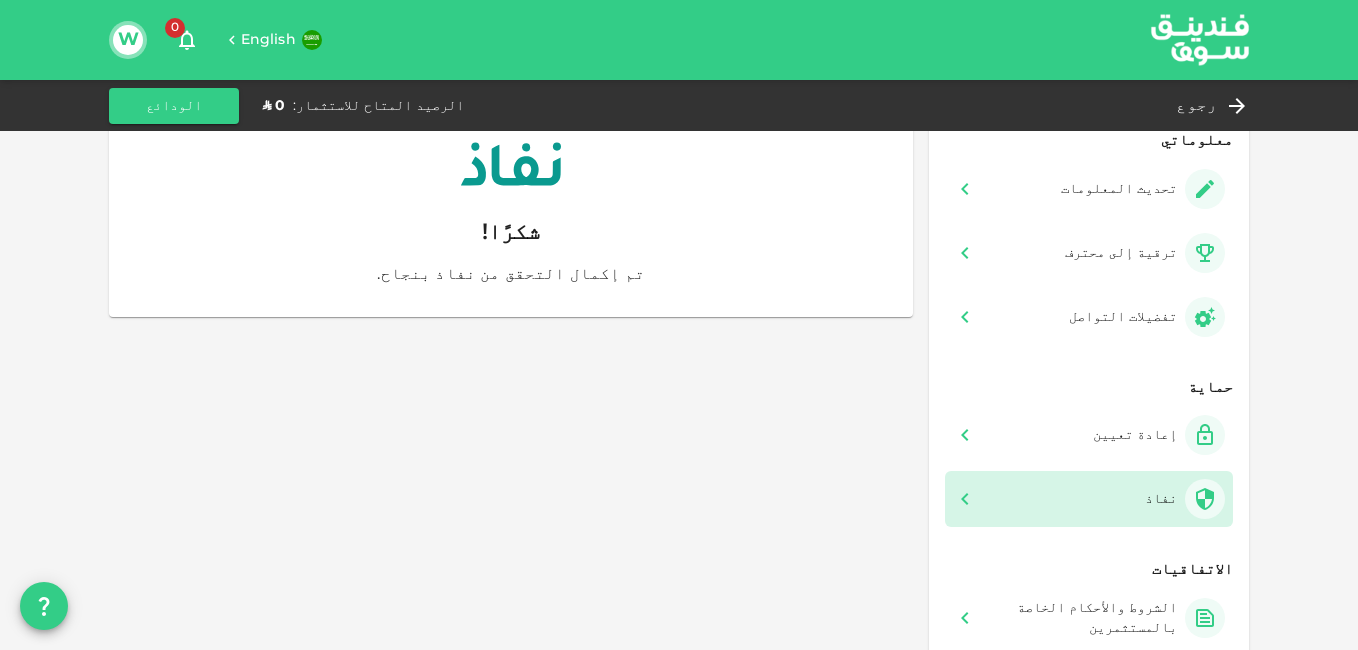 scroll, scrollTop: 131, scrollLeft: 0, axis: vertical 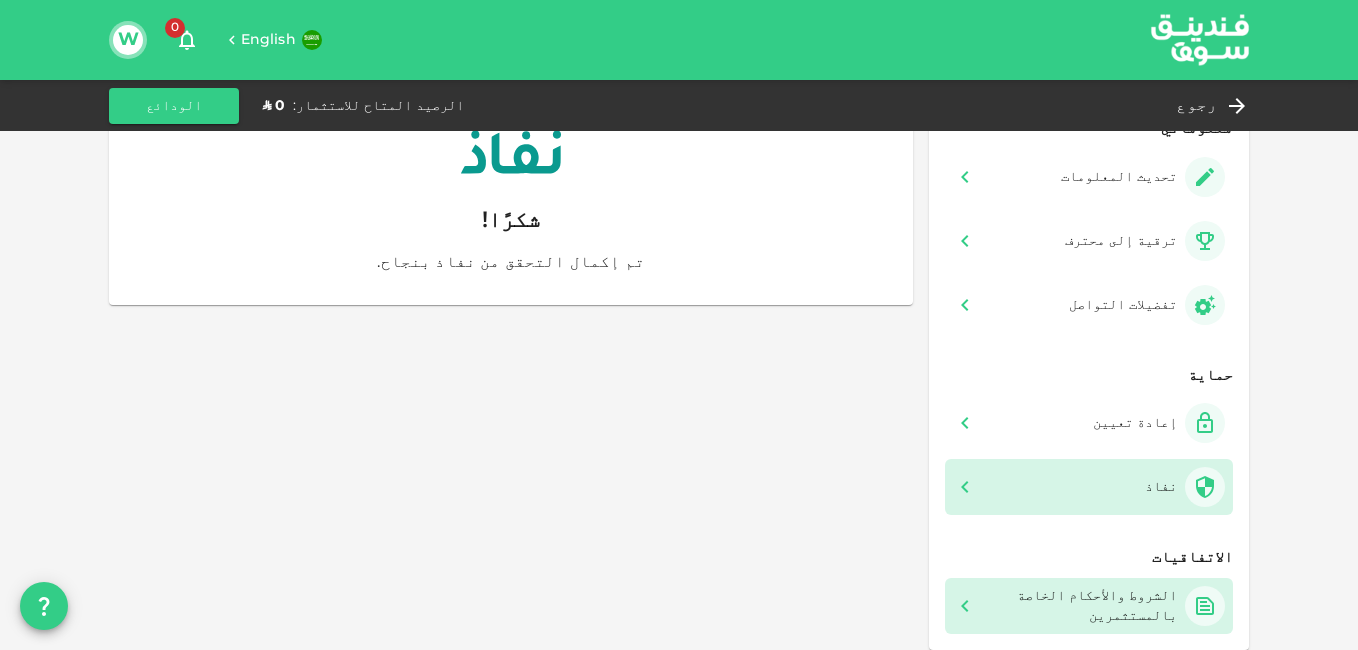 click on "الشروط والأحكام الخاصة بالمستثمرين" at bounding box center (1101, 606) 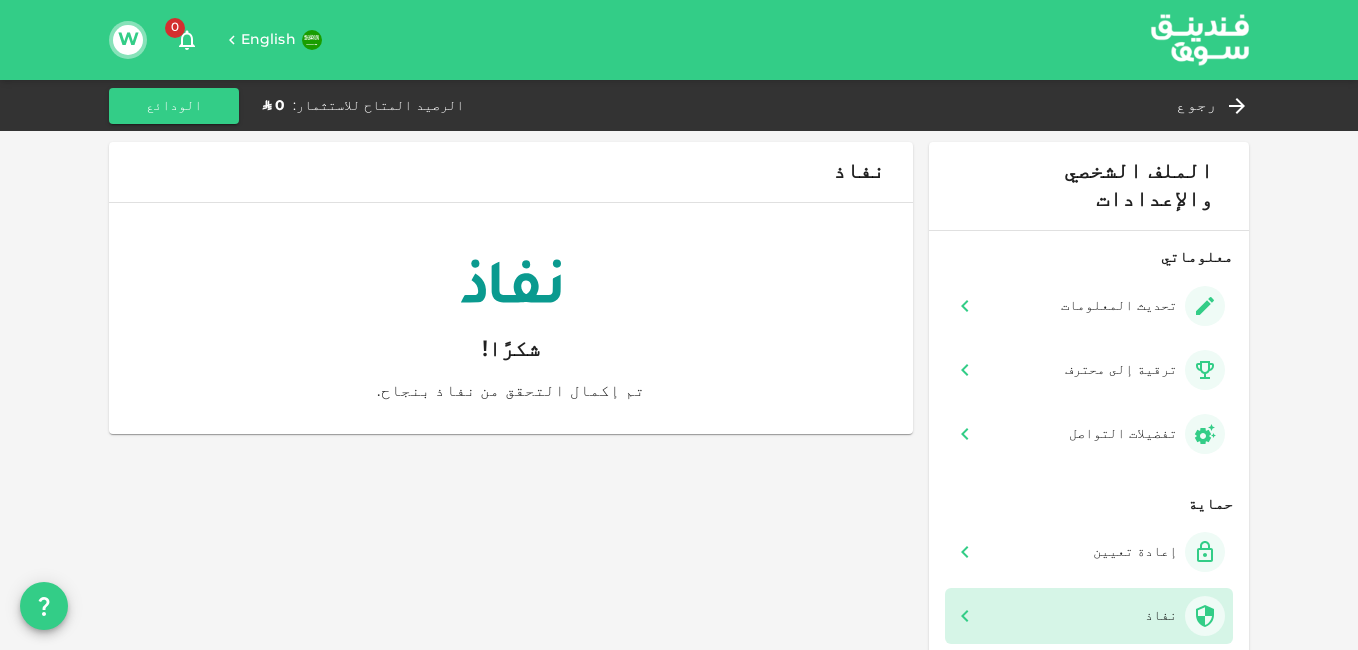 scroll, scrollTop: 0, scrollLeft: 0, axis: both 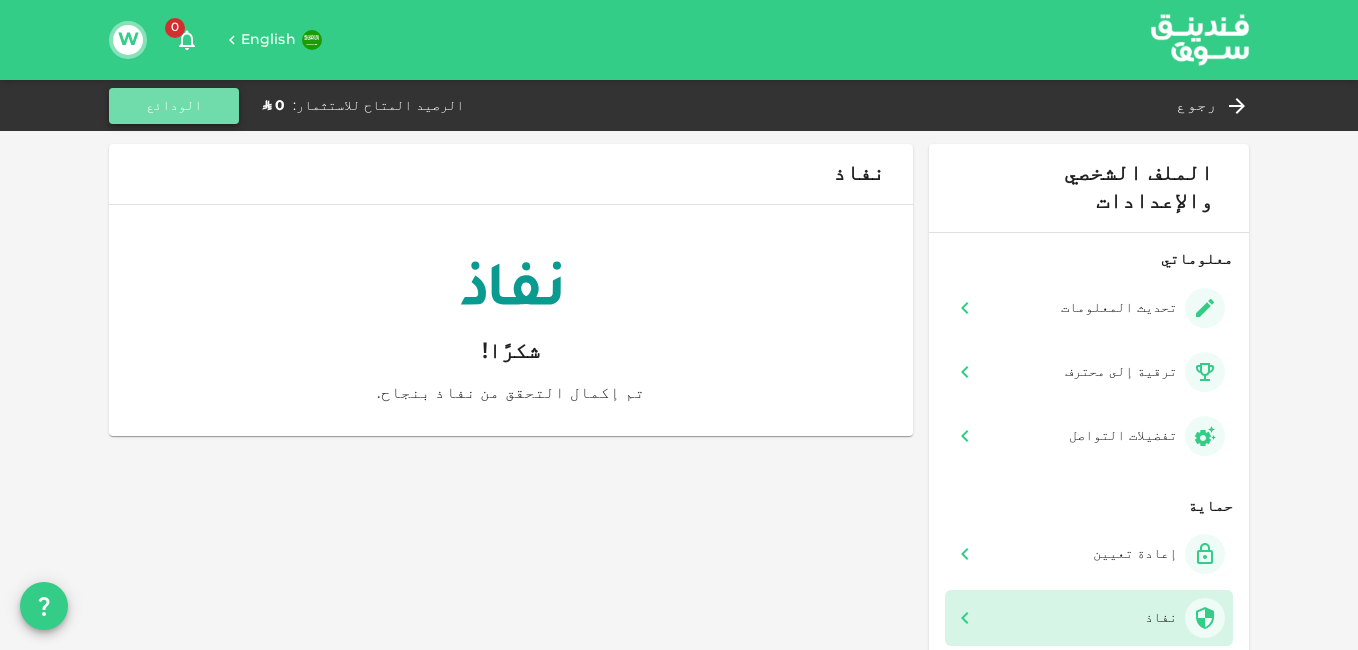 click on "الودائع" at bounding box center (174, 106) 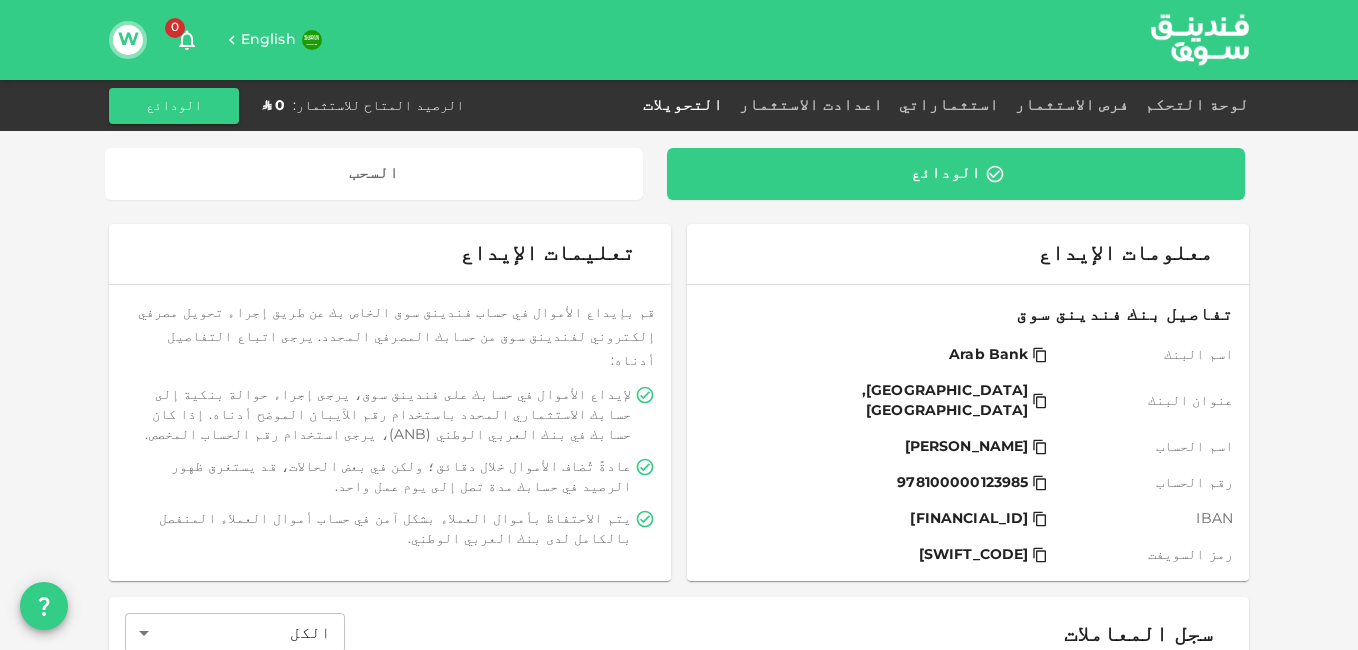 click on "لوحة التحكم" at bounding box center [1193, 106] 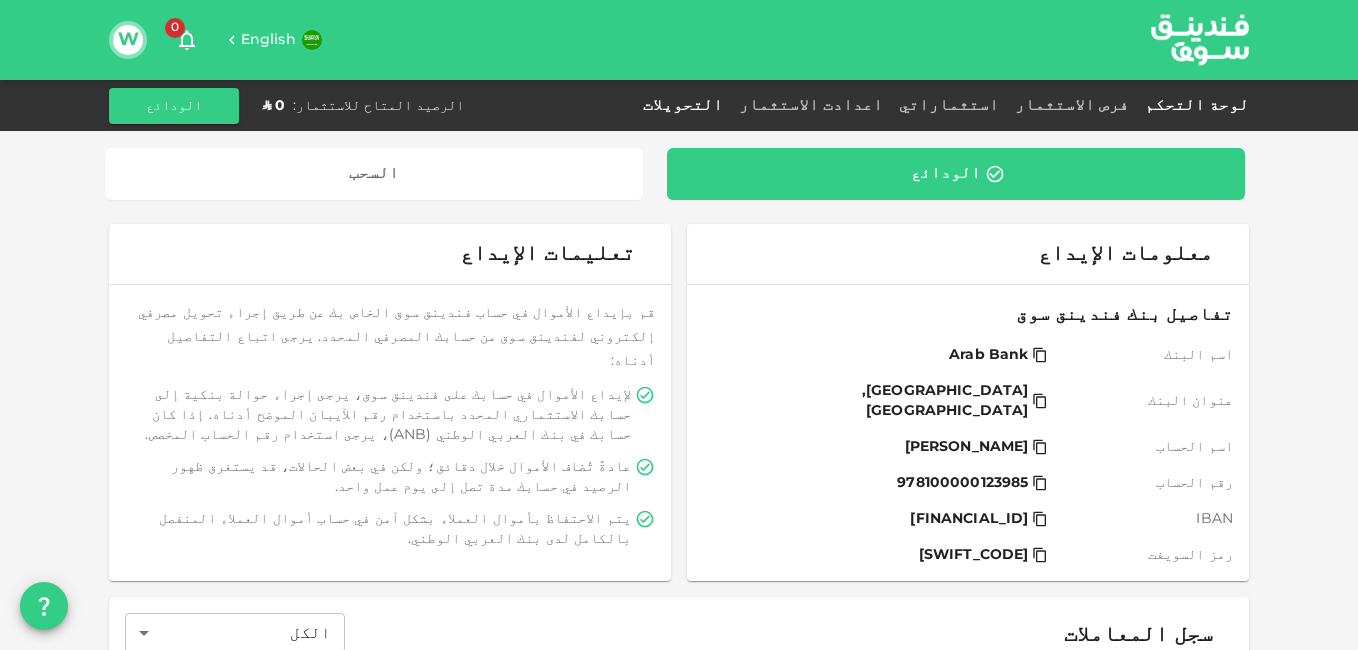 click on "لوحة التحكم" at bounding box center (1193, 105) 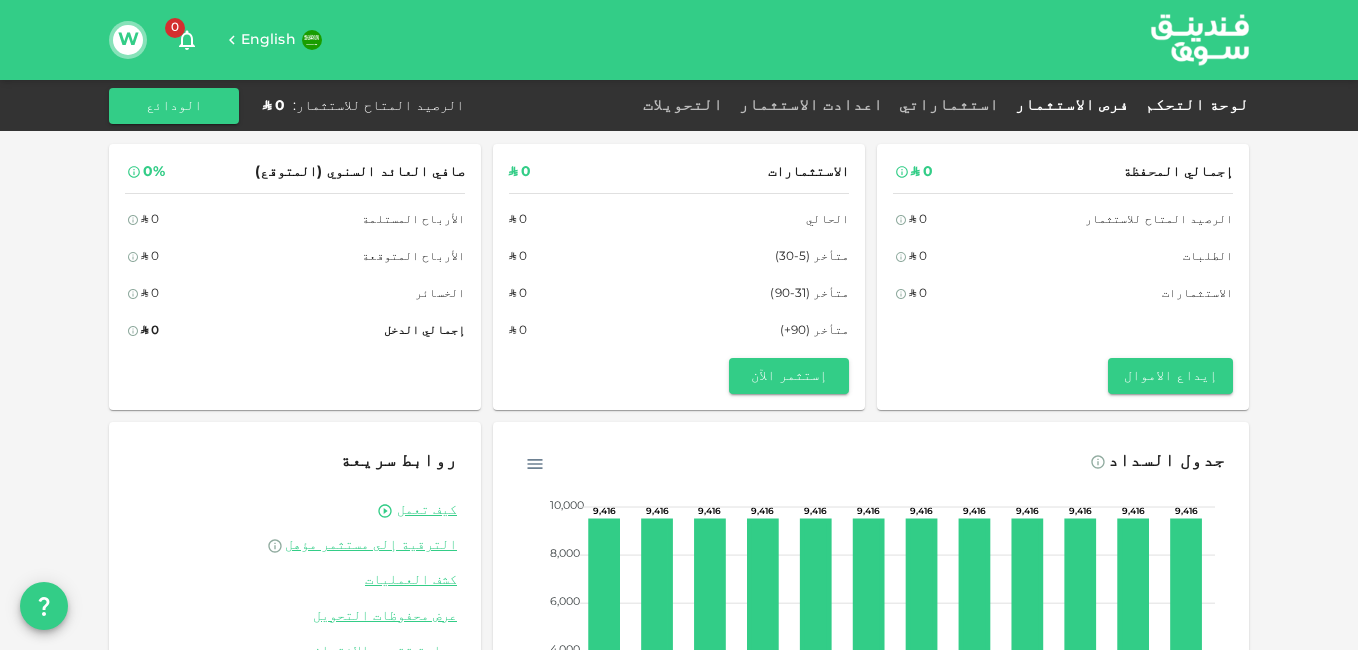 click on "فرص الاستثمار" at bounding box center [1072, 105] 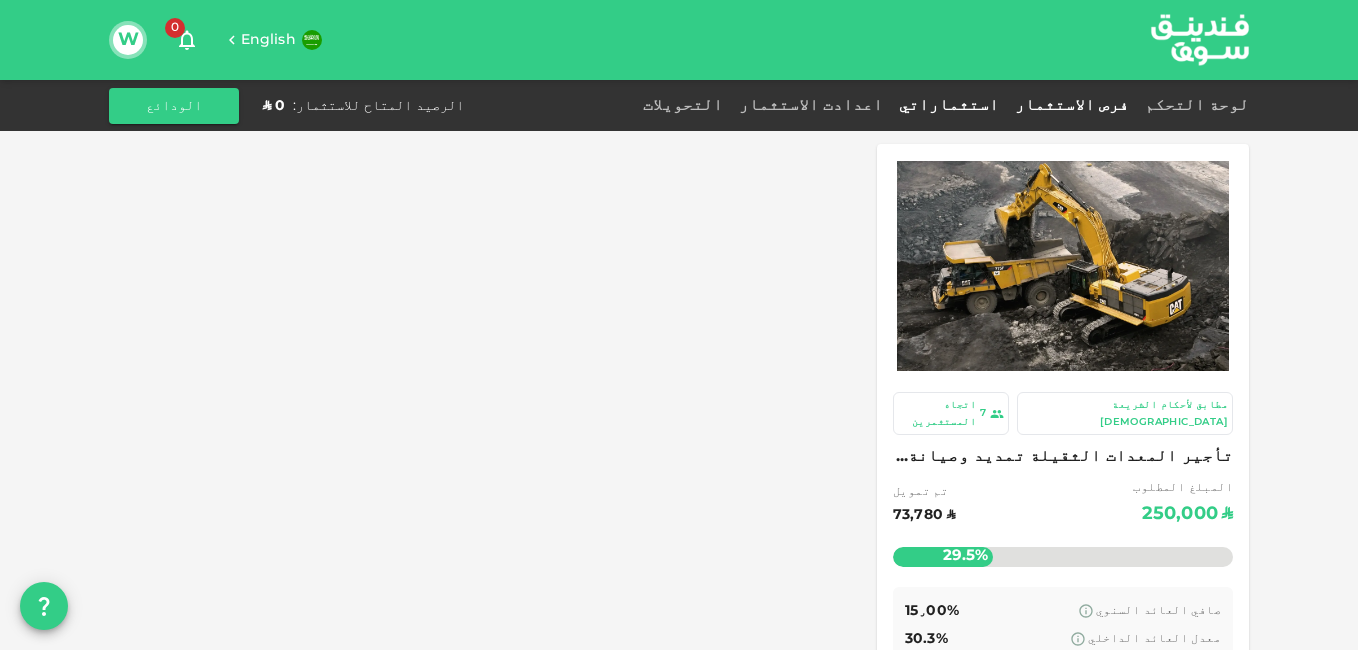 click on "استثماراتي" at bounding box center [949, 105] 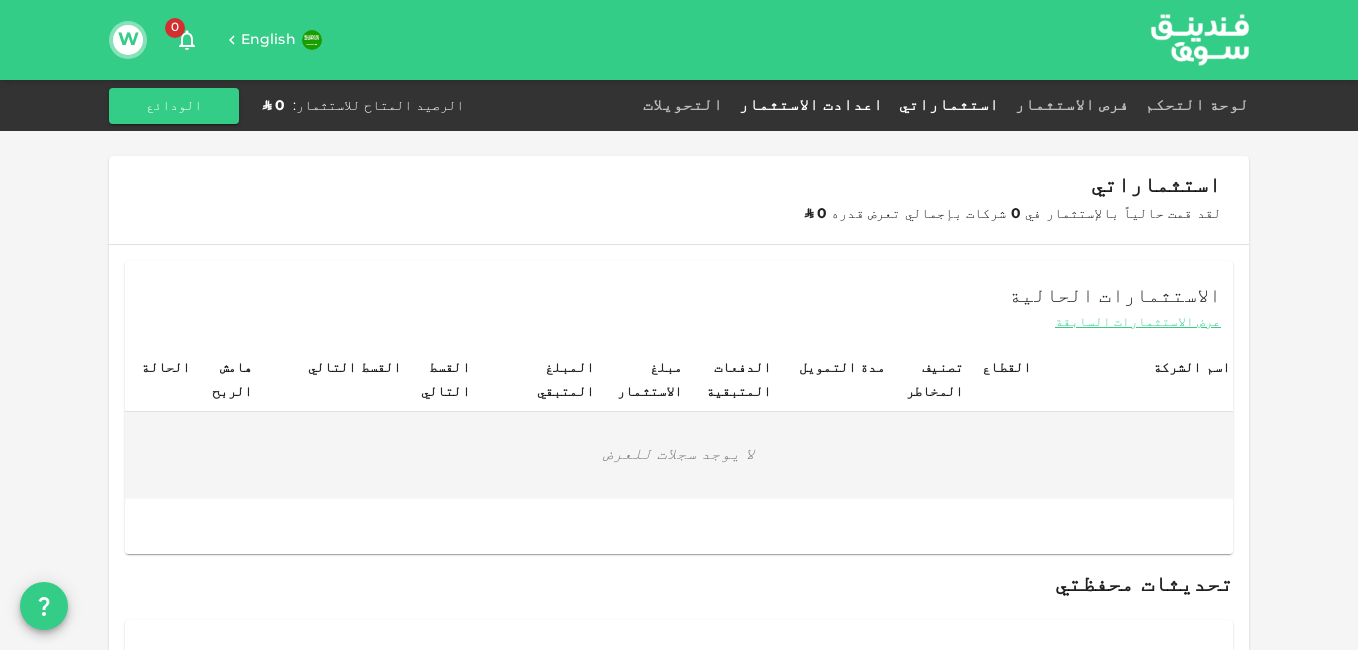 click on "اعدادت الاستثمار" at bounding box center [811, 105] 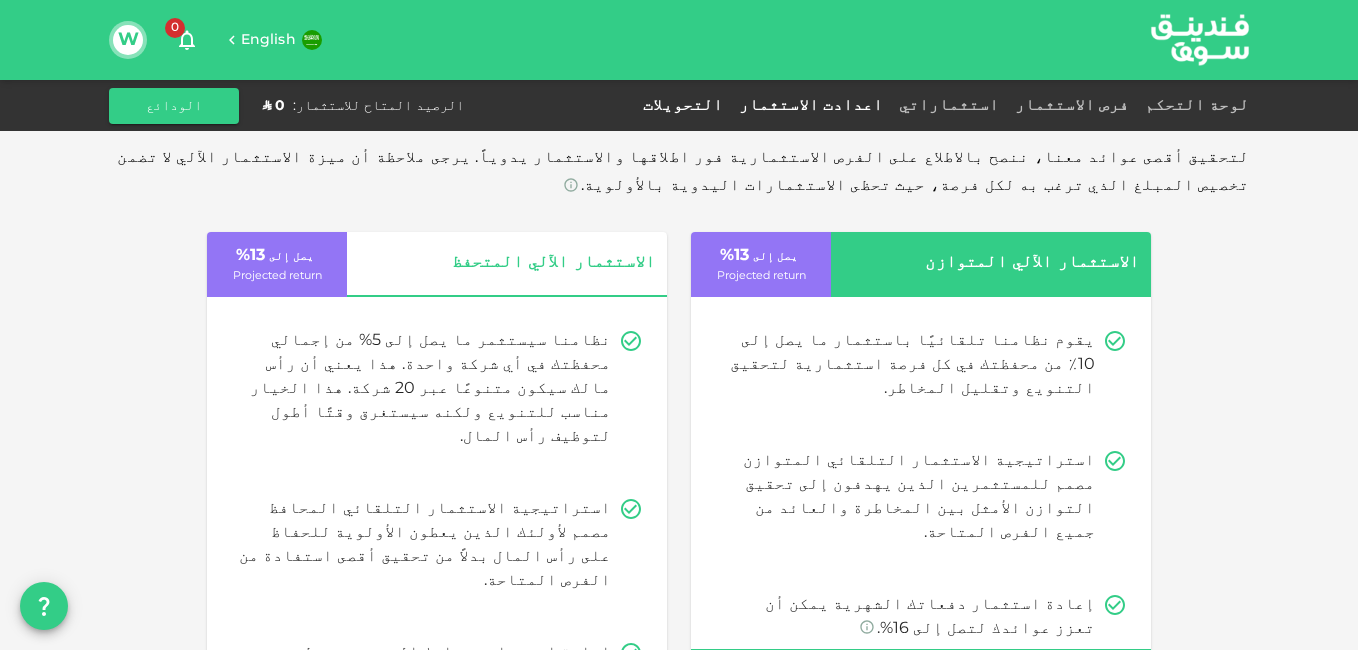 click on "التحويلات" at bounding box center [683, 105] 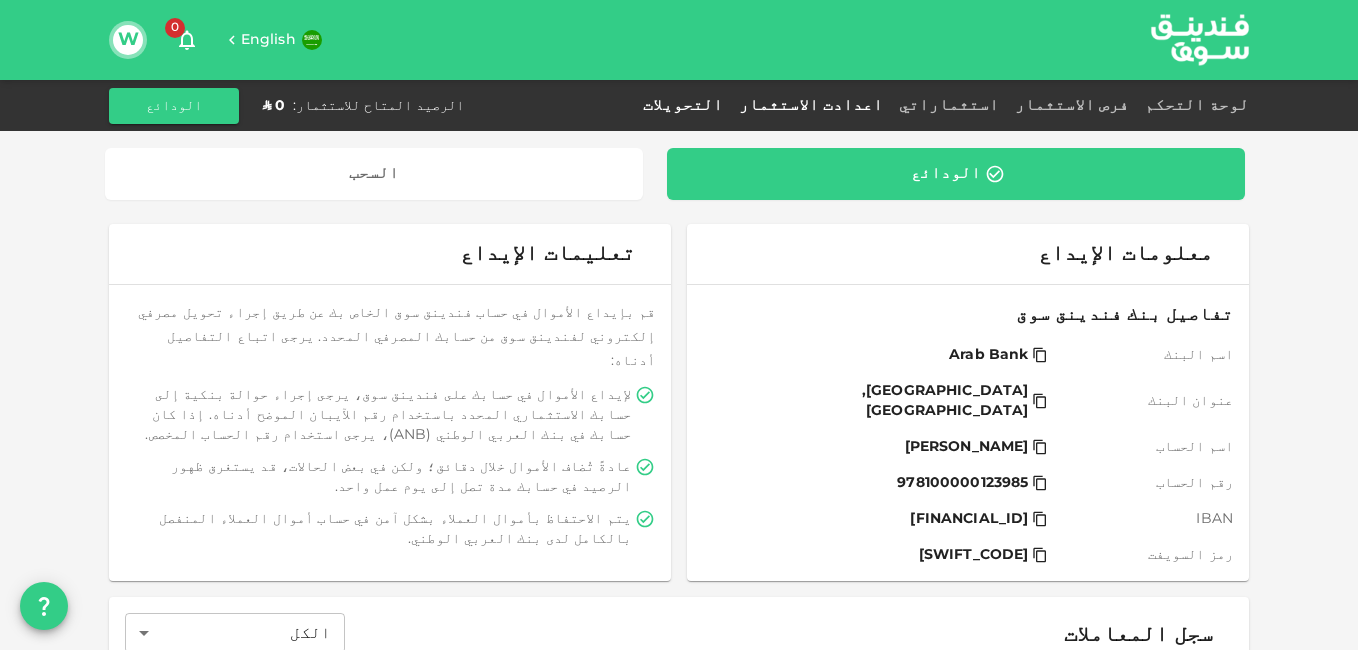 click on "اعدادت الاستثمار" at bounding box center (811, 105) 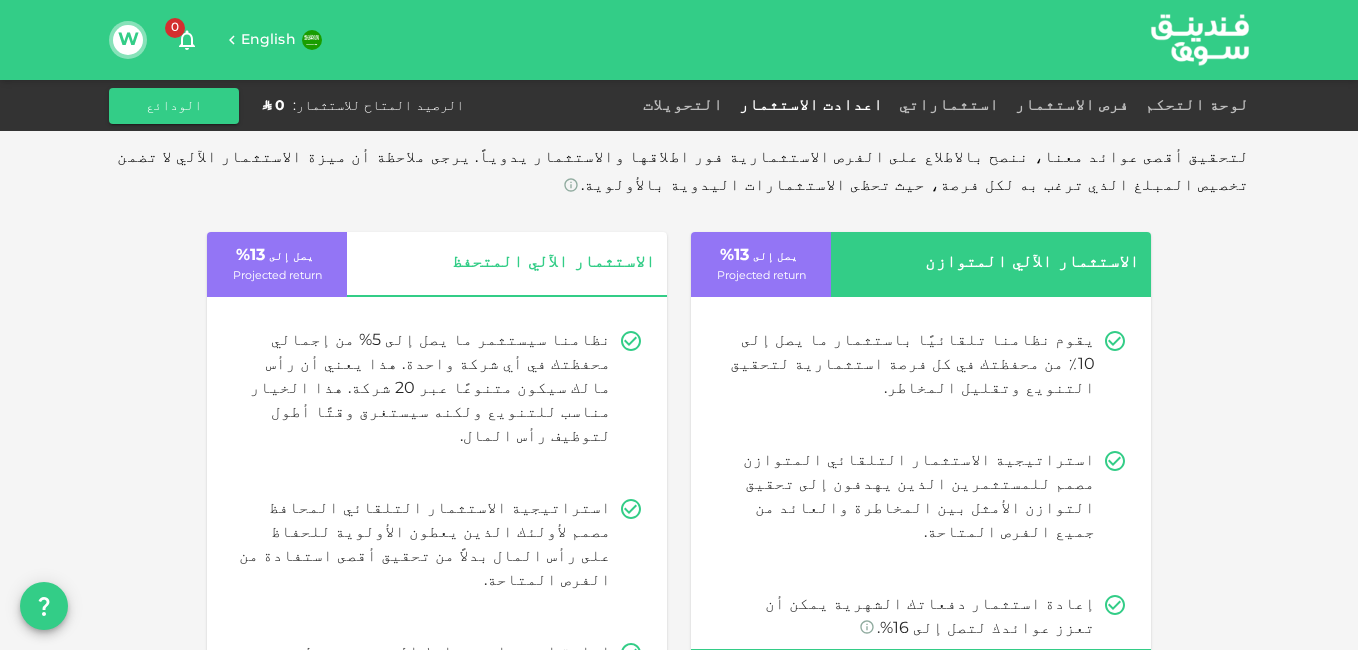 click on "التحويلات" at bounding box center [683, 106] 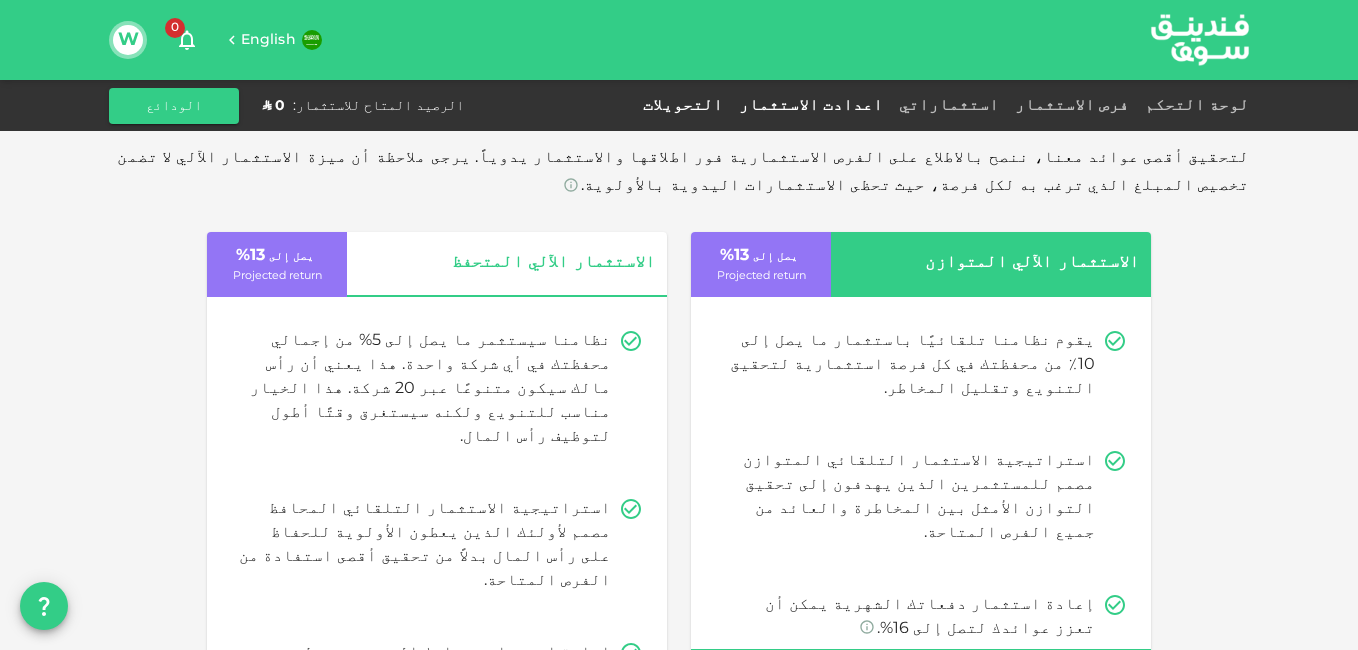 click on "التحويلات" at bounding box center [683, 105] 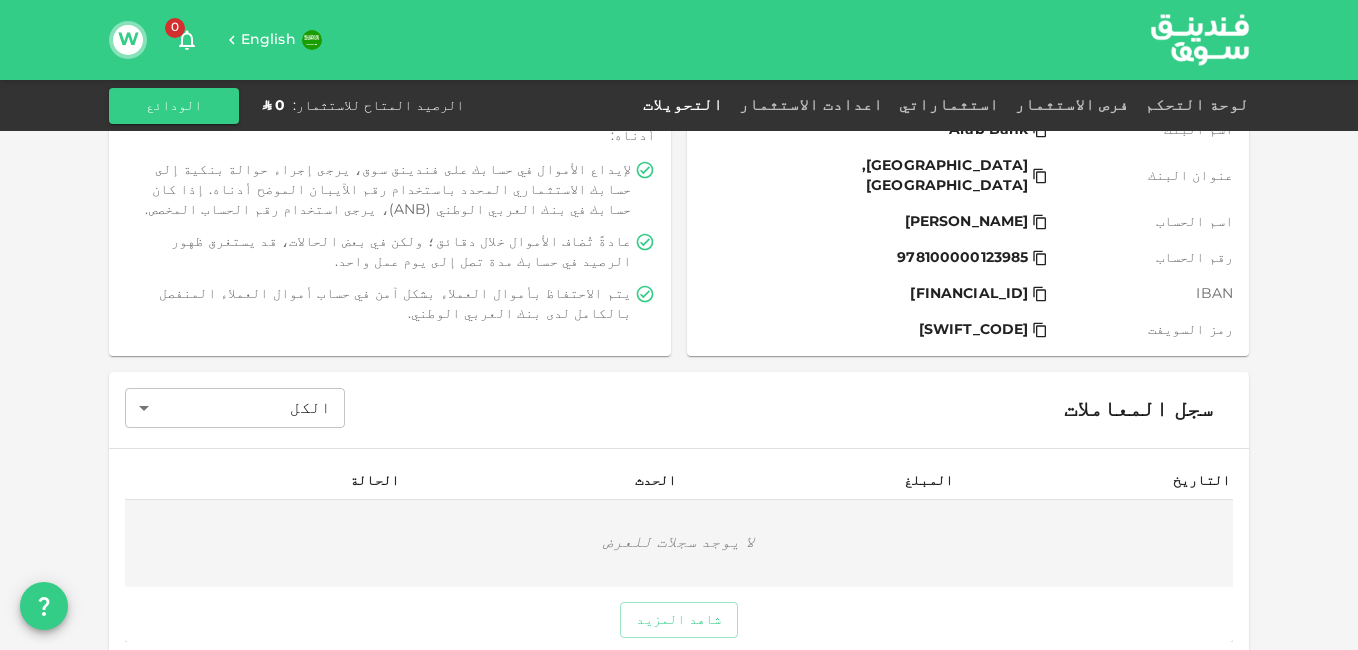scroll, scrollTop: 0, scrollLeft: 0, axis: both 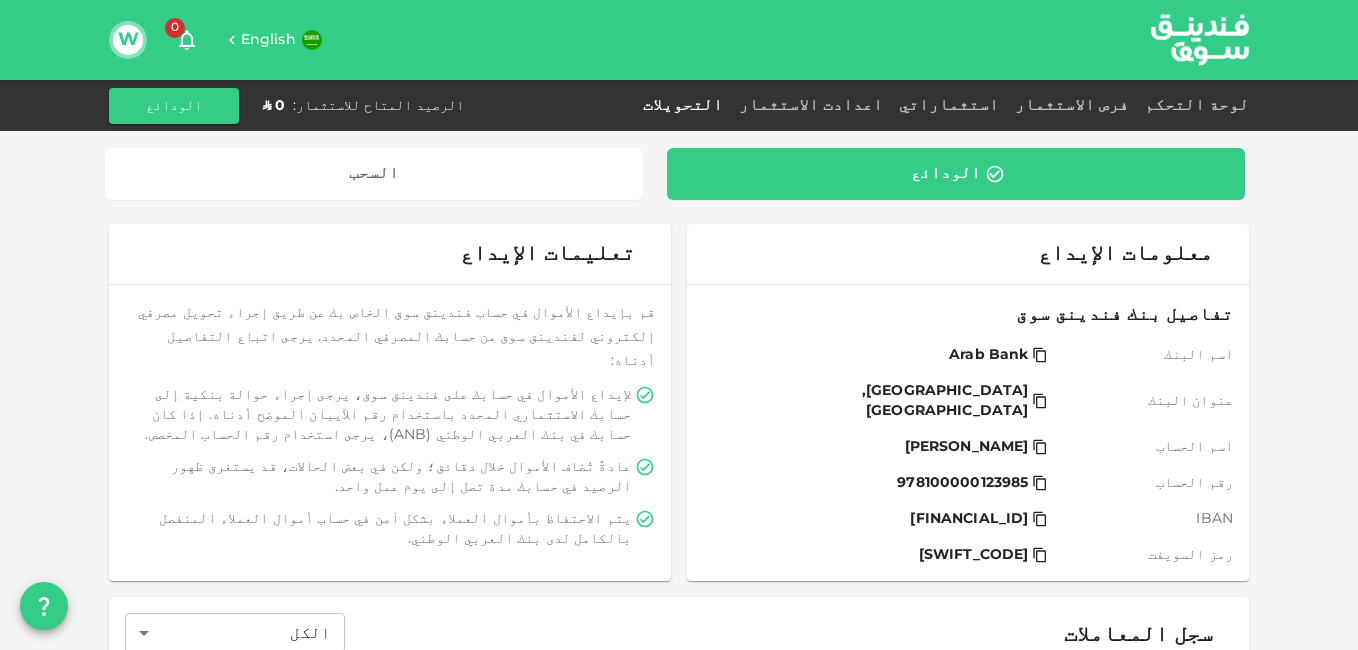click on "W" at bounding box center (128, 40) 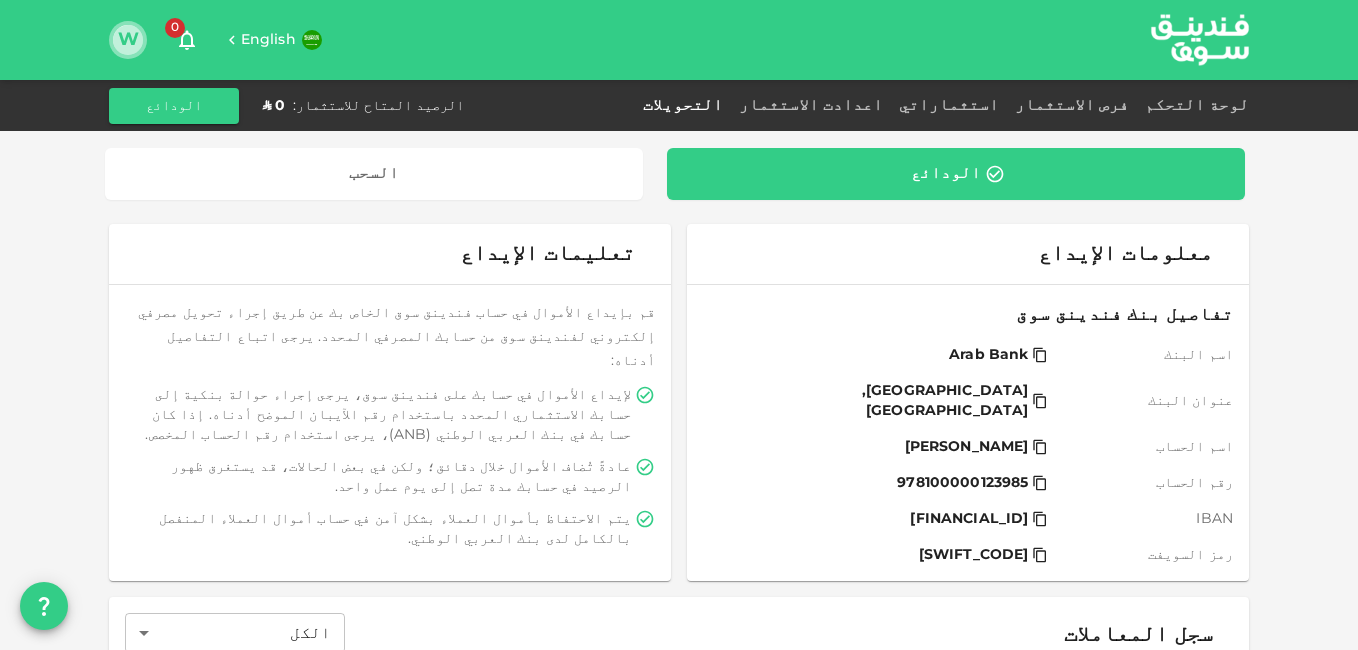 click on "W" at bounding box center (128, 40) 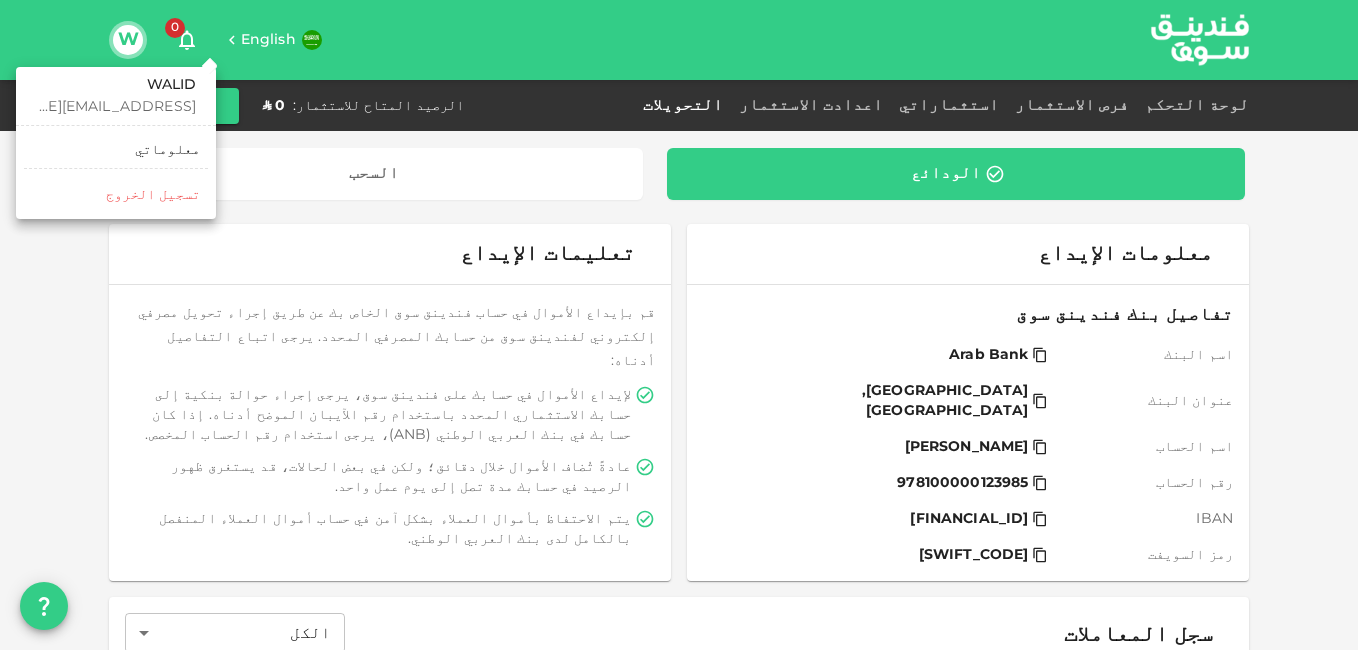 click on "‏تسجيل الخروج" at bounding box center (153, 195) 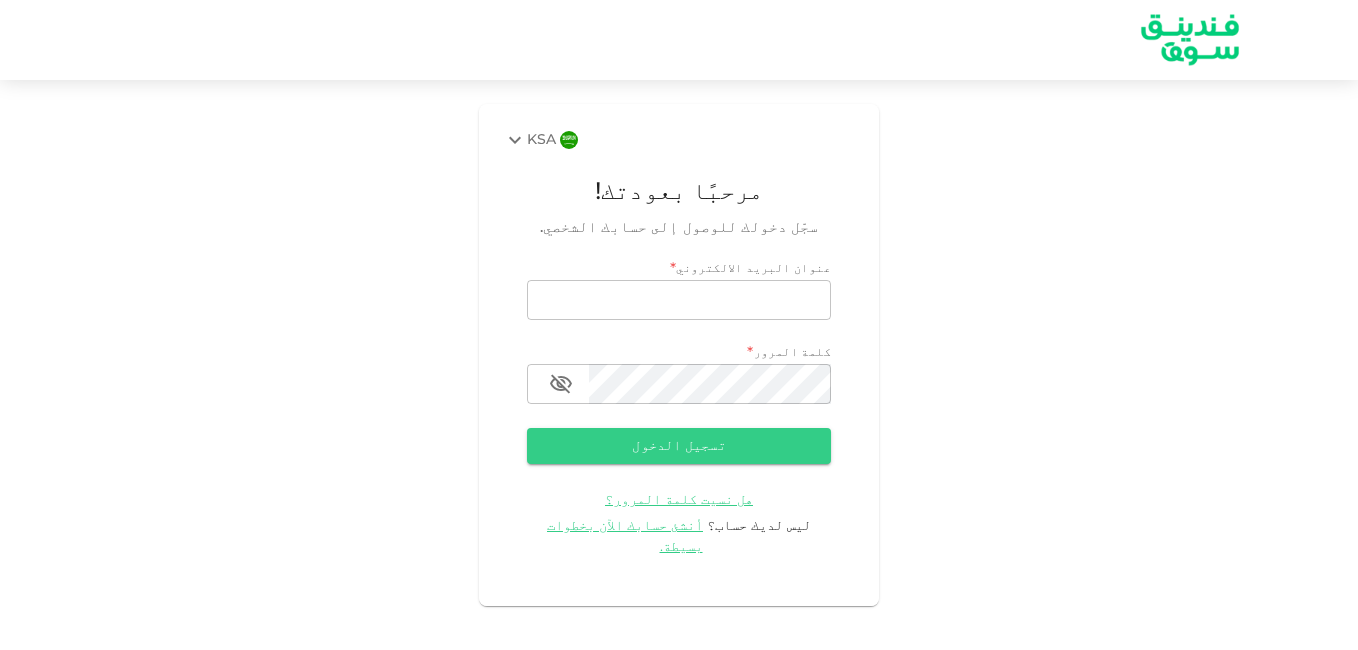click at bounding box center (1190, 39) 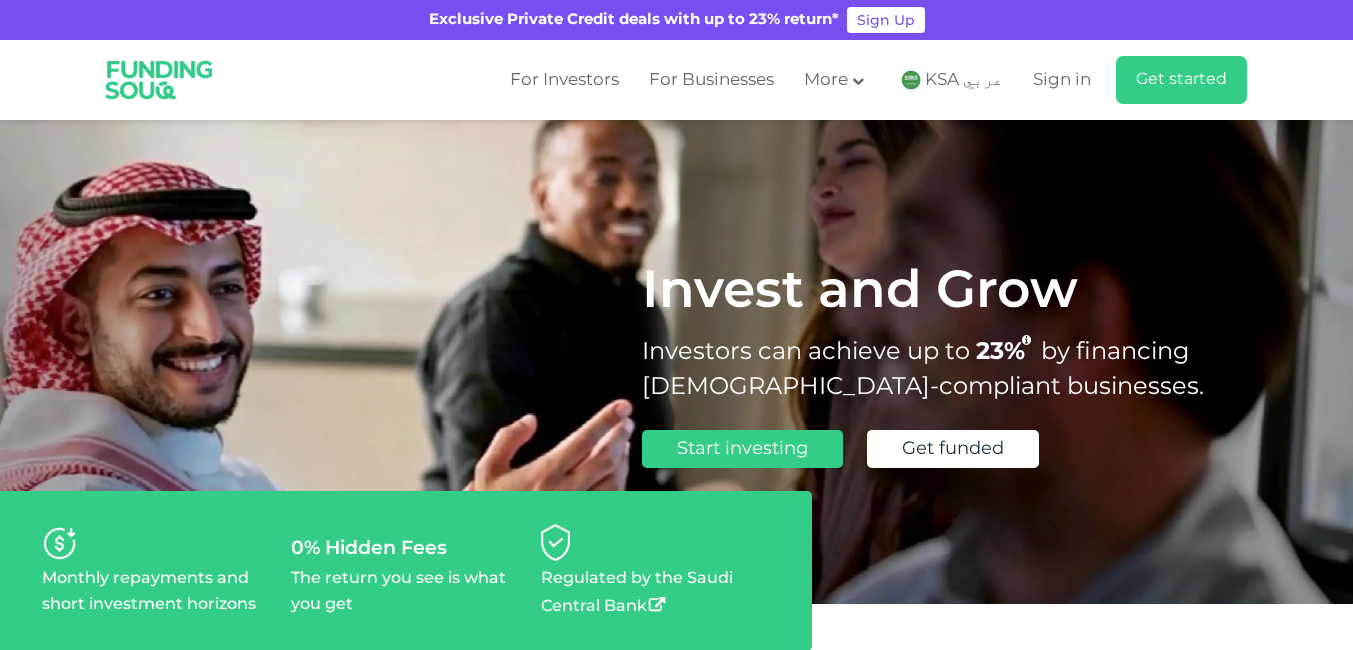 scroll, scrollTop: 0, scrollLeft: 0, axis: both 